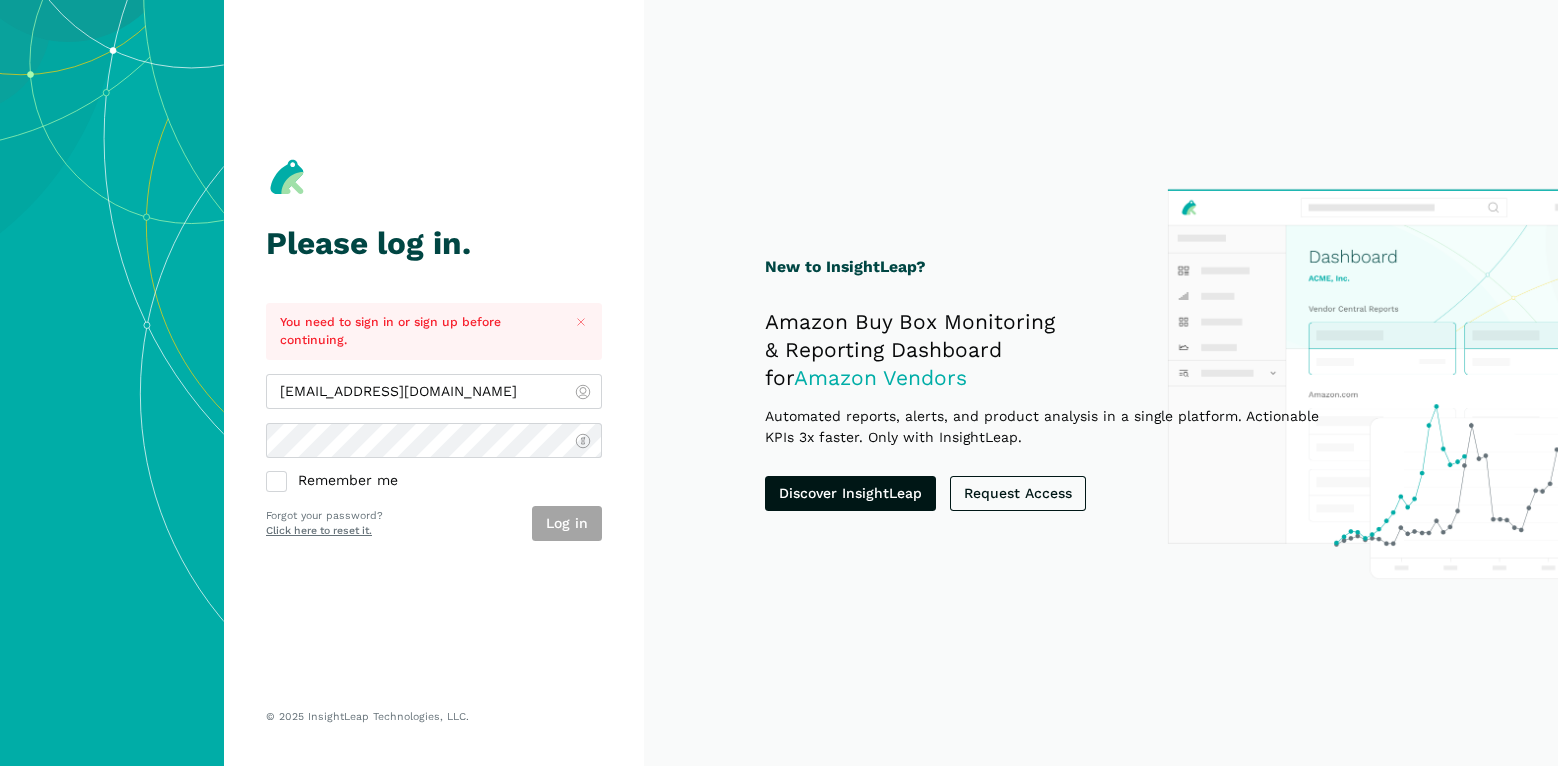 scroll, scrollTop: 0, scrollLeft: 0, axis: both 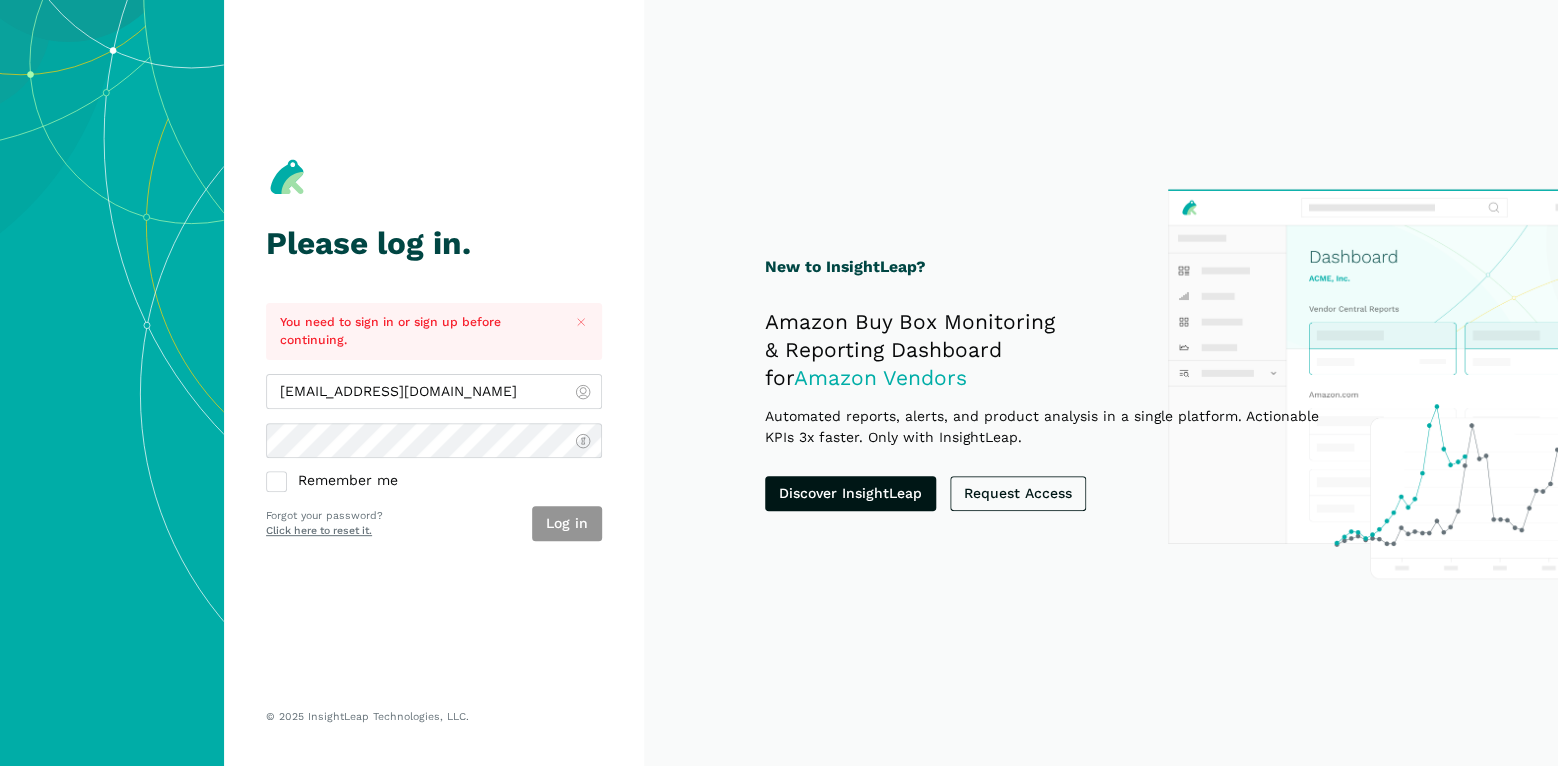 click on "Log in" at bounding box center (567, 523) 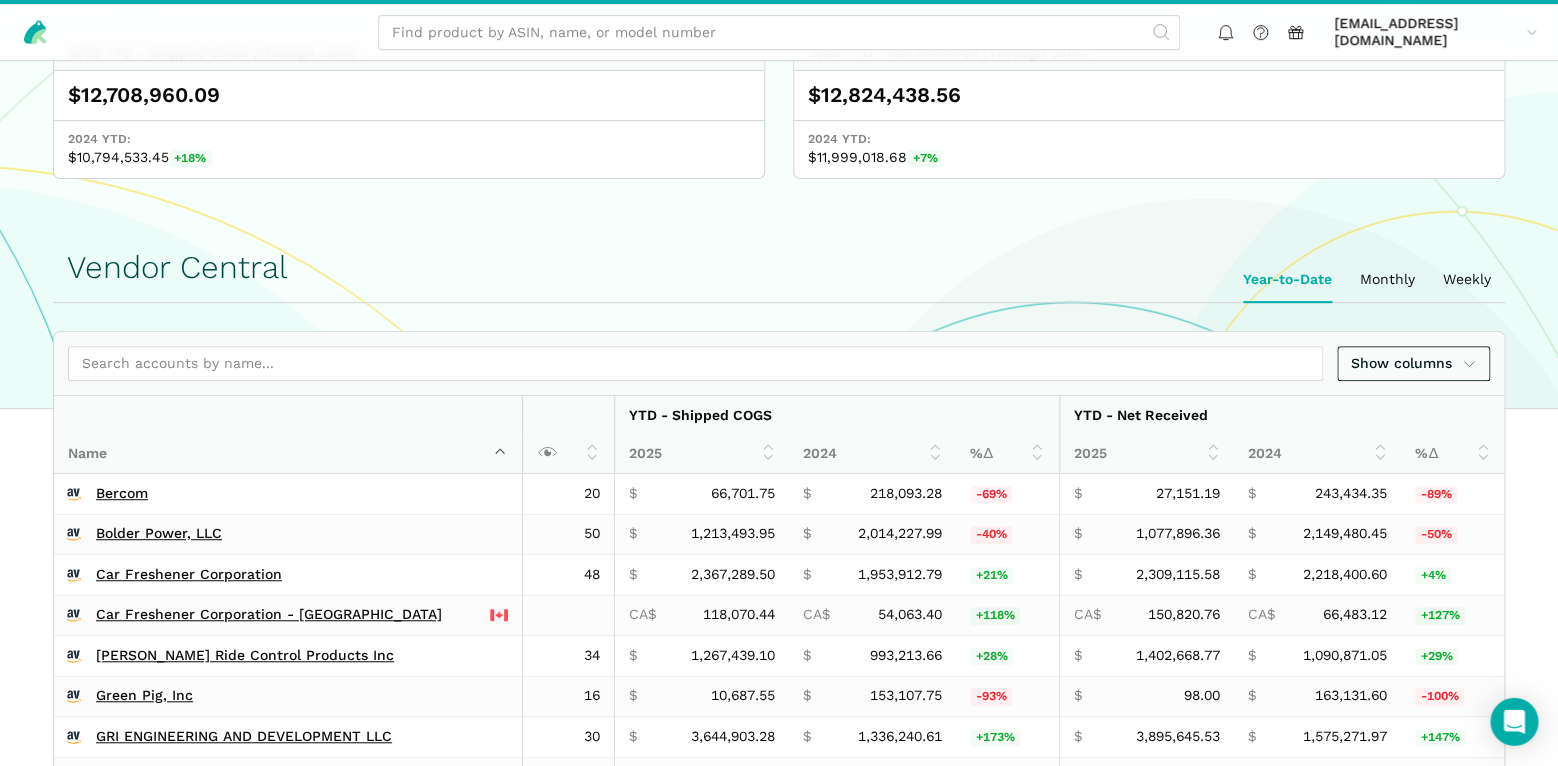 scroll, scrollTop: 350, scrollLeft: 0, axis: vertical 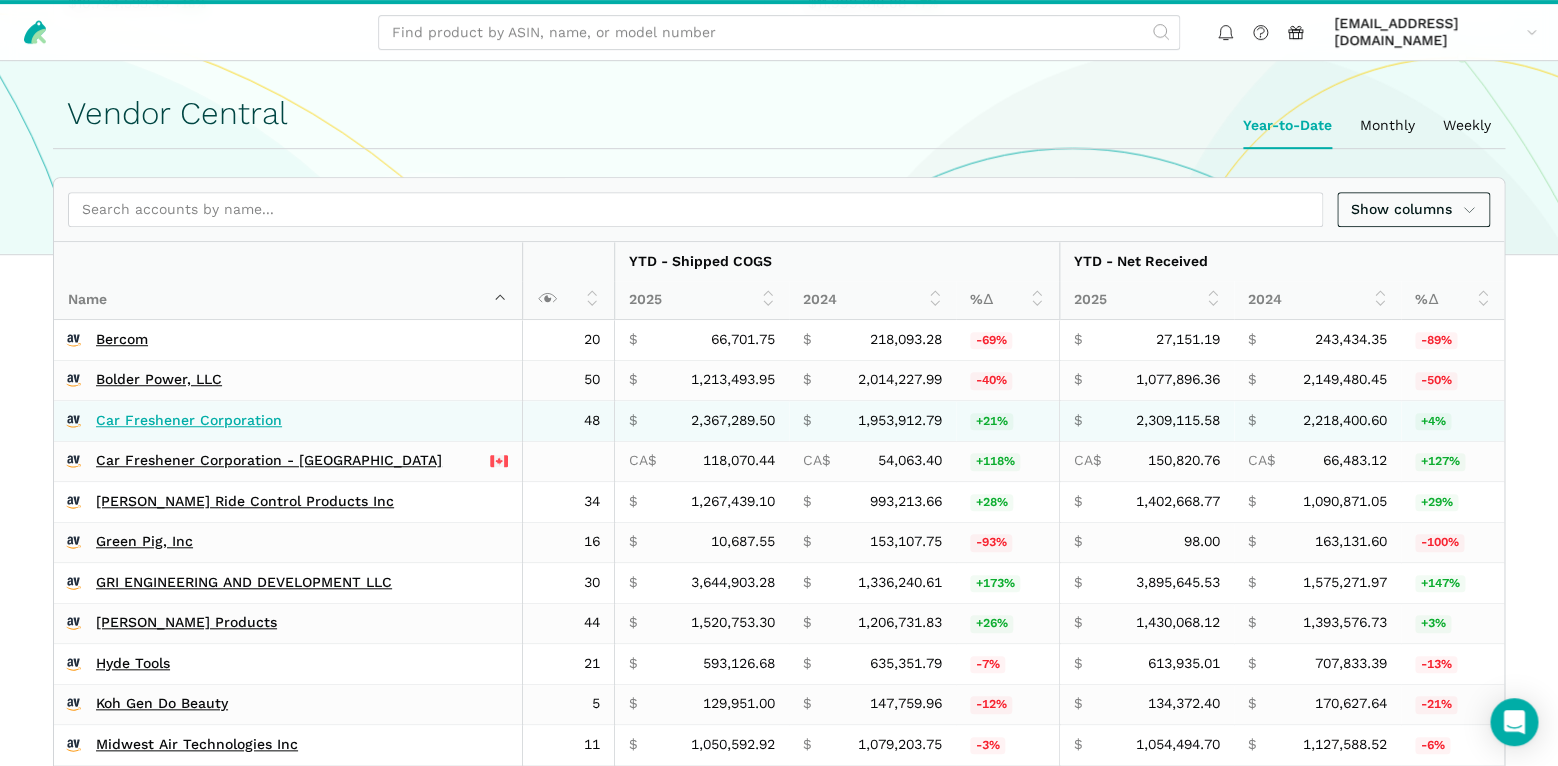 click on "Car Freshener Corporation" at bounding box center (189, 421) 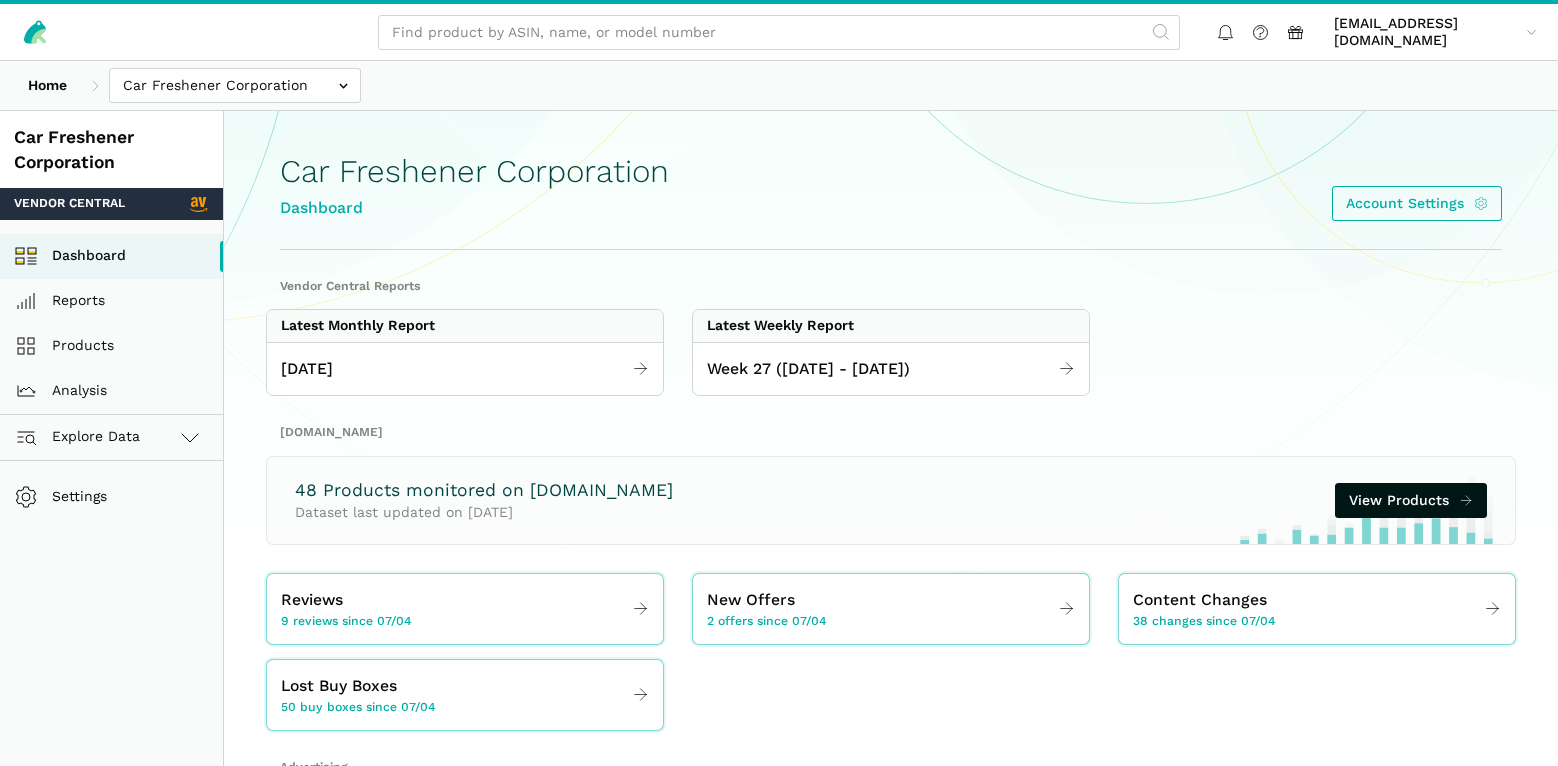 scroll, scrollTop: 0, scrollLeft: 0, axis: both 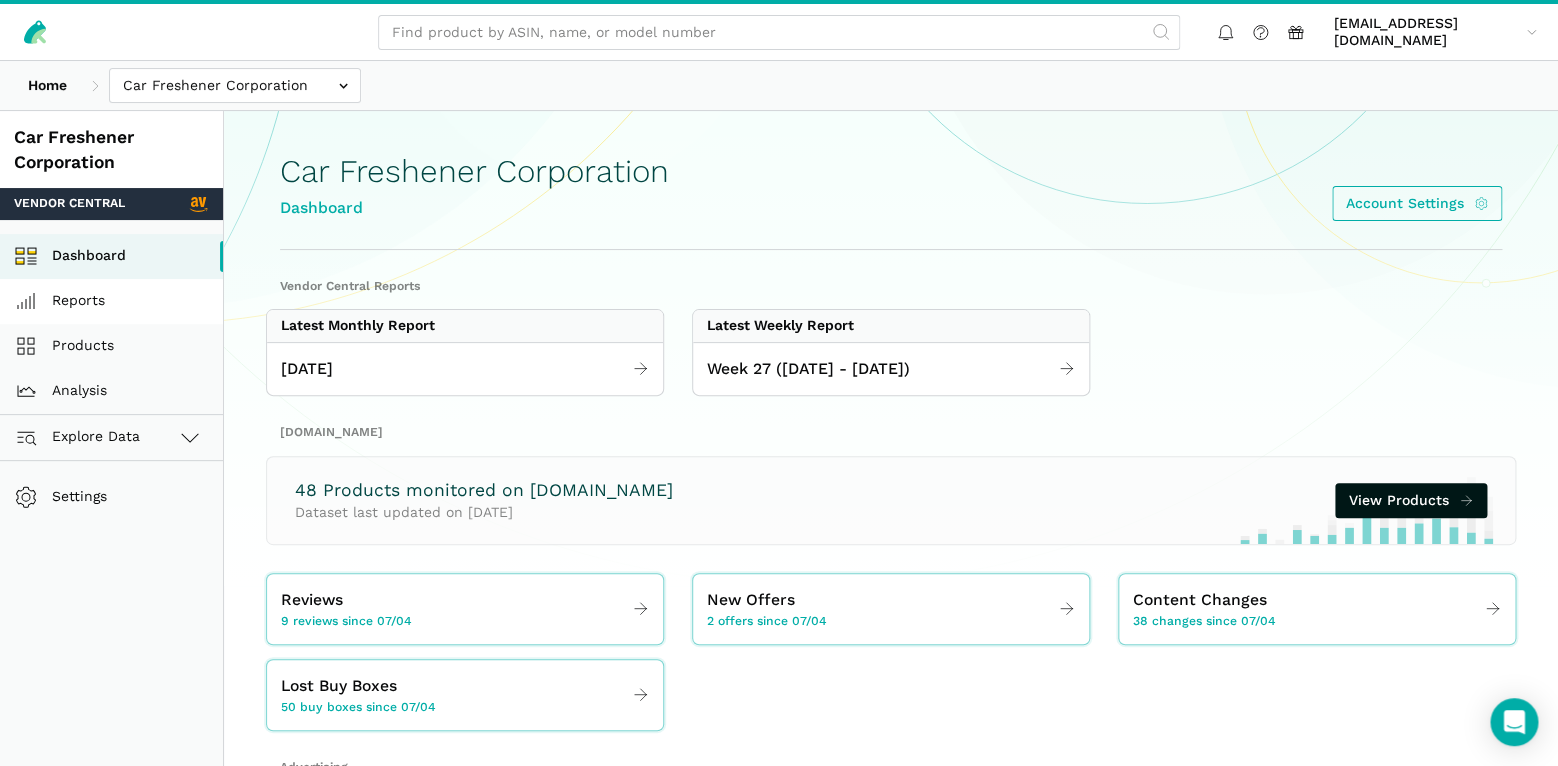 click on "Reports" at bounding box center [111, 301] 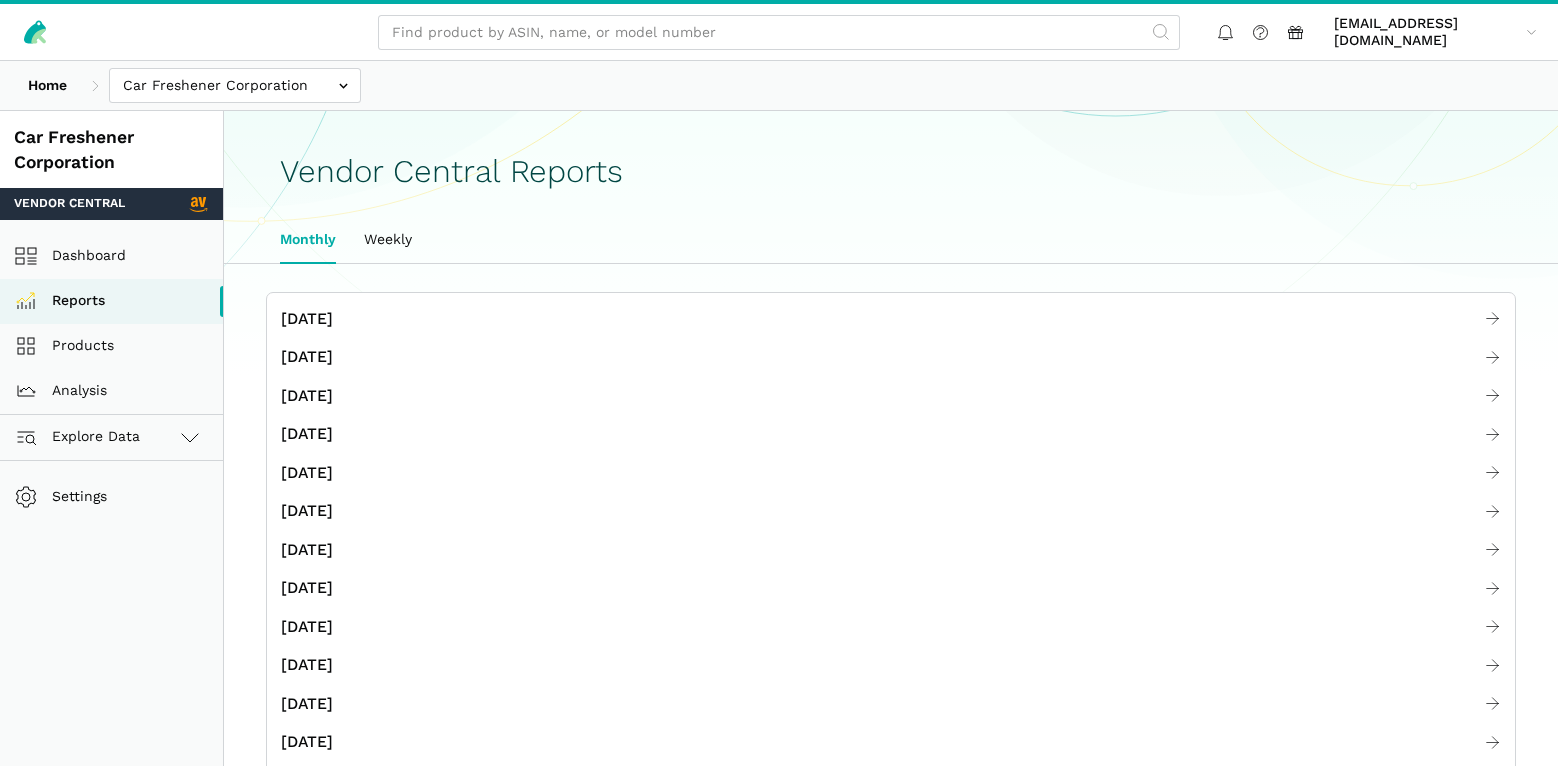 scroll, scrollTop: 0, scrollLeft: 0, axis: both 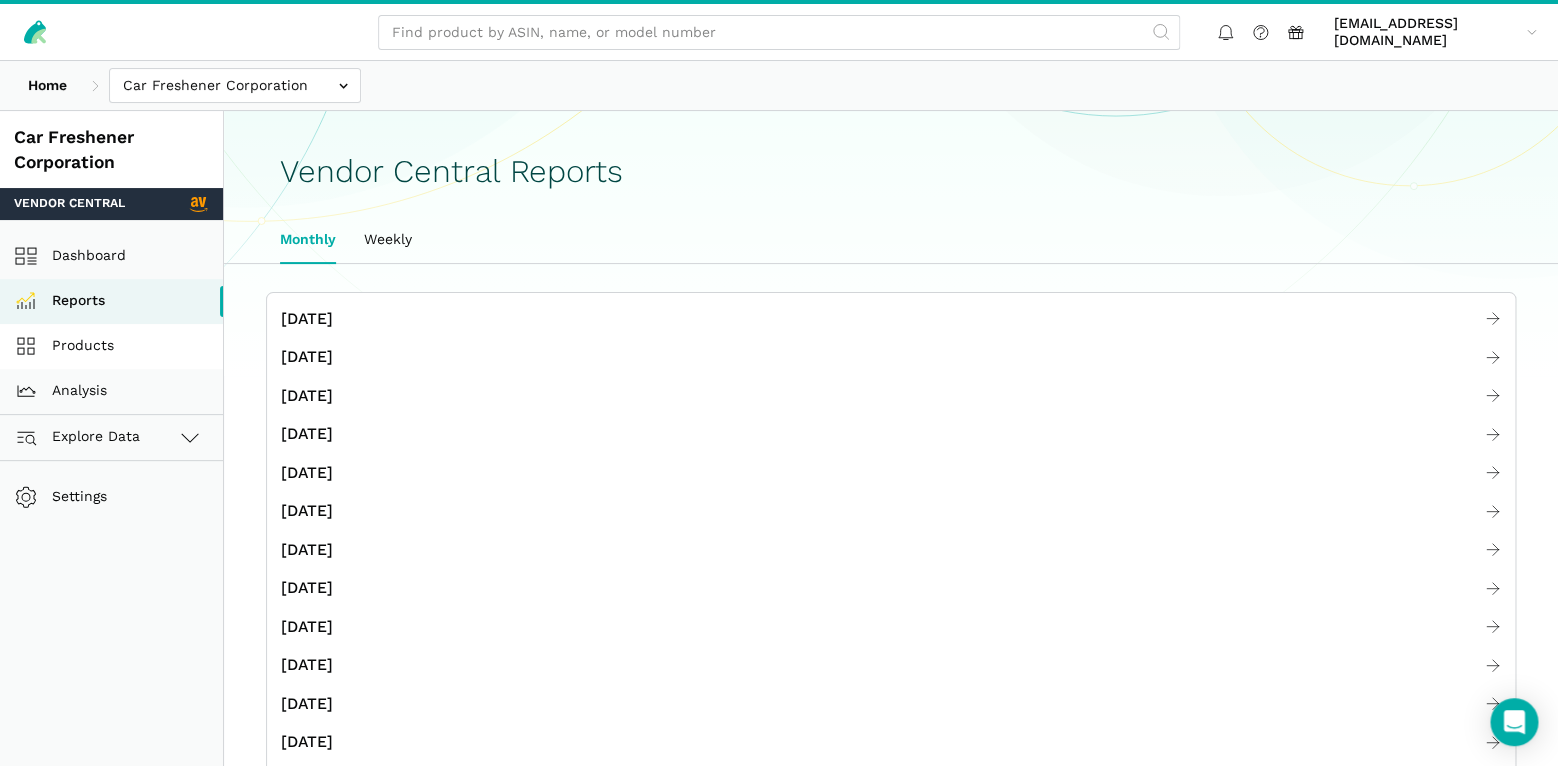 click on "Products" at bounding box center [111, 346] 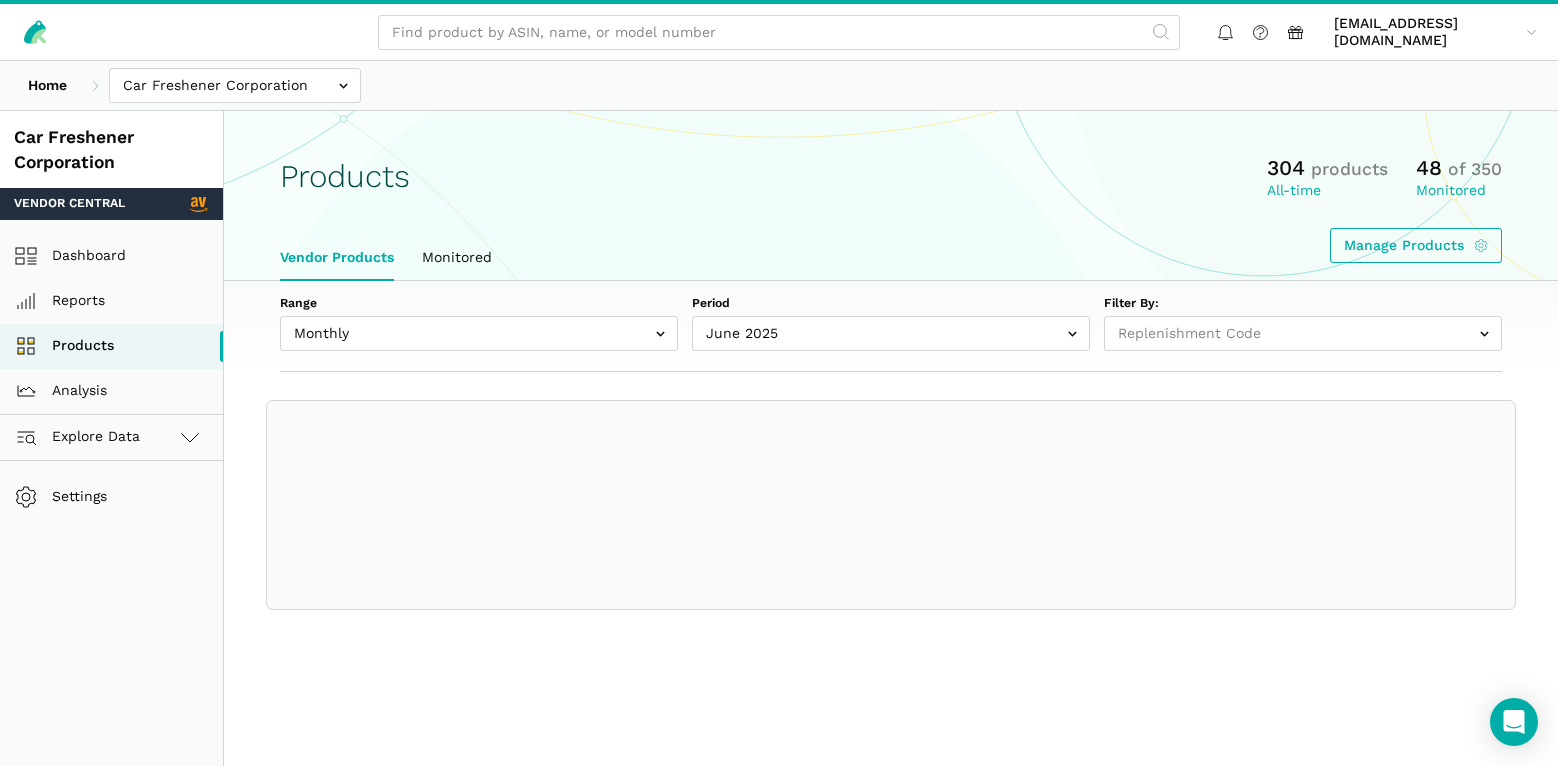 select 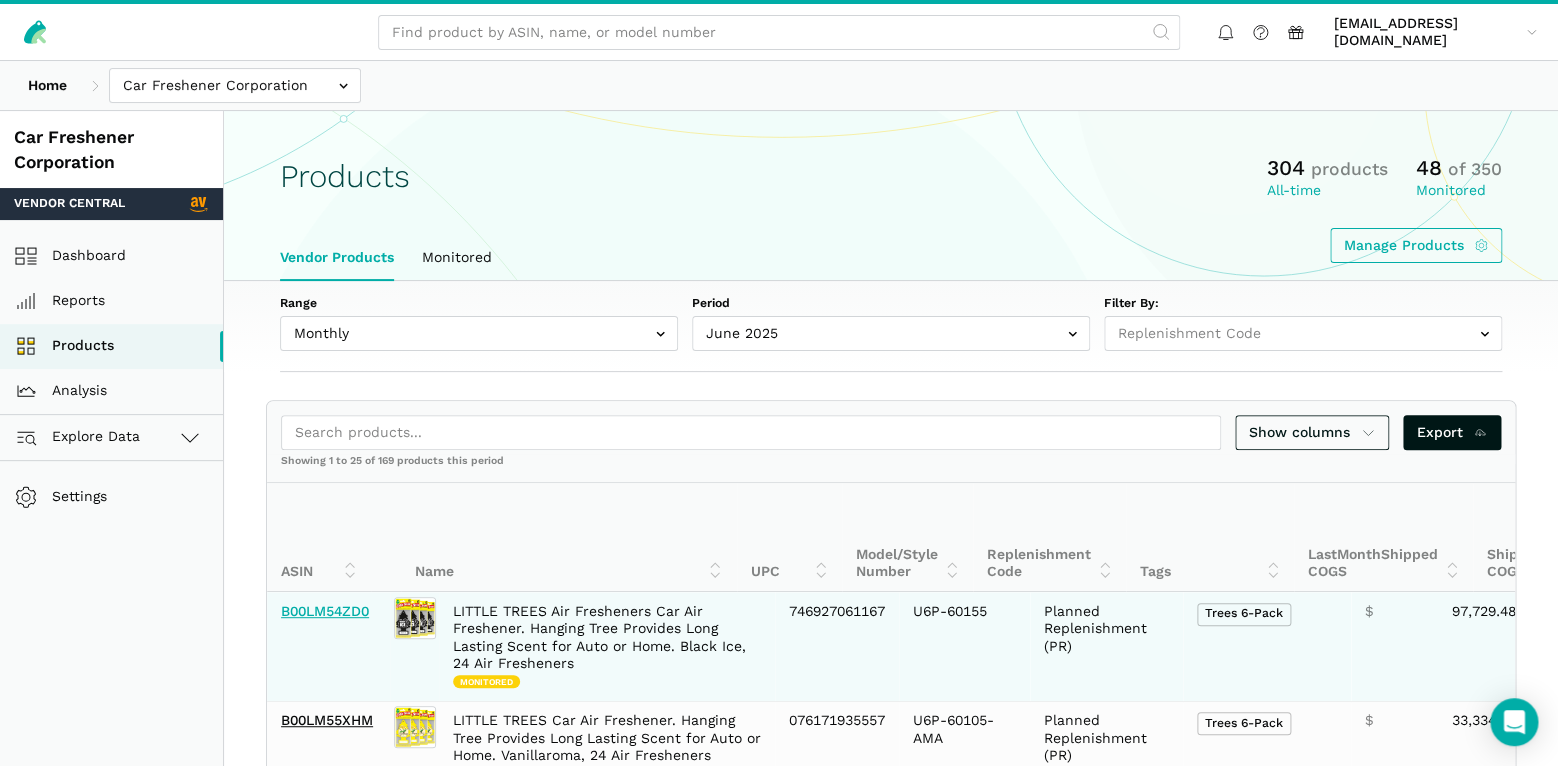 click on "B00LM54ZD0" at bounding box center [325, 611] 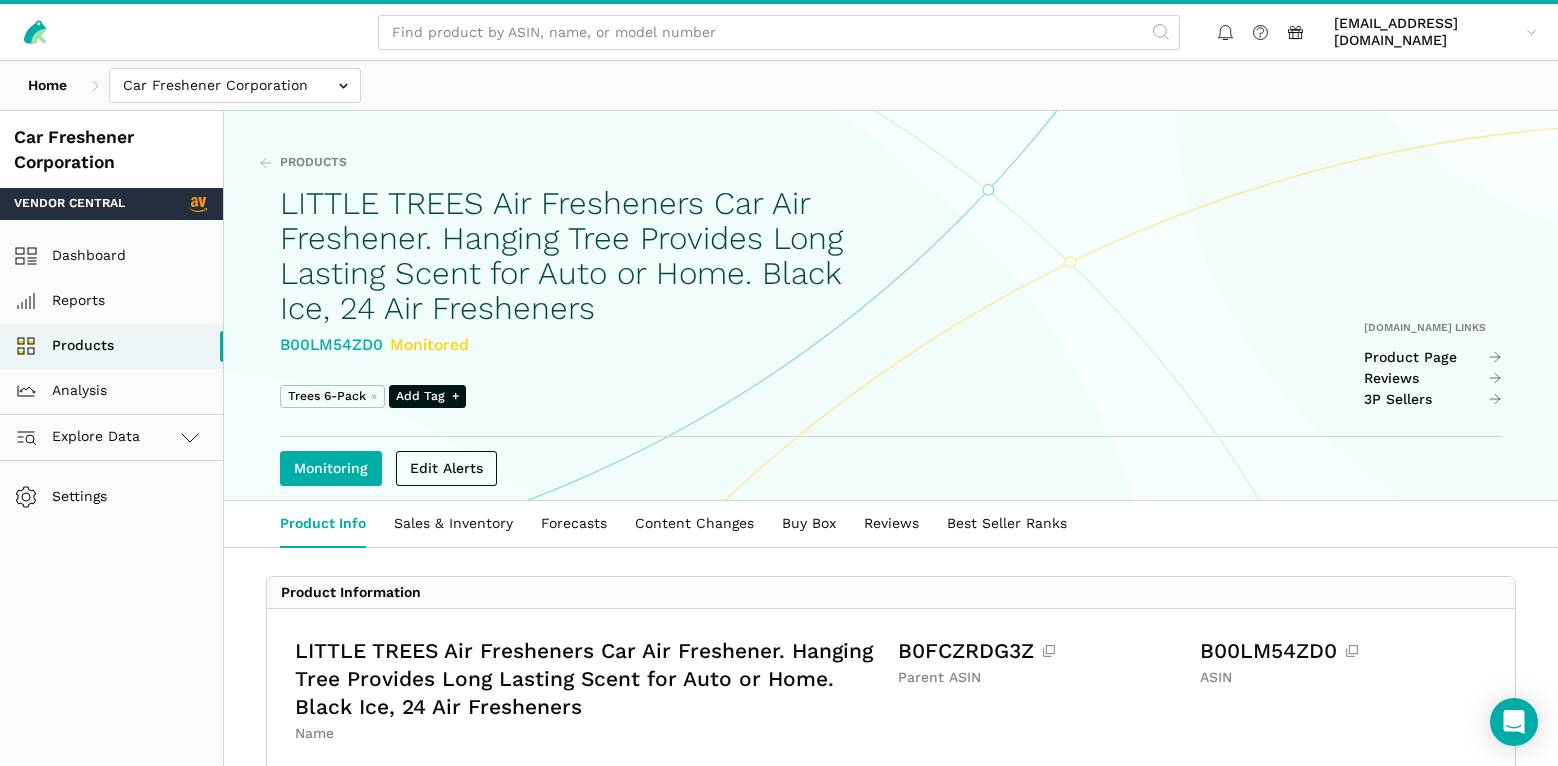 scroll, scrollTop: 0, scrollLeft: 0, axis: both 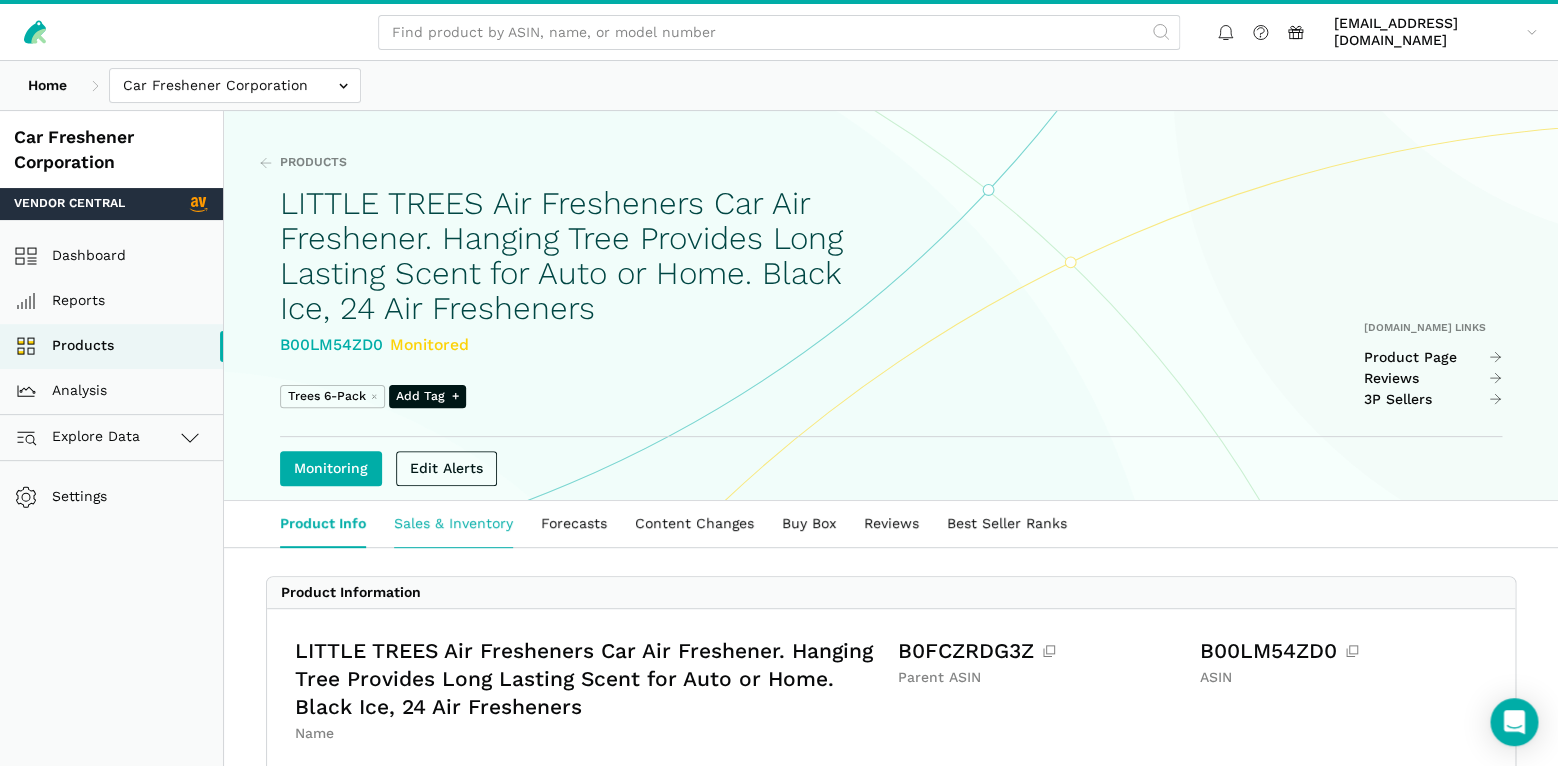 click on "Sales & Inventory" at bounding box center [453, 524] 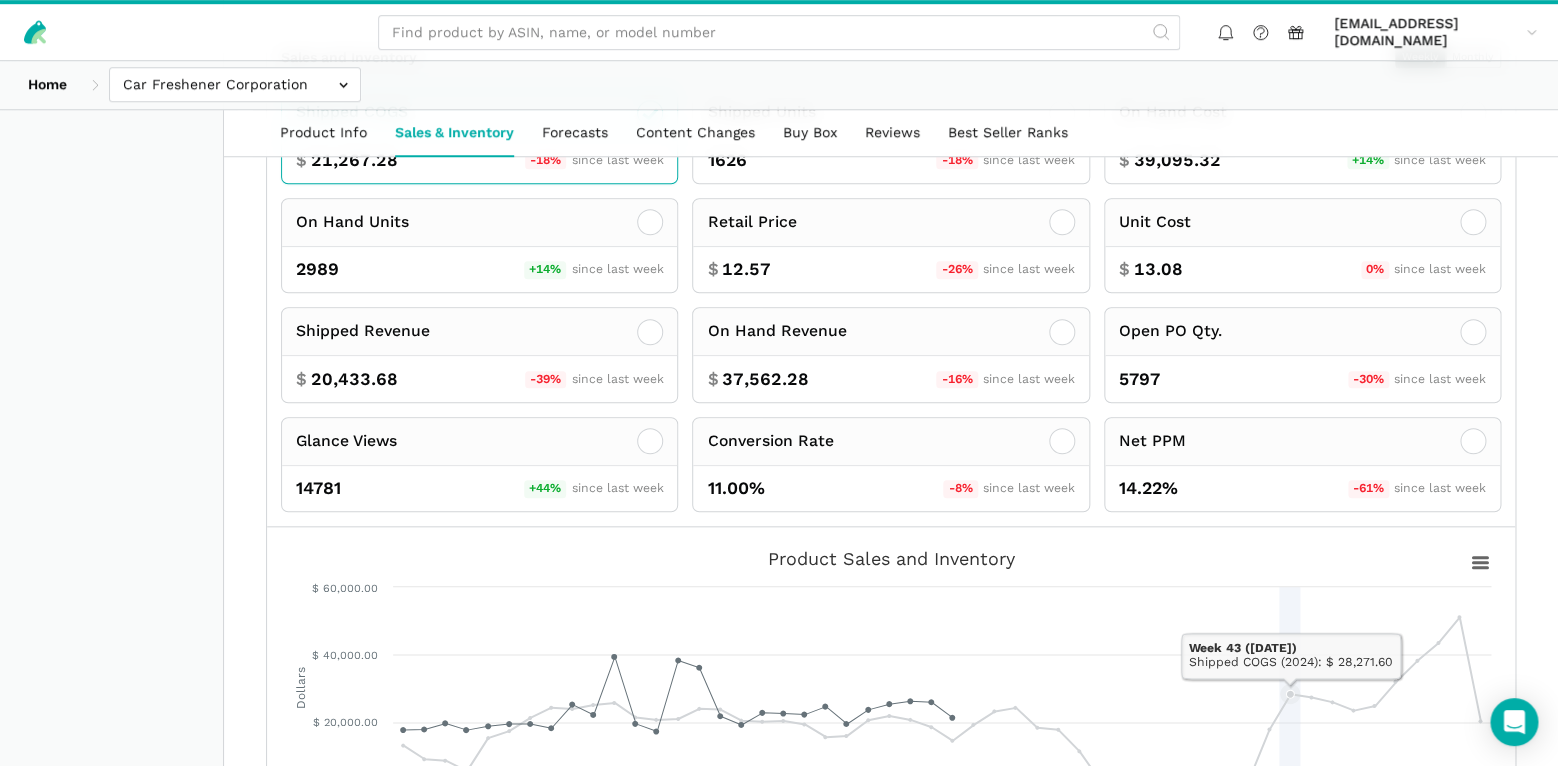 scroll, scrollTop: 350, scrollLeft: 0, axis: vertical 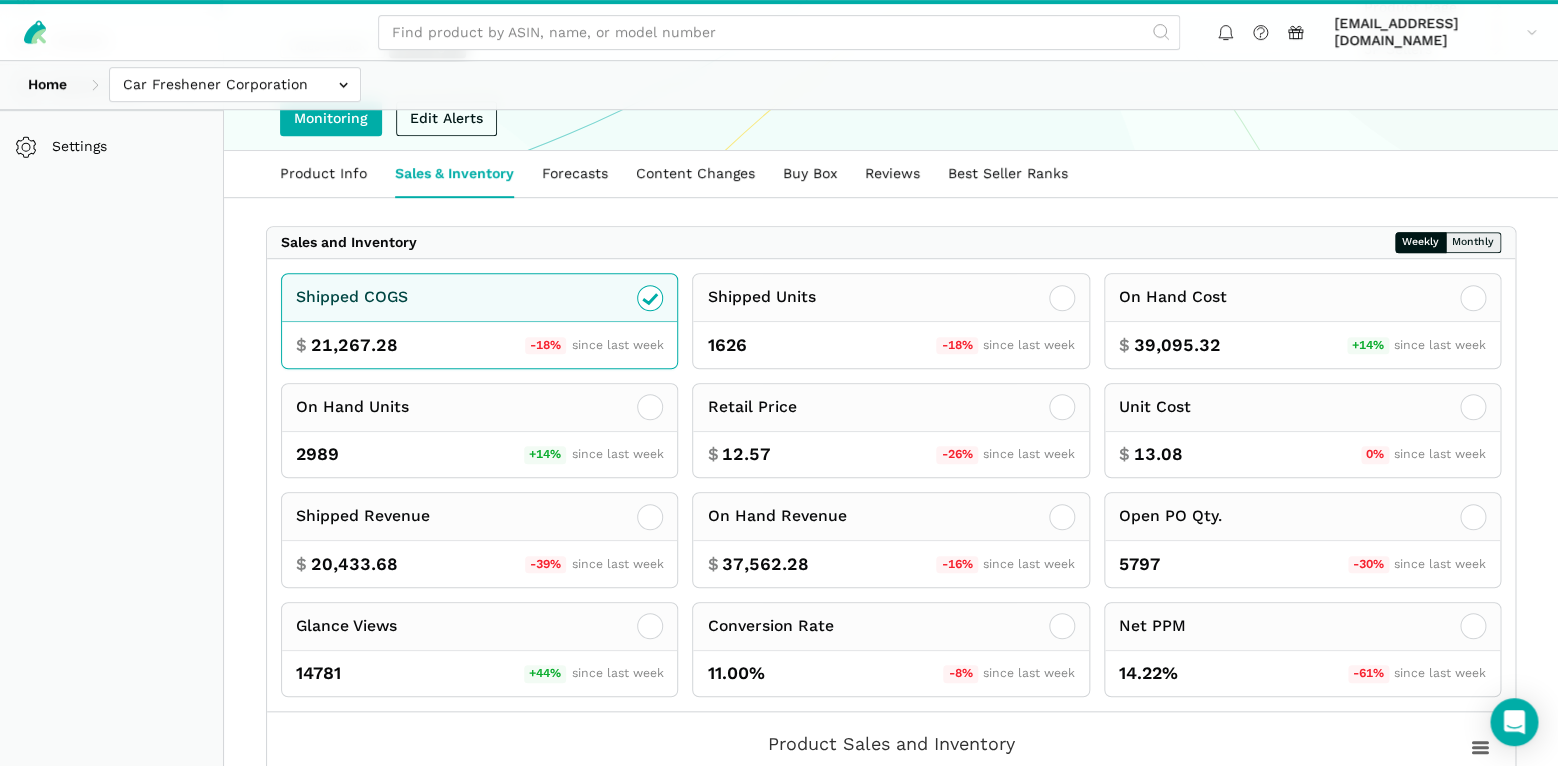 click on "Monthly" at bounding box center [1473, 242] 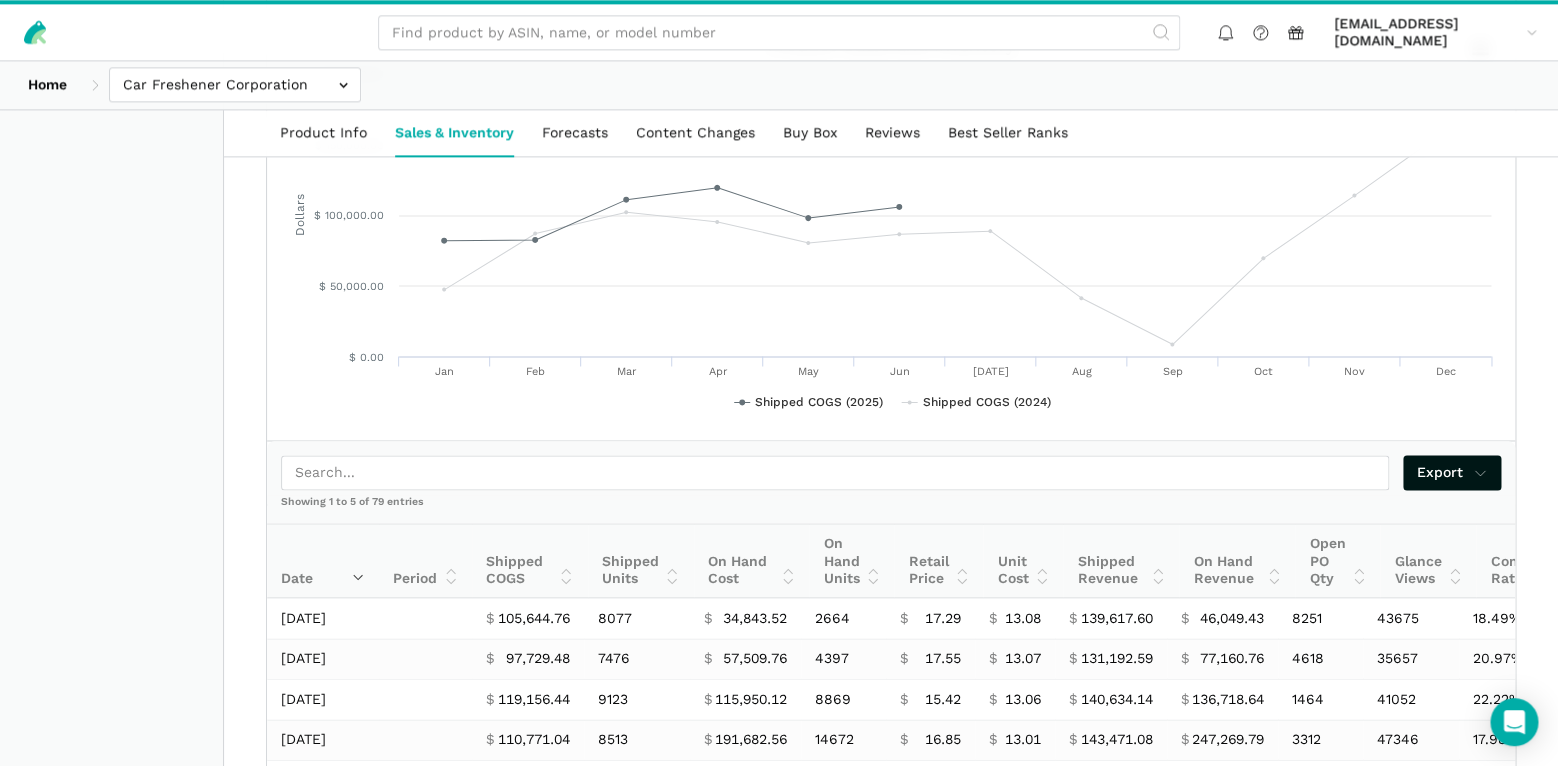 scroll, scrollTop: 1182, scrollLeft: 0, axis: vertical 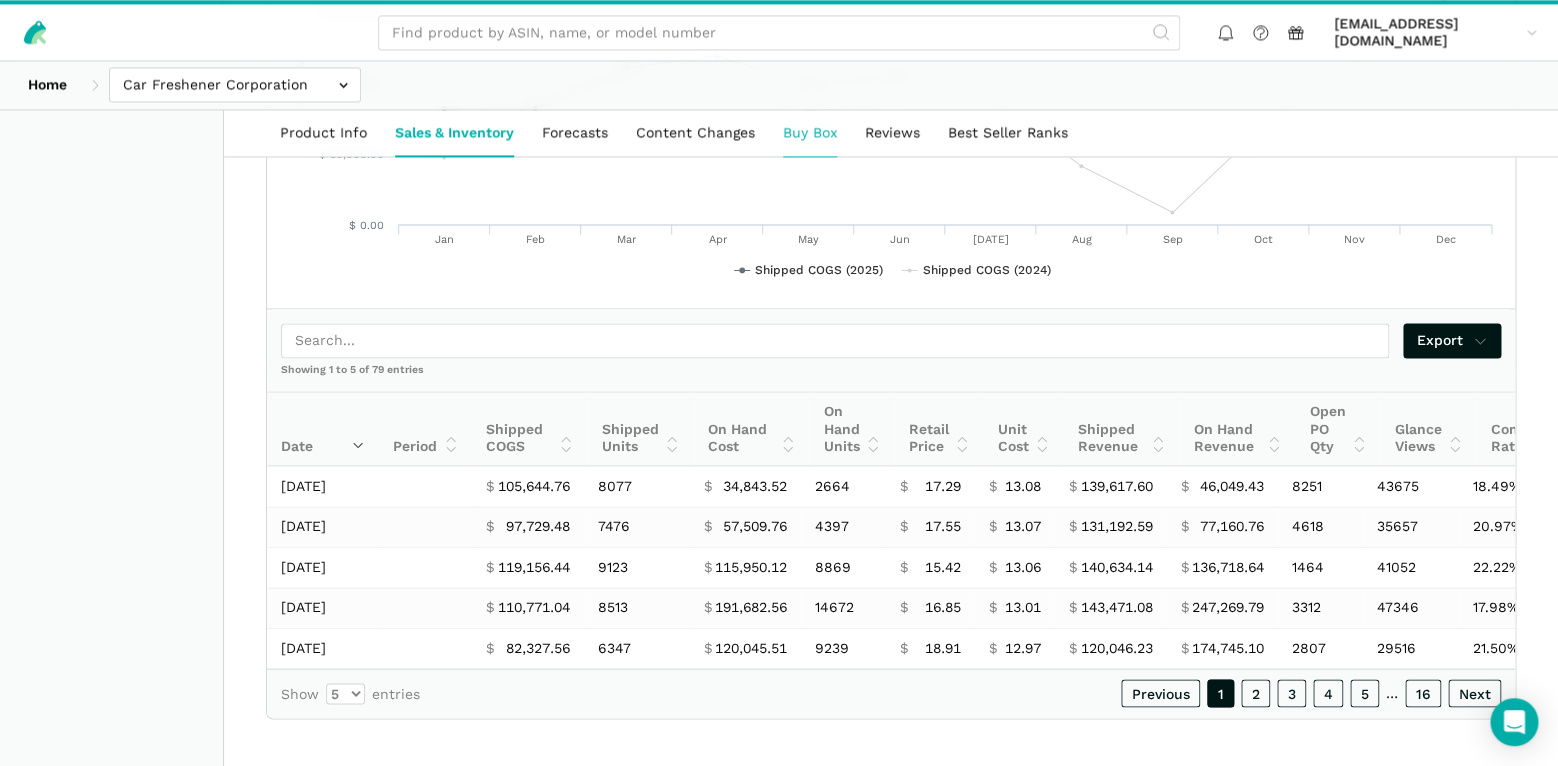 click on "Buy Box" at bounding box center [810, 133] 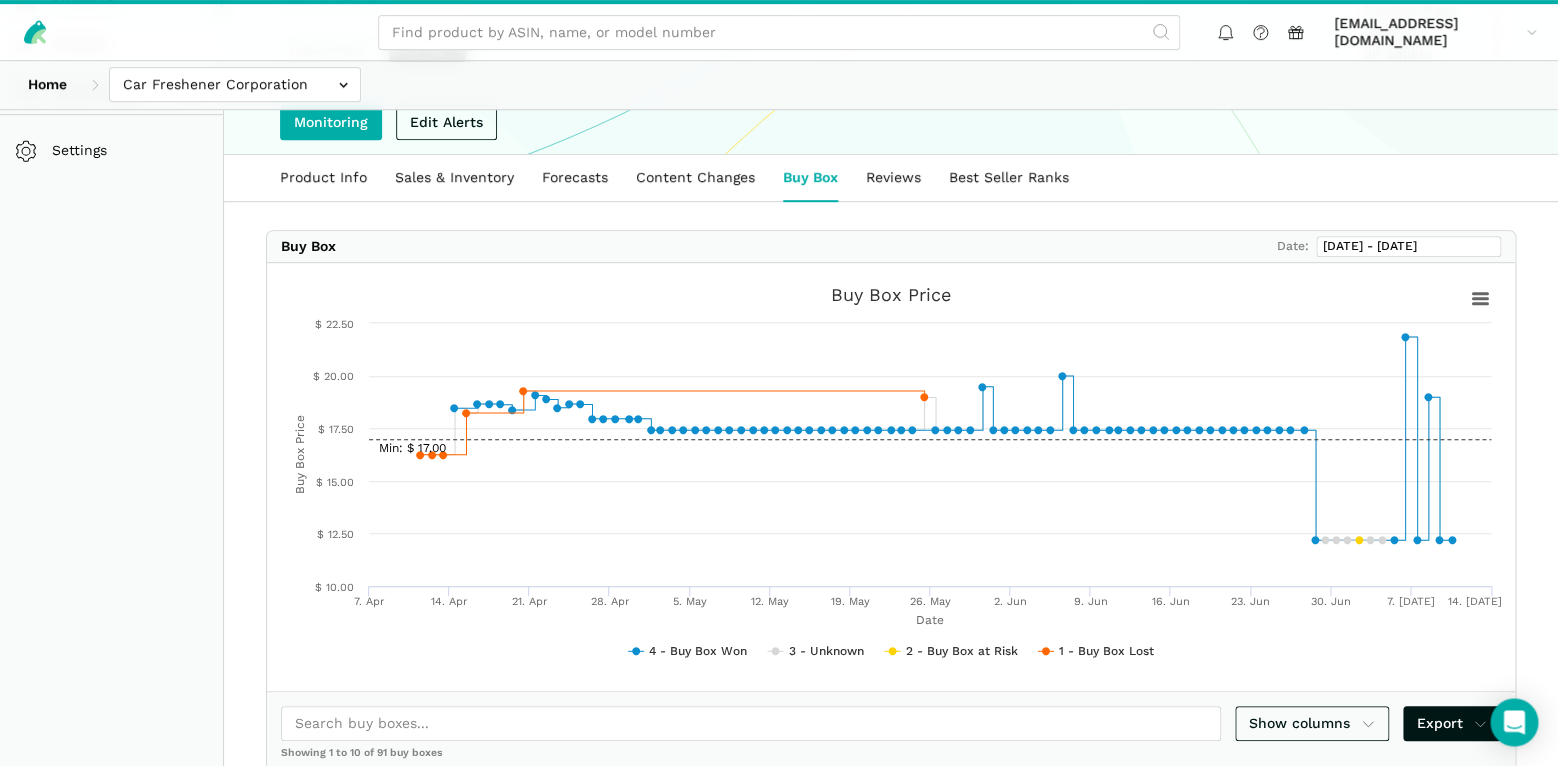 scroll, scrollTop: 350, scrollLeft: 0, axis: vertical 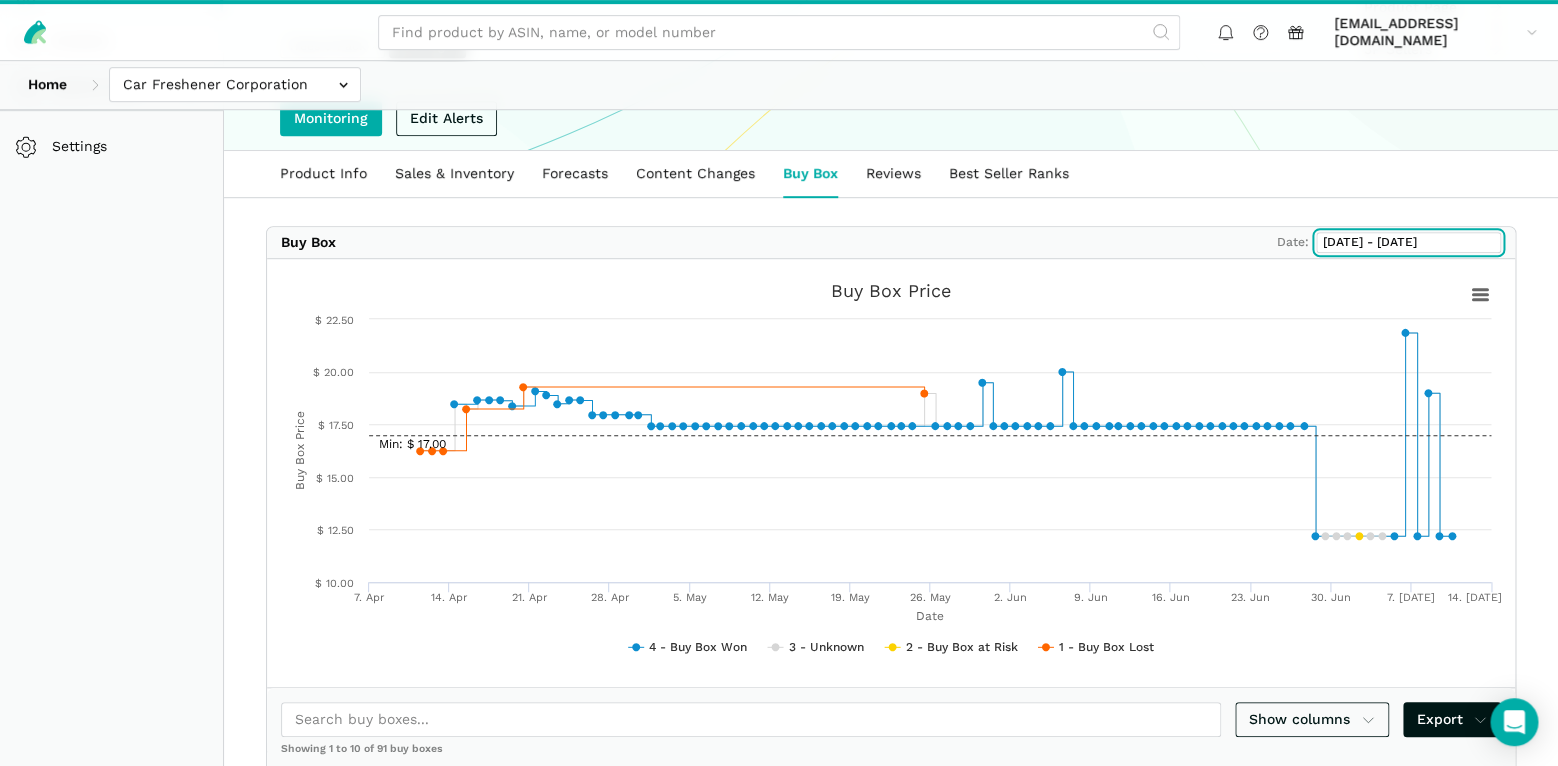 click on "[DATE] - [DATE]" at bounding box center (1408, 242) 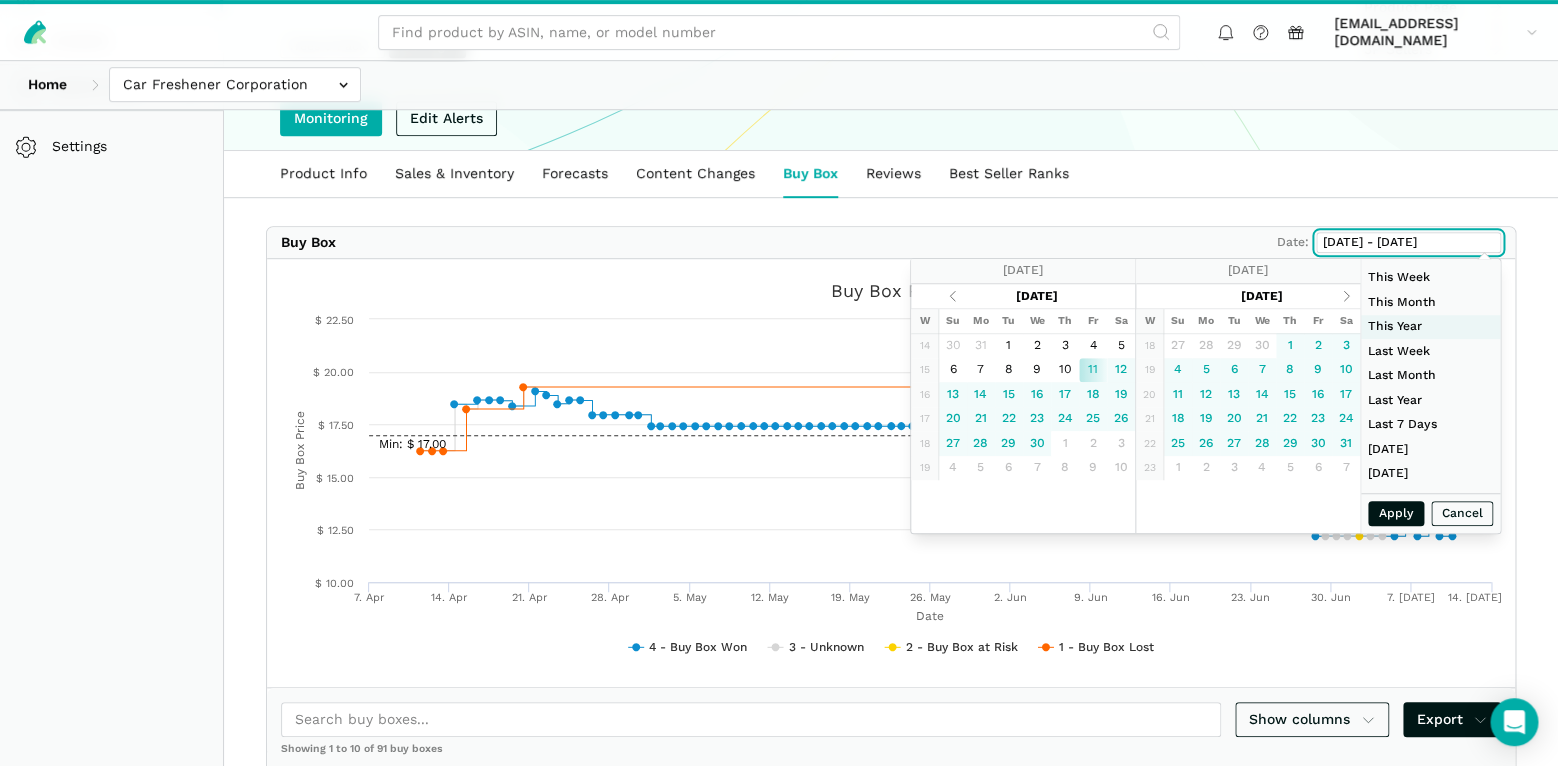 type on "01/01/2025" 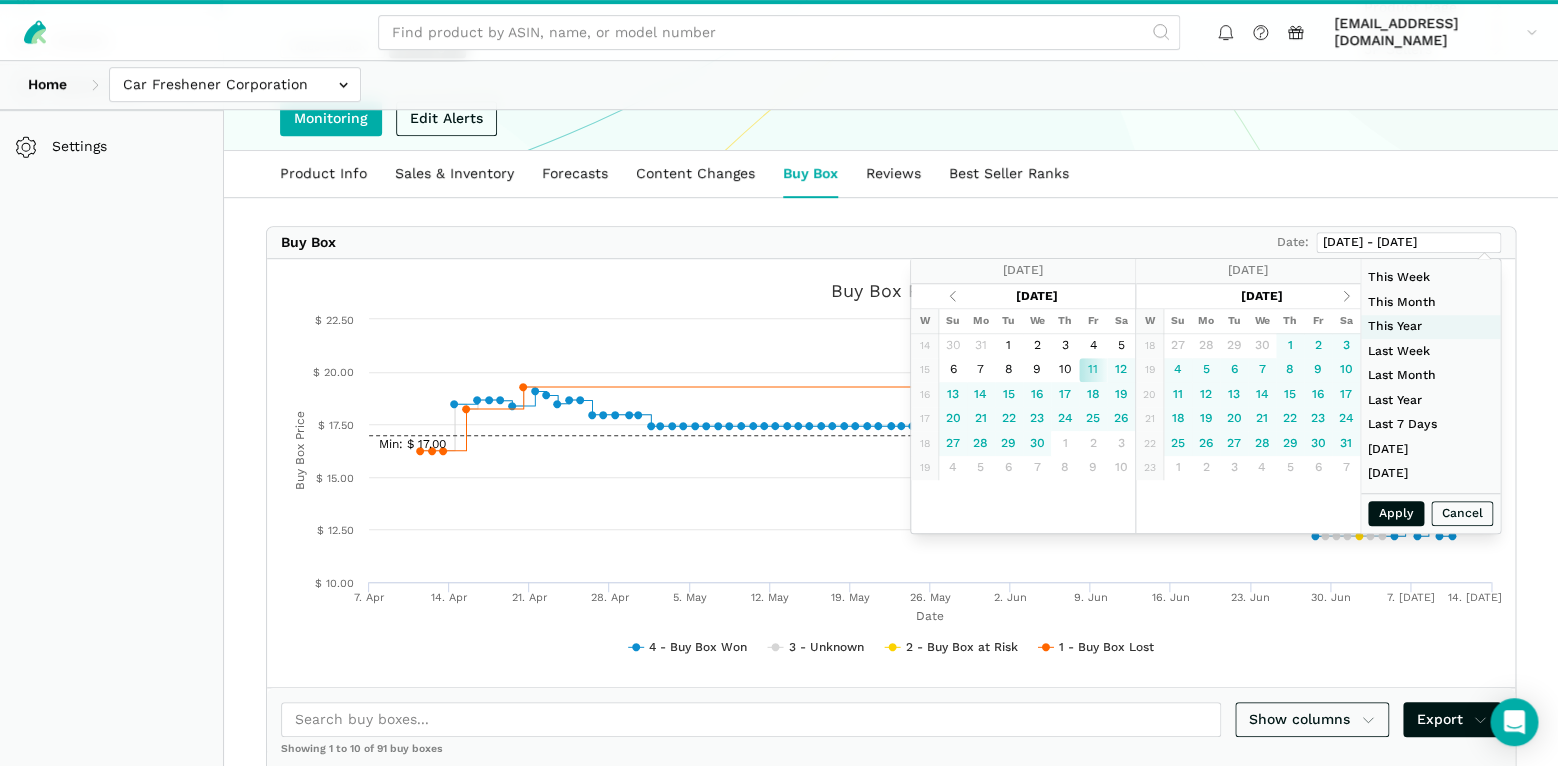 click on "This Year" at bounding box center [1430, 327] 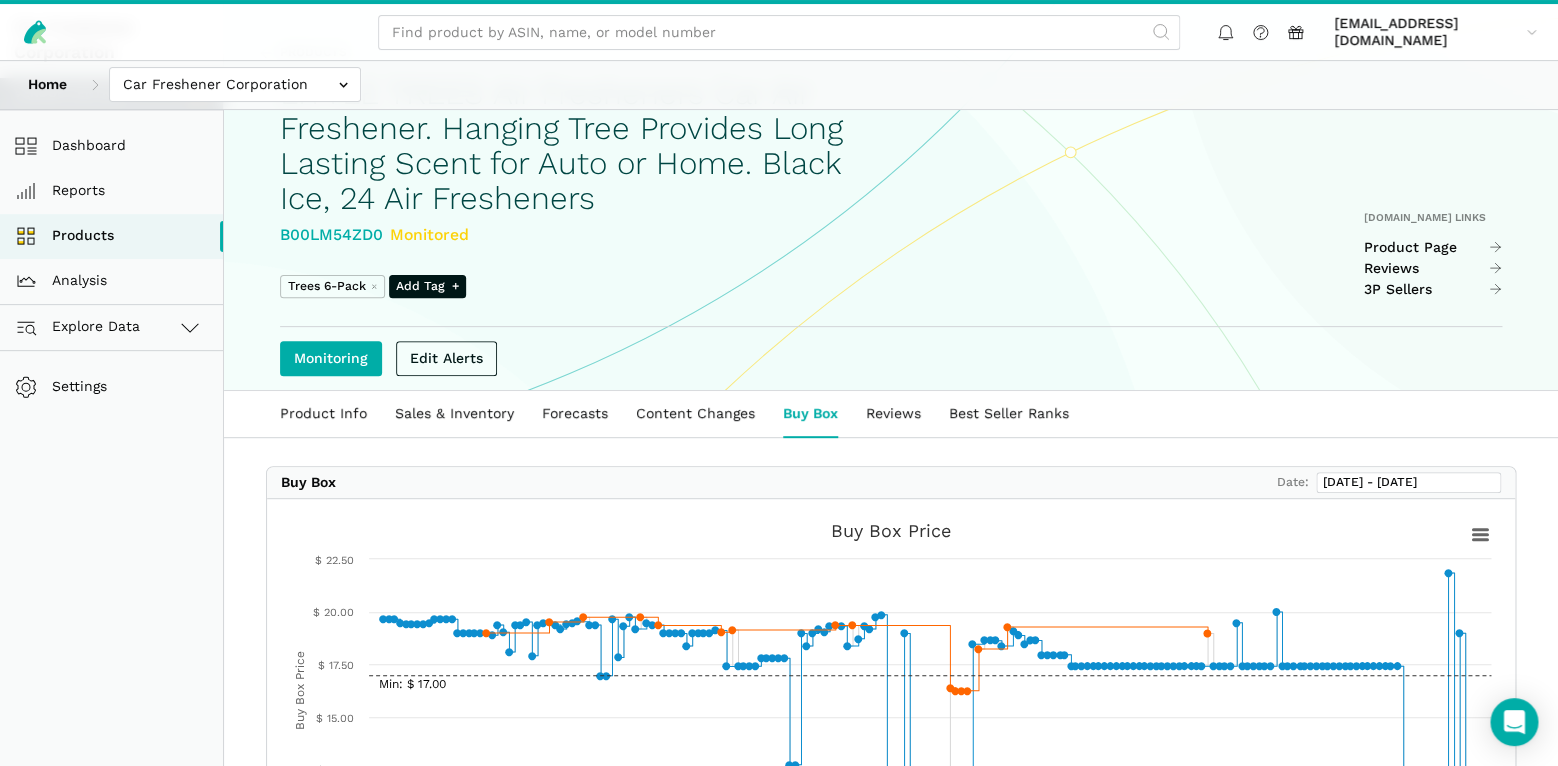 scroll, scrollTop: 0, scrollLeft: 0, axis: both 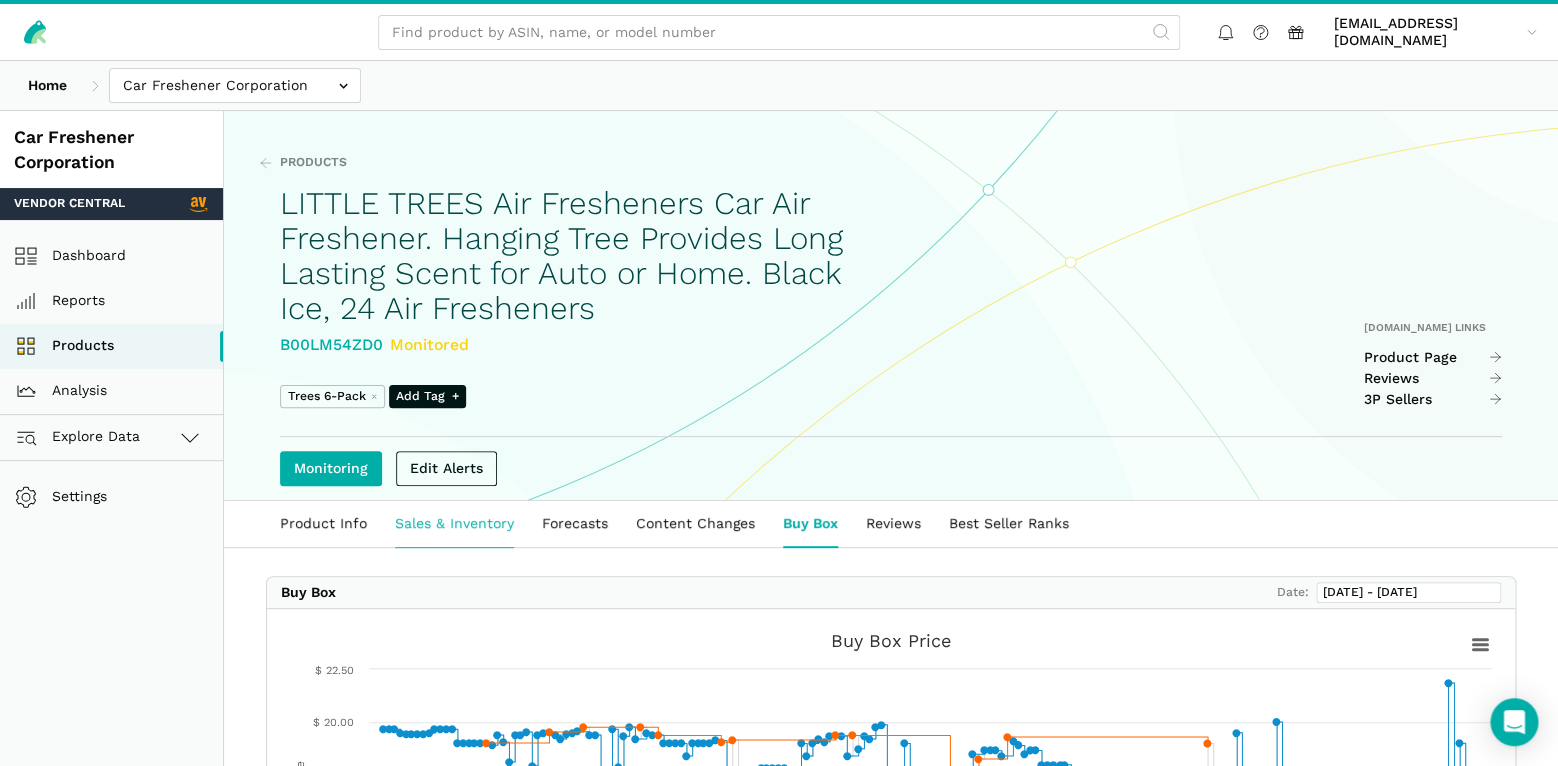 click on "Sales & Inventory" at bounding box center (454, 524) 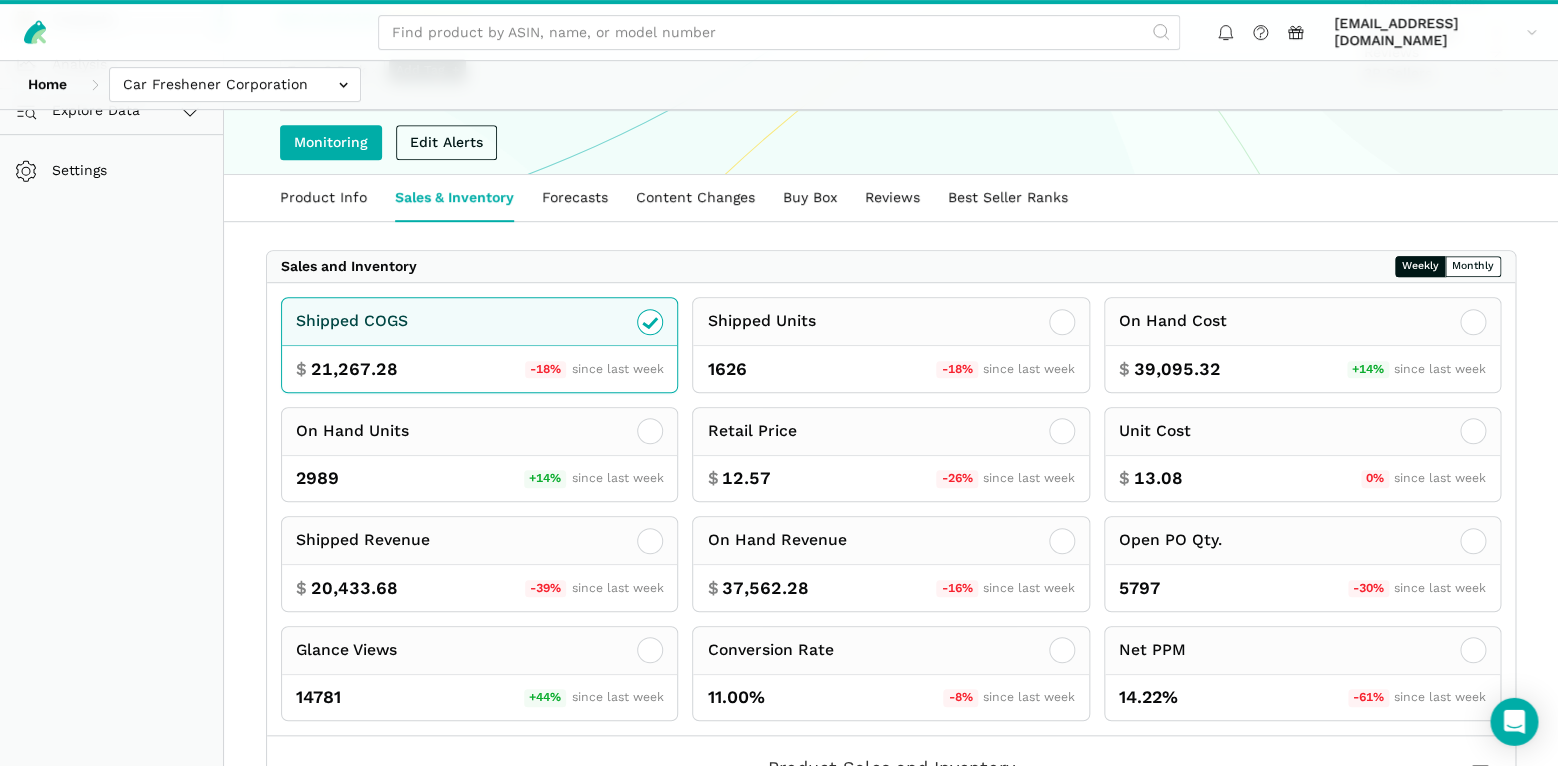 scroll, scrollTop: 350, scrollLeft: 0, axis: vertical 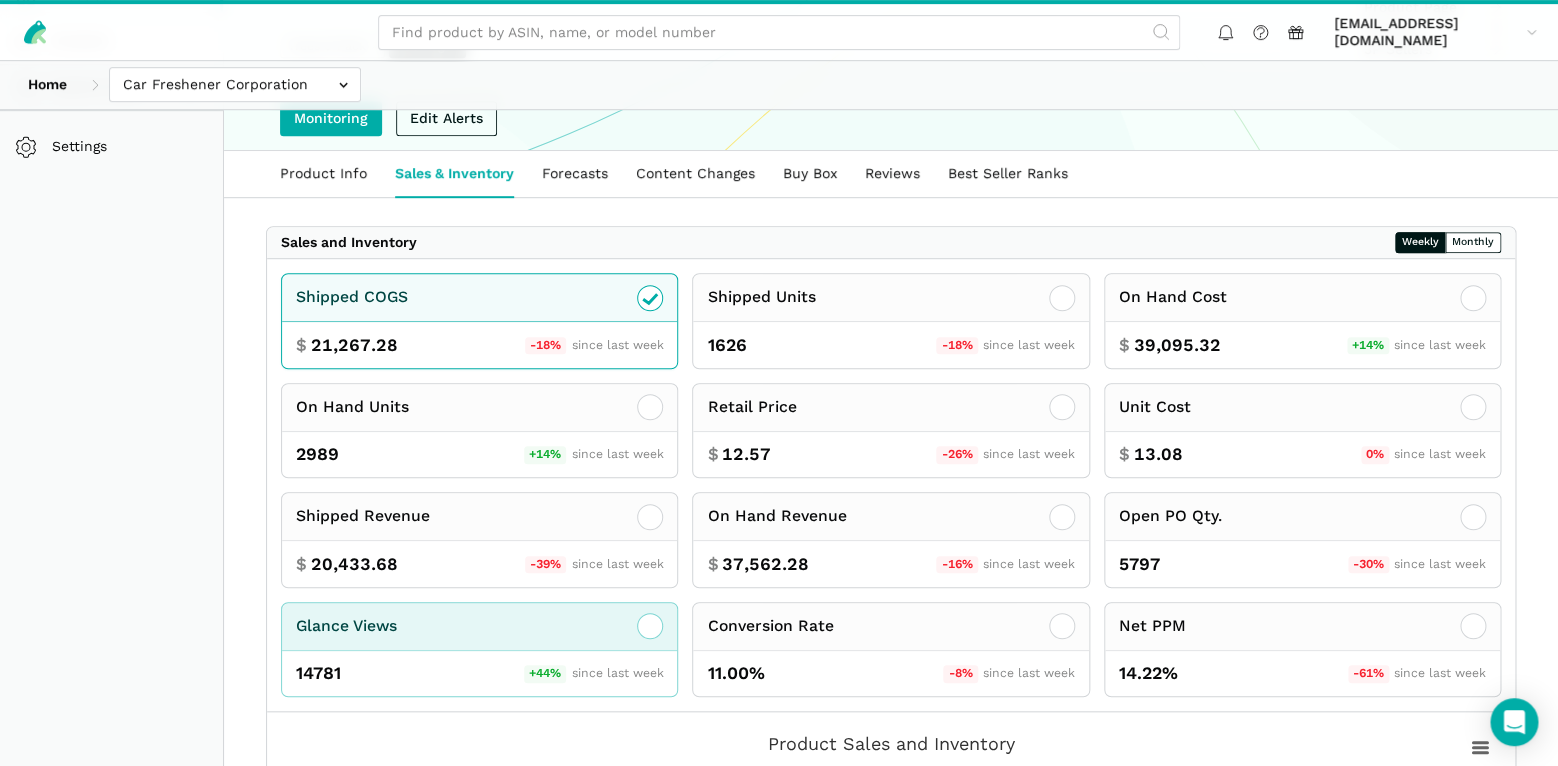 click 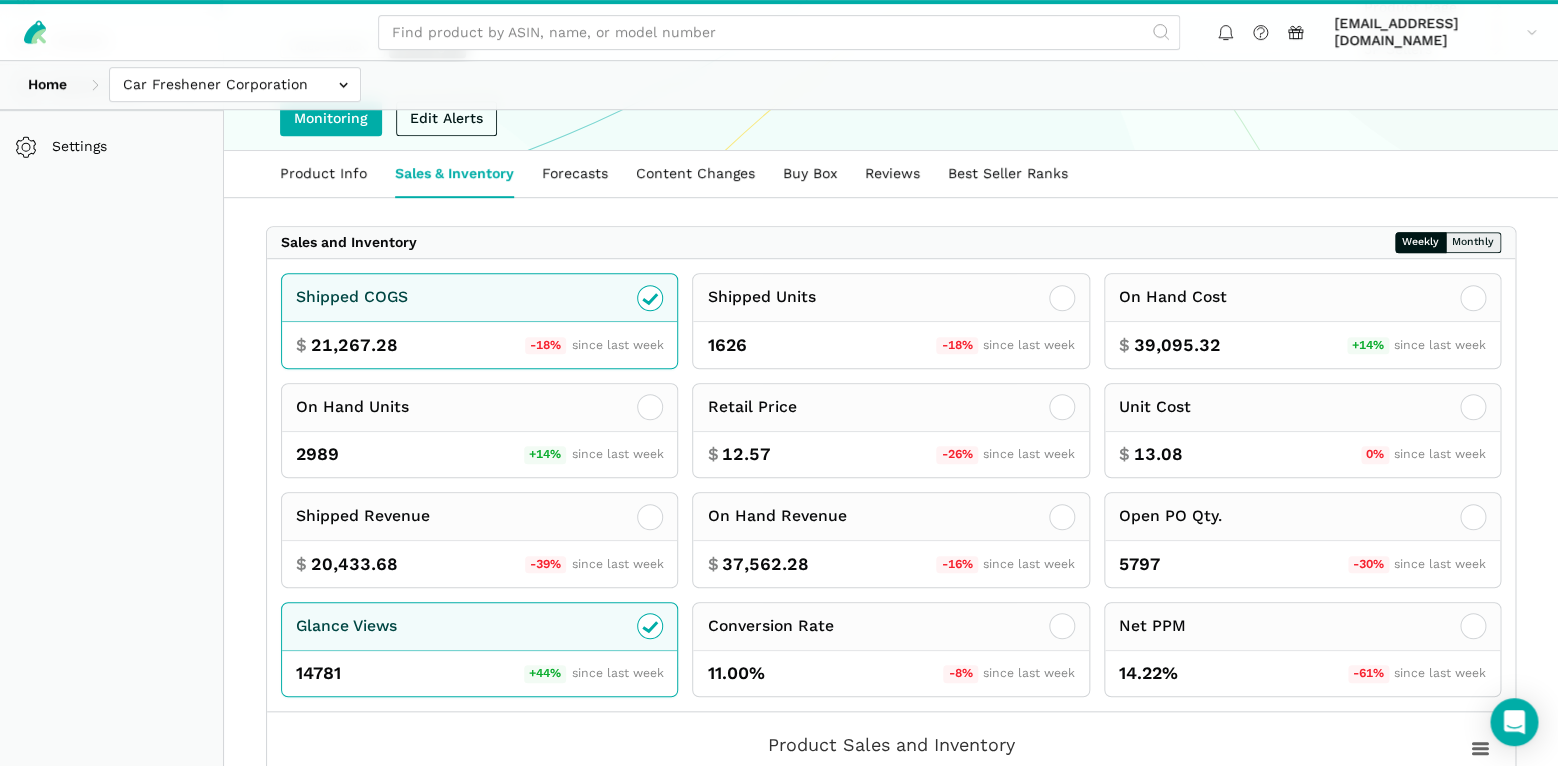 click on "Monthly" at bounding box center (1473, 242) 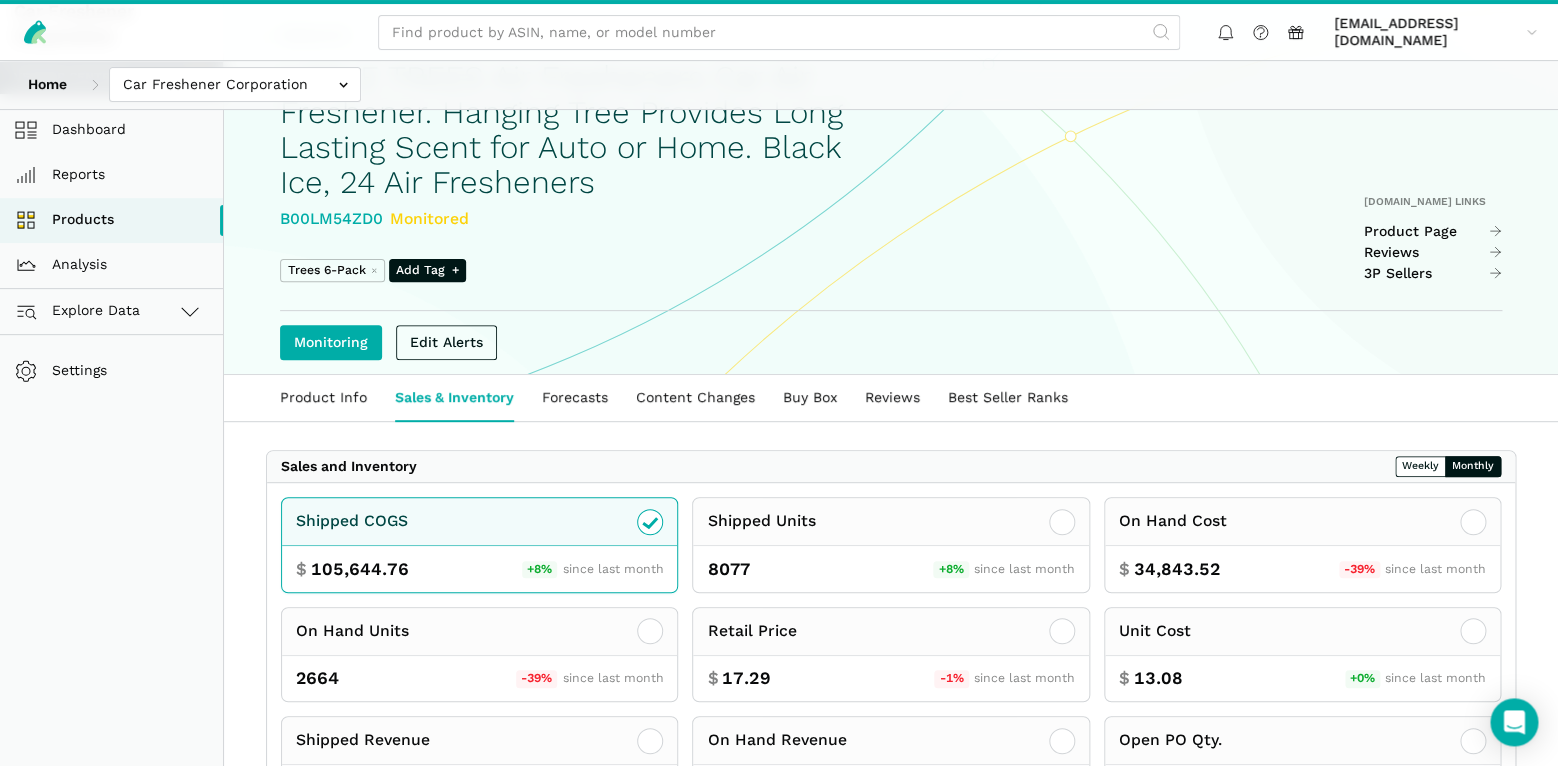 scroll, scrollTop: 0, scrollLeft: 0, axis: both 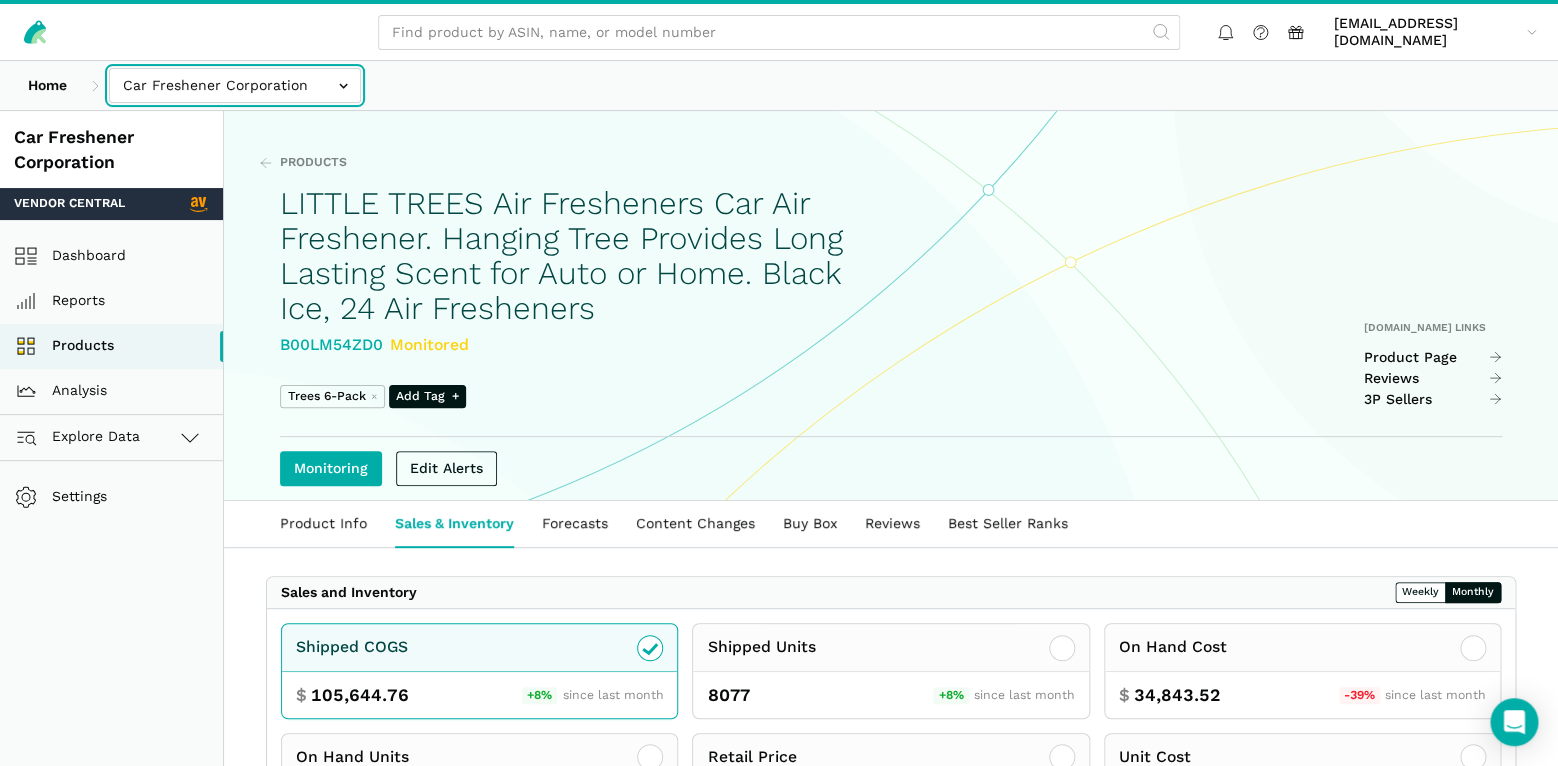click at bounding box center [235, 85] 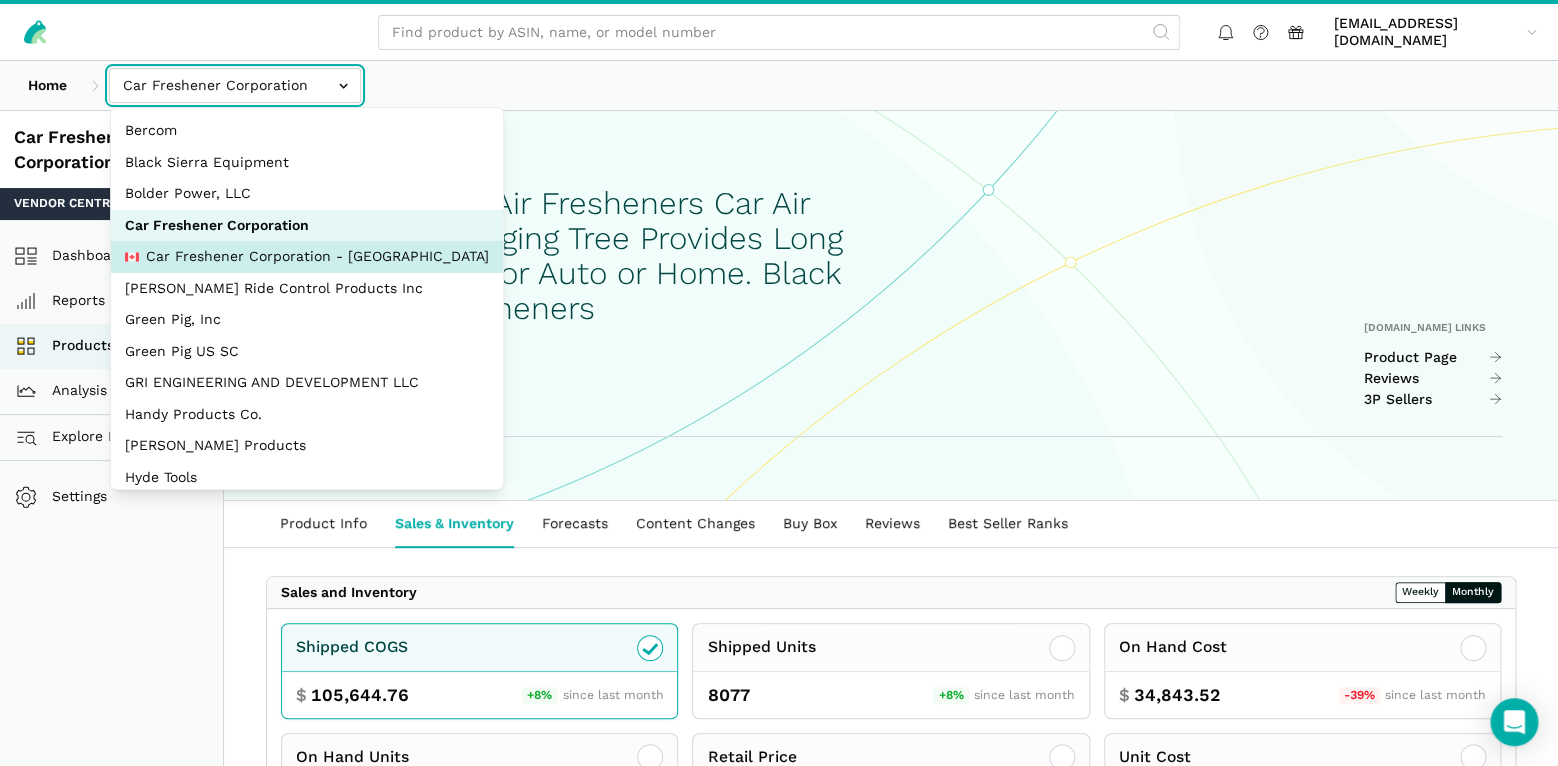 select on "MkN8EkcaB26WsjS8pF97Wcww" 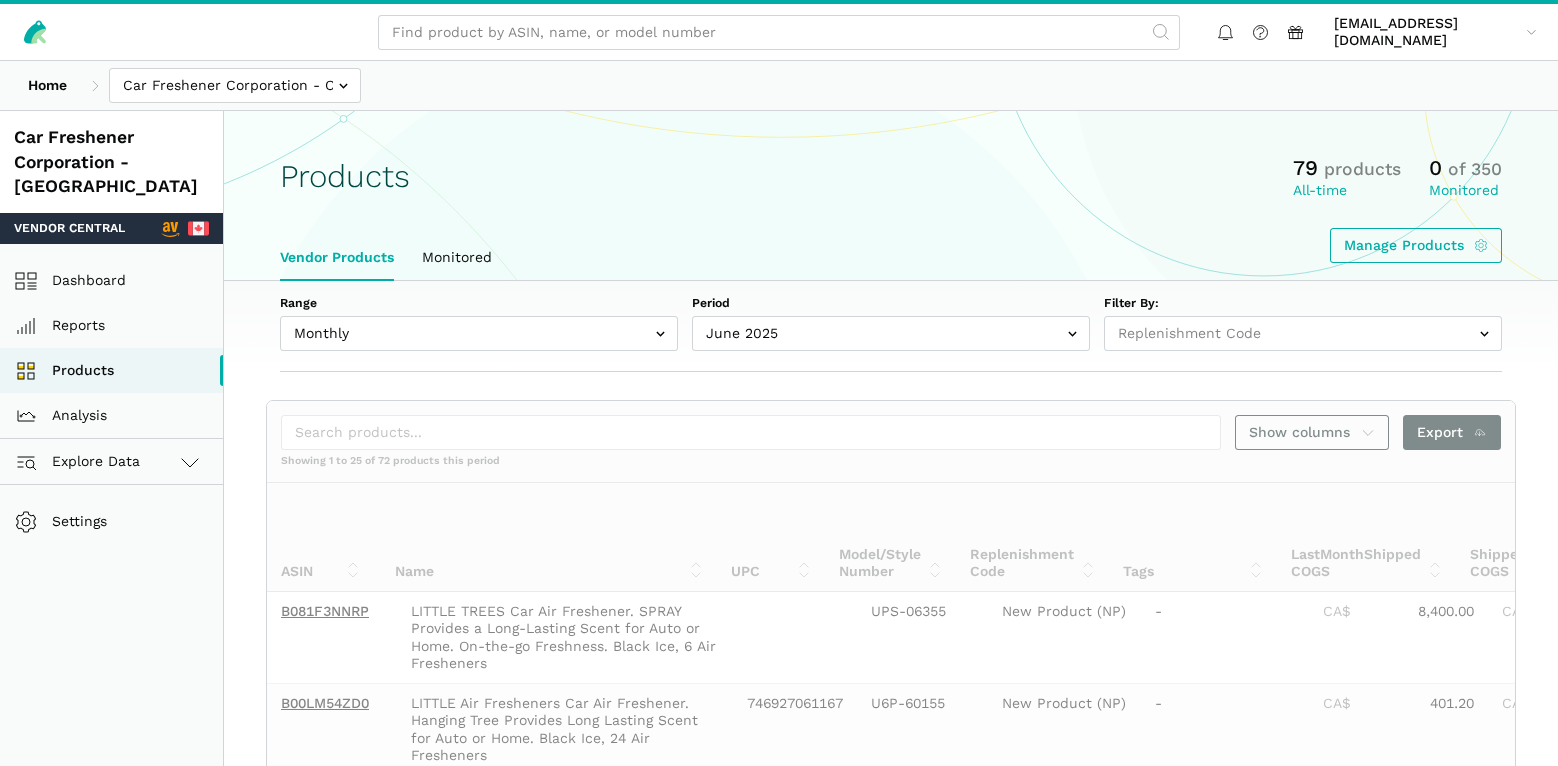 select 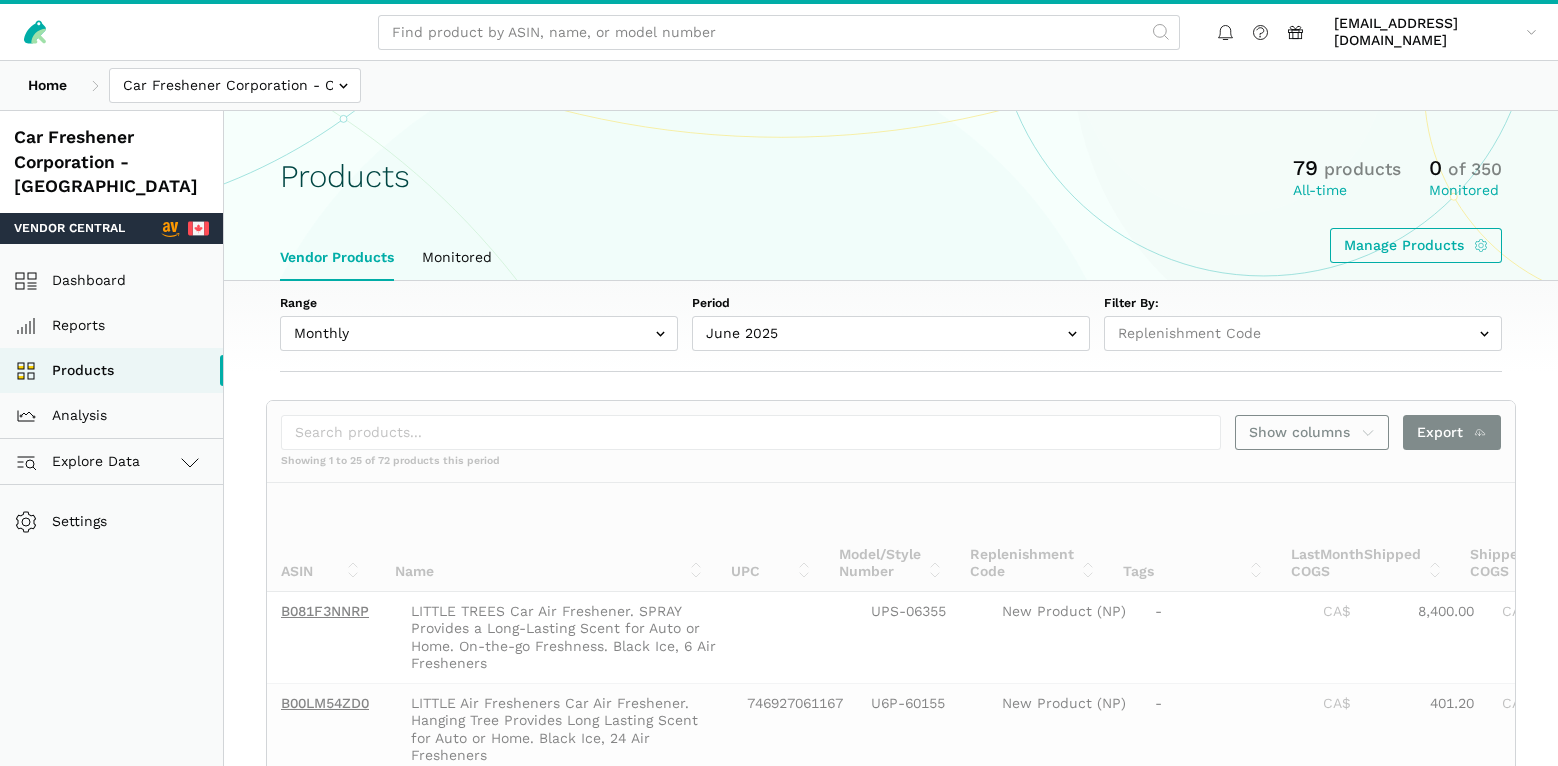 scroll, scrollTop: 0, scrollLeft: 0, axis: both 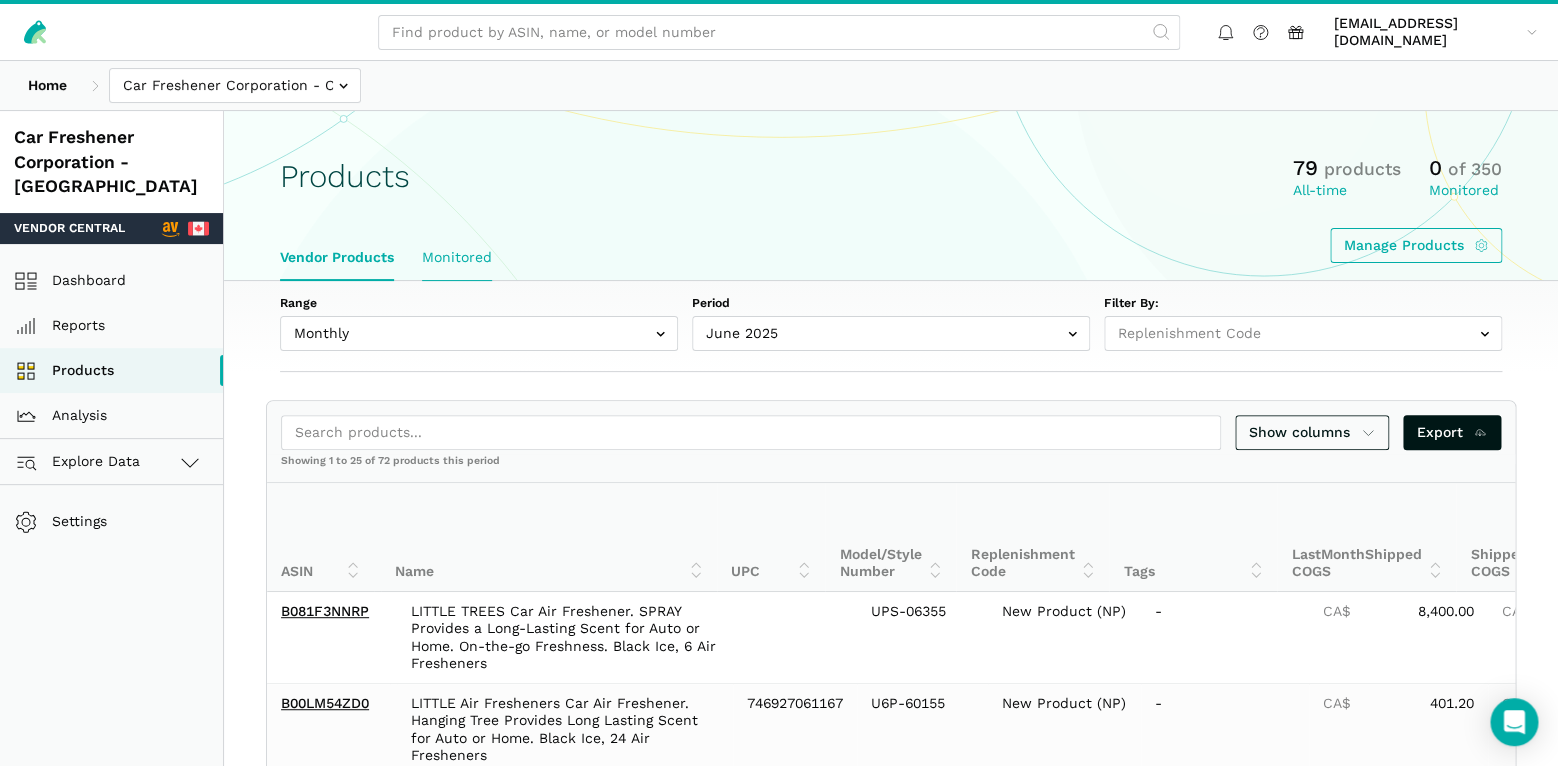 click on "Monitored" at bounding box center [457, 258] 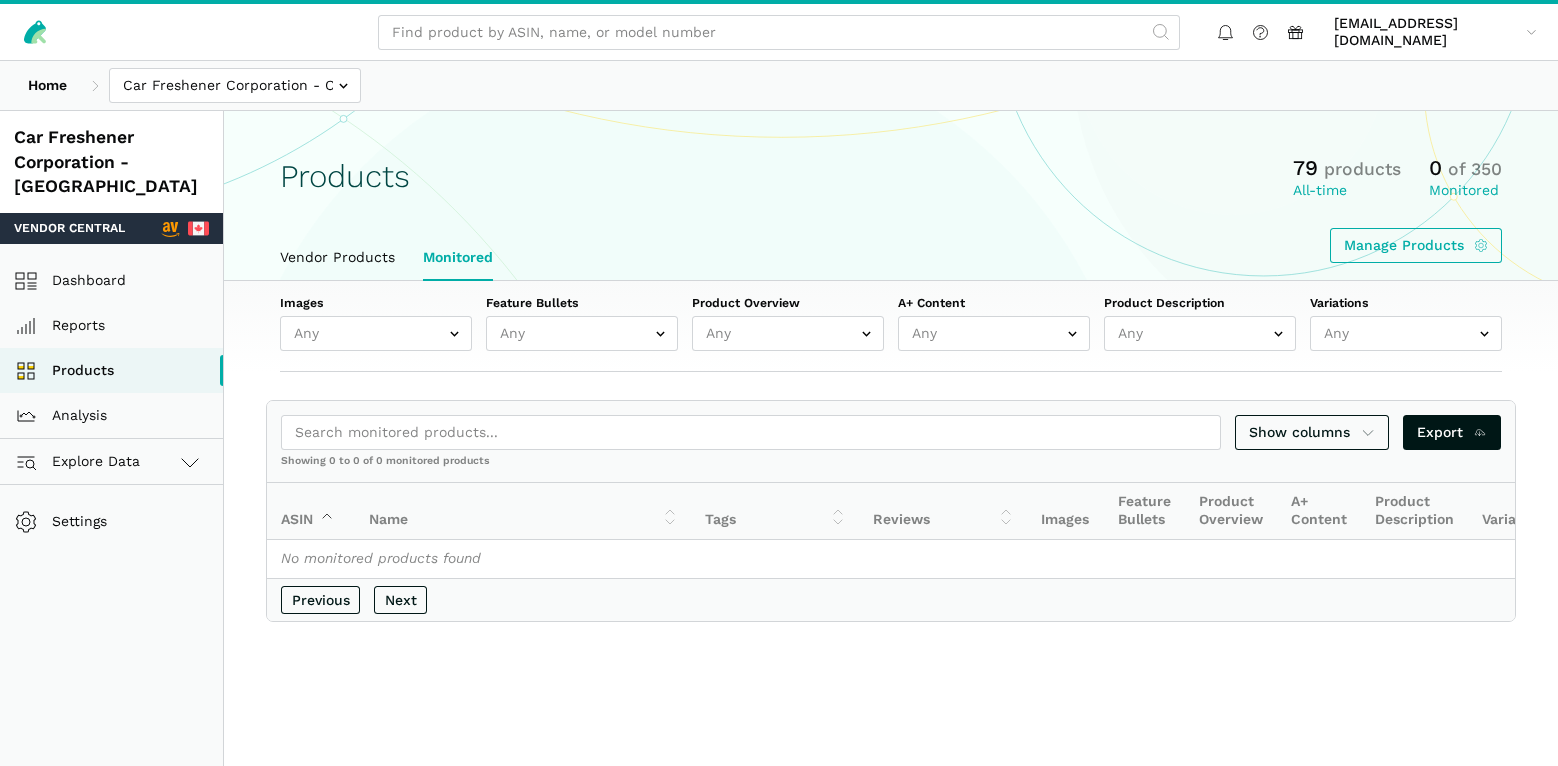 scroll, scrollTop: 0, scrollLeft: 0, axis: both 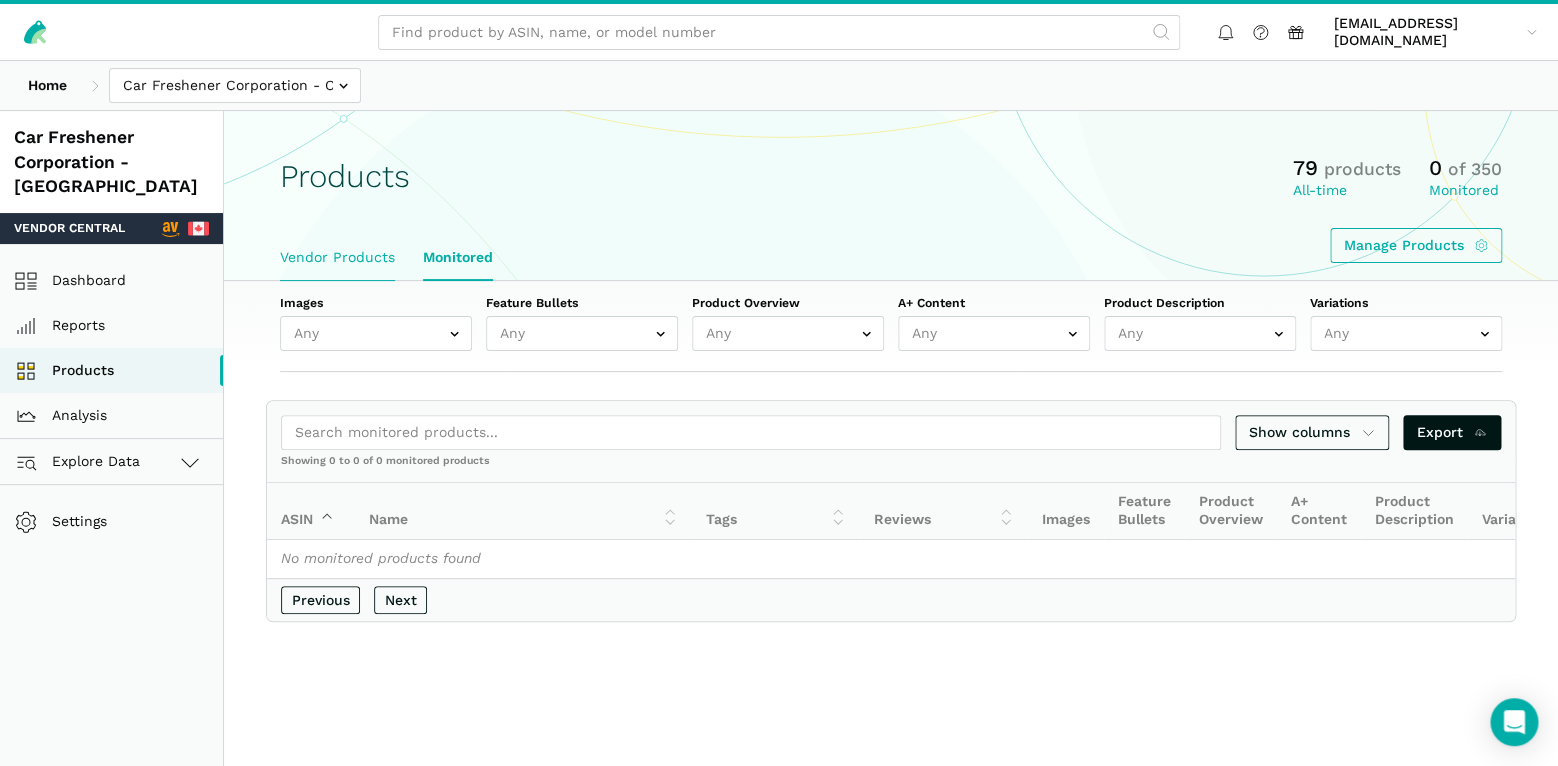 click on "Vendor Products" at bounding box center [337, 258] 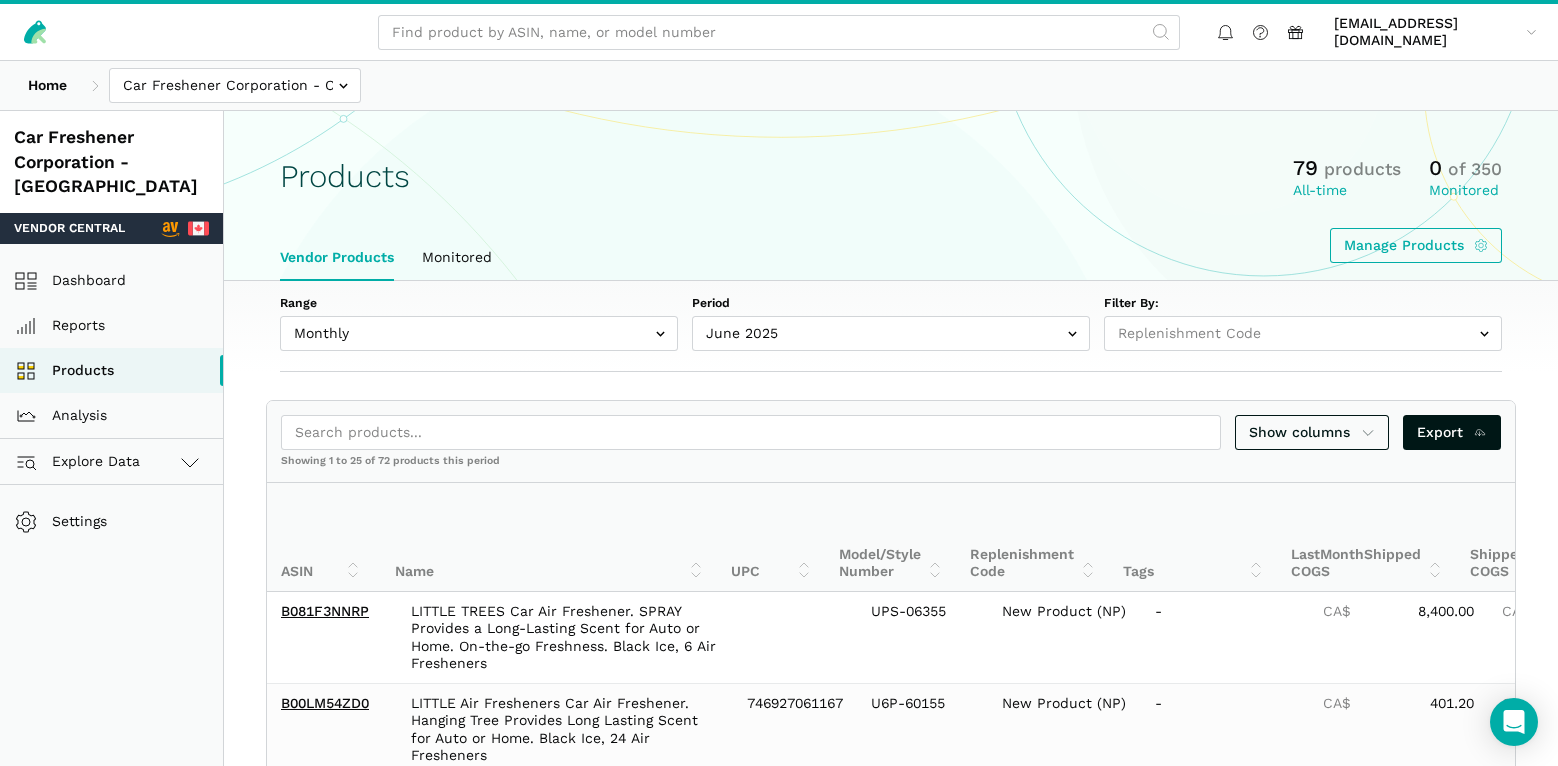 select 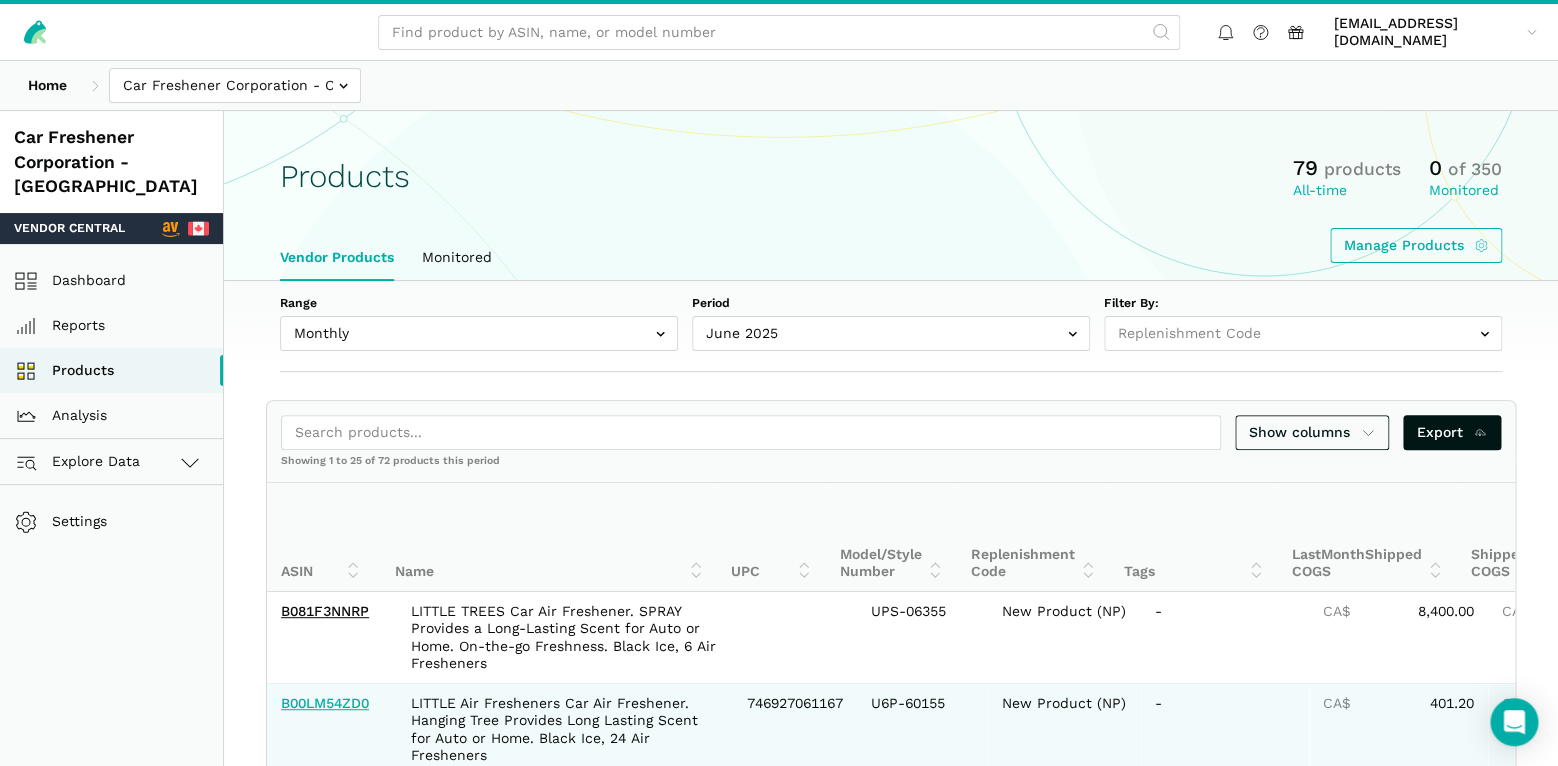 click on "B00LM54ZD0" at bounding box center [325, 703] 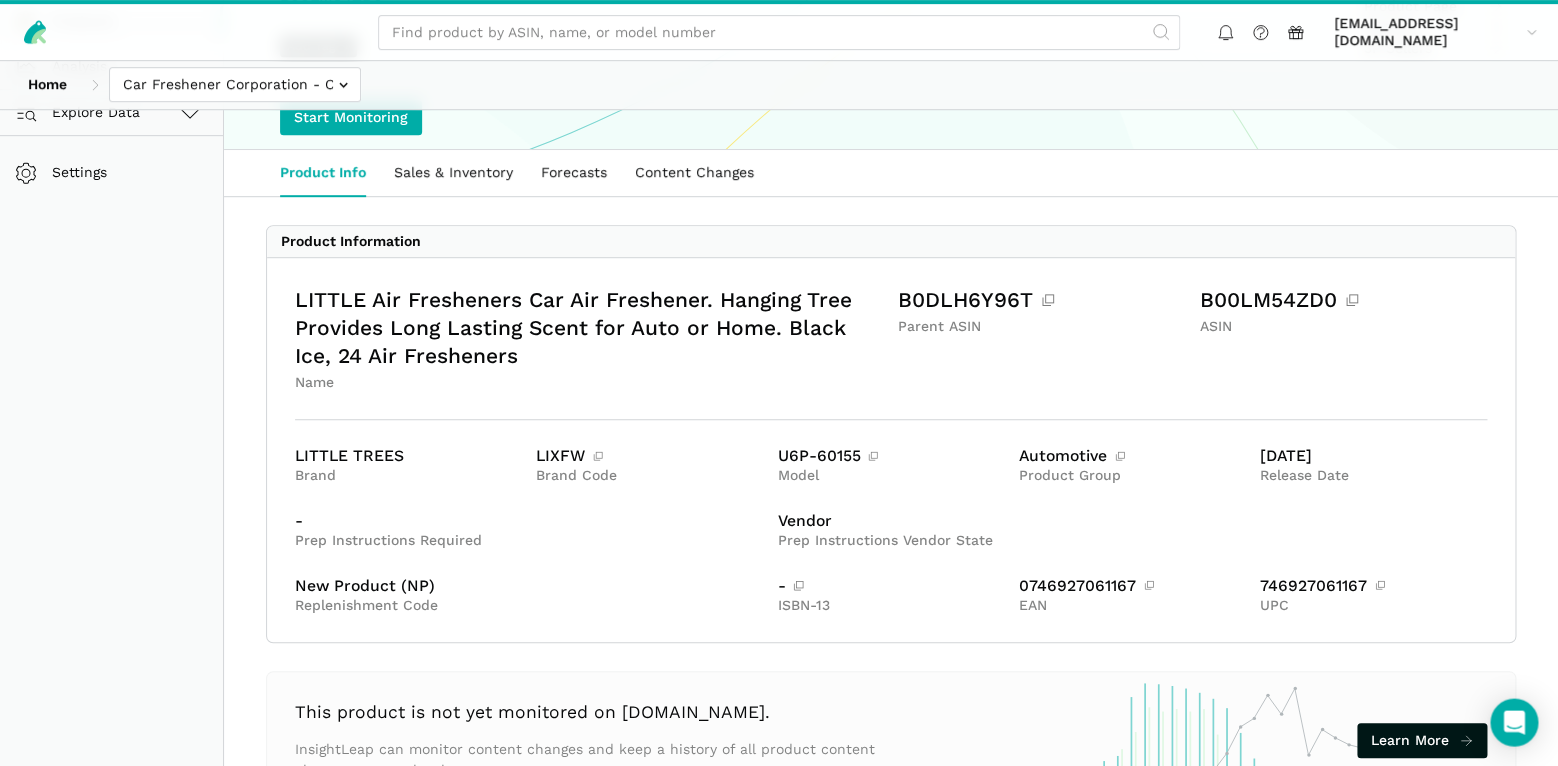 scroll, scrollTop: 350, scrollLeft: 0, axis: vertical 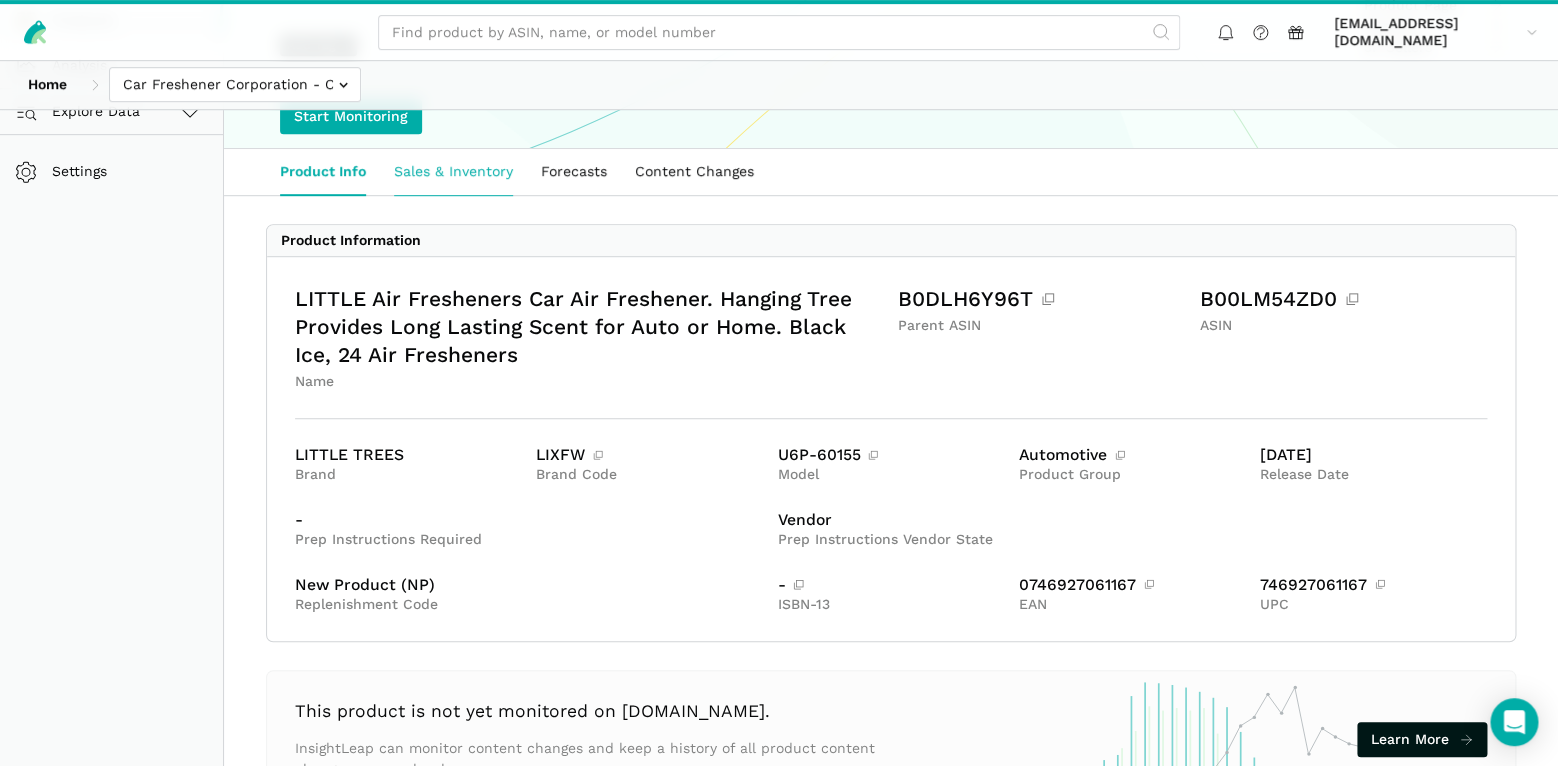 click on "Sales & Inventory" at bounding box center [453, 172] 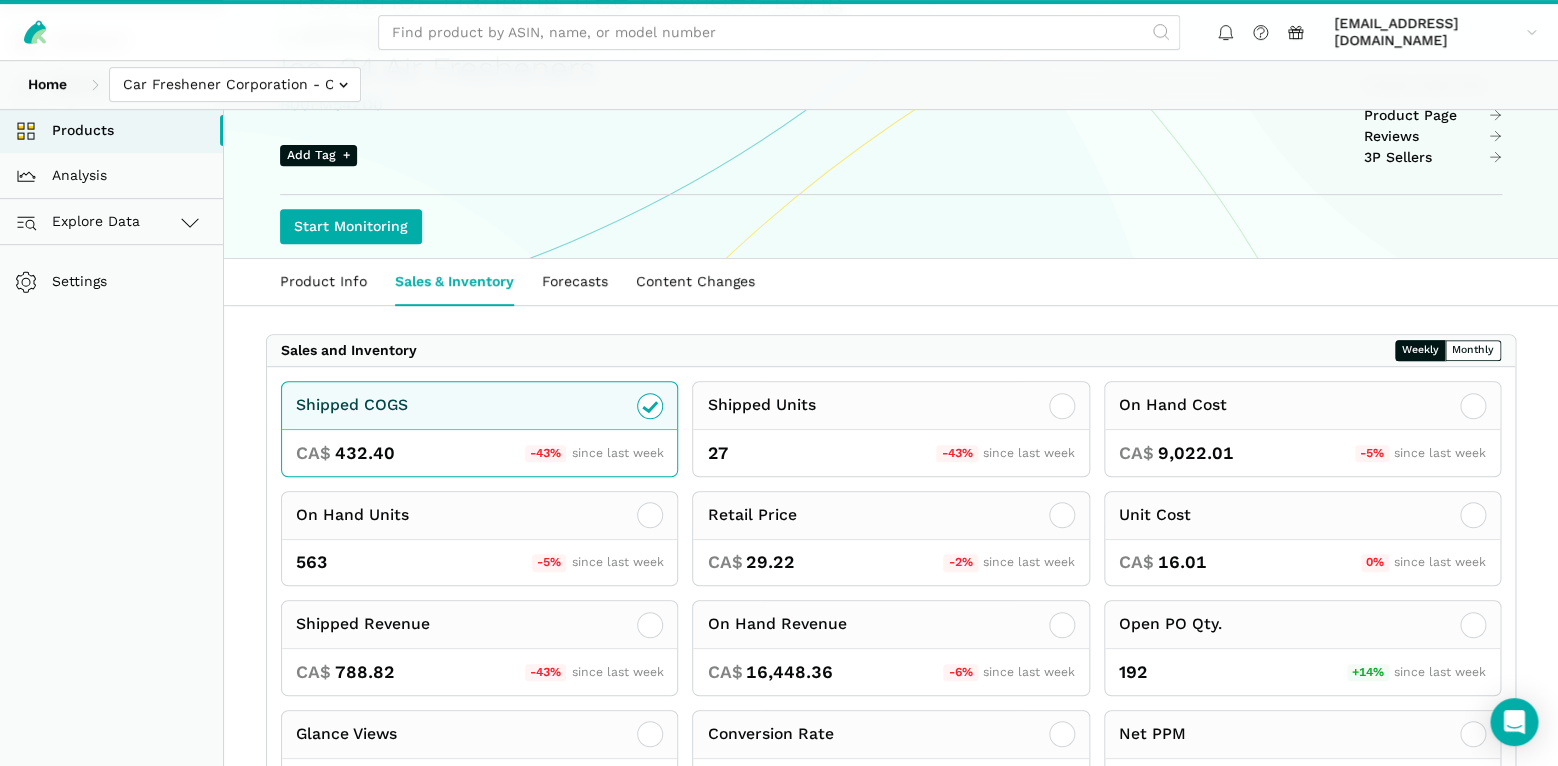 scroll, scrollTop: 350, scrollLeft: 0, axis: vertical 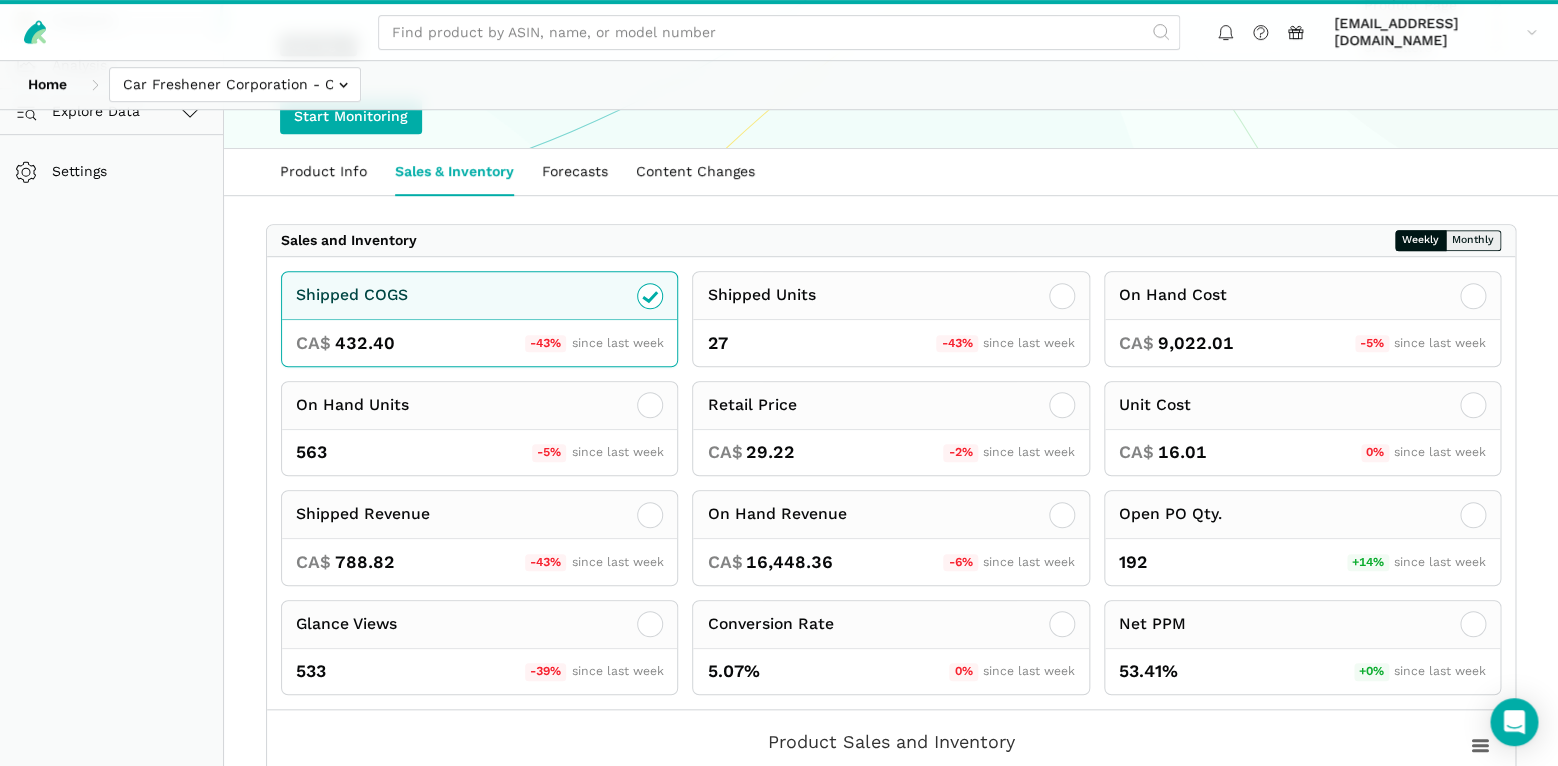 click on "Monthly" at bounding box center [1473, 240] 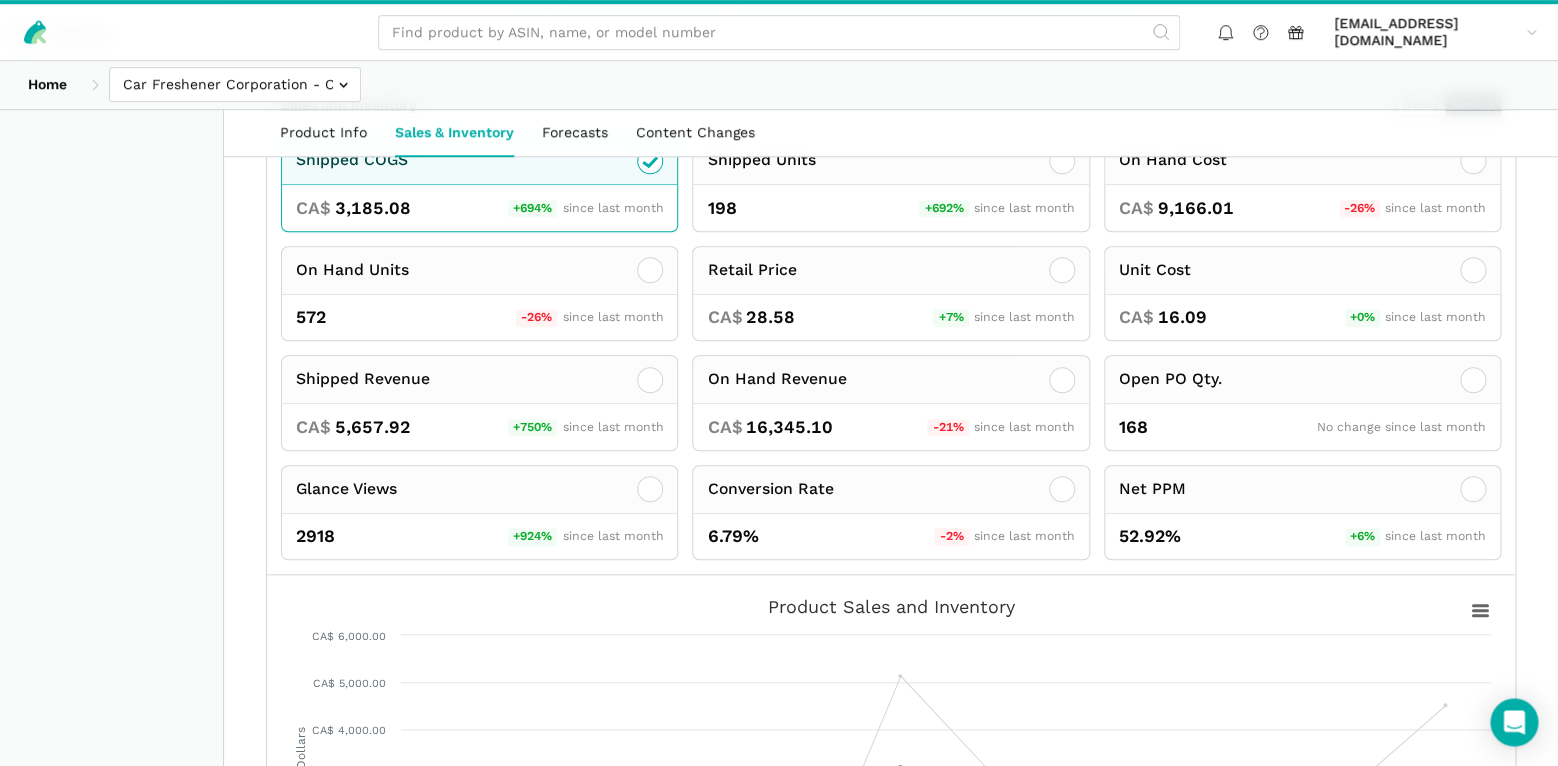 scroll, scrollTop: 350, scrollLeft: 0, axis: vertical 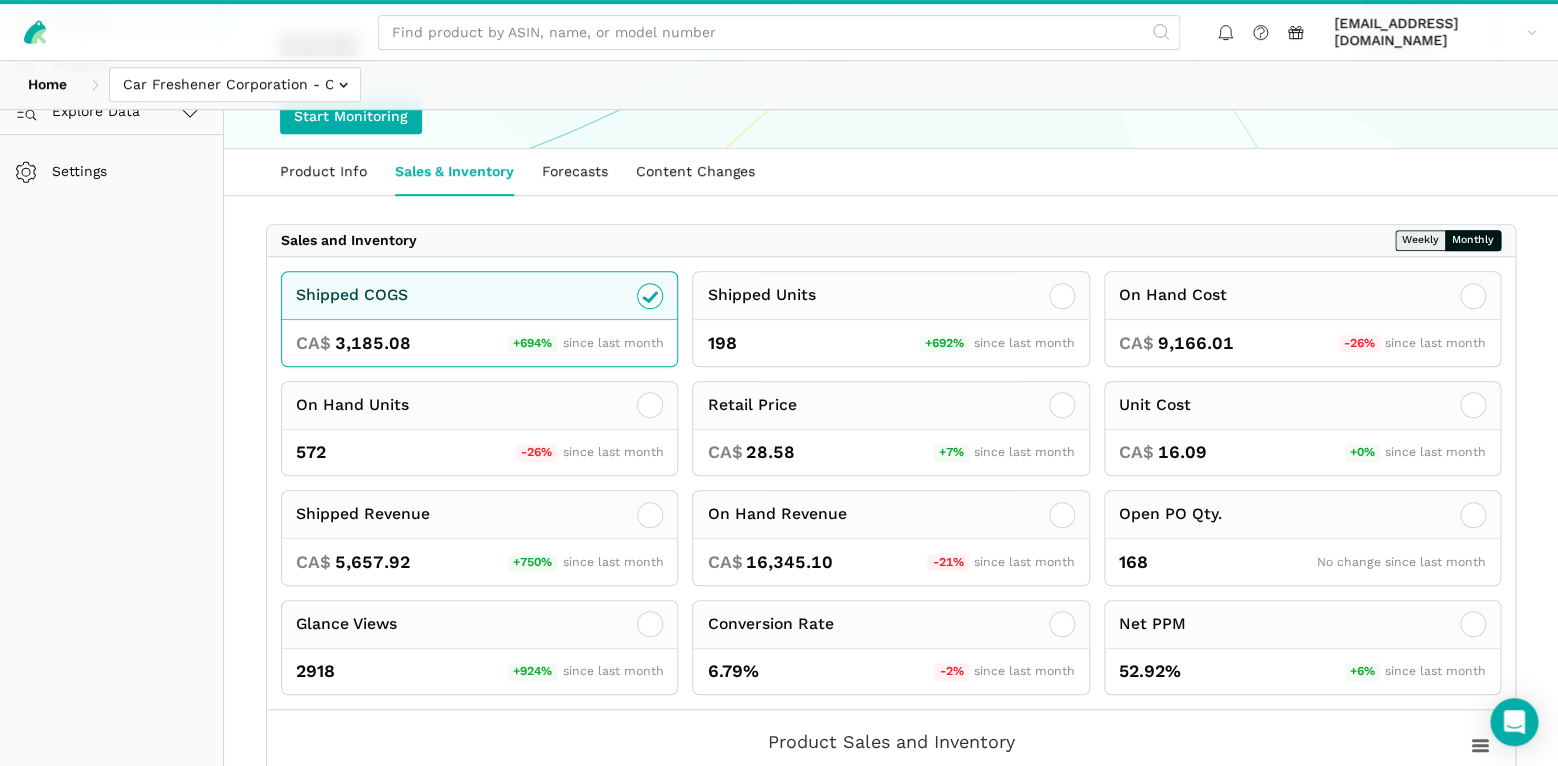 click on "Weekly" at bounding box center [1420, 240] 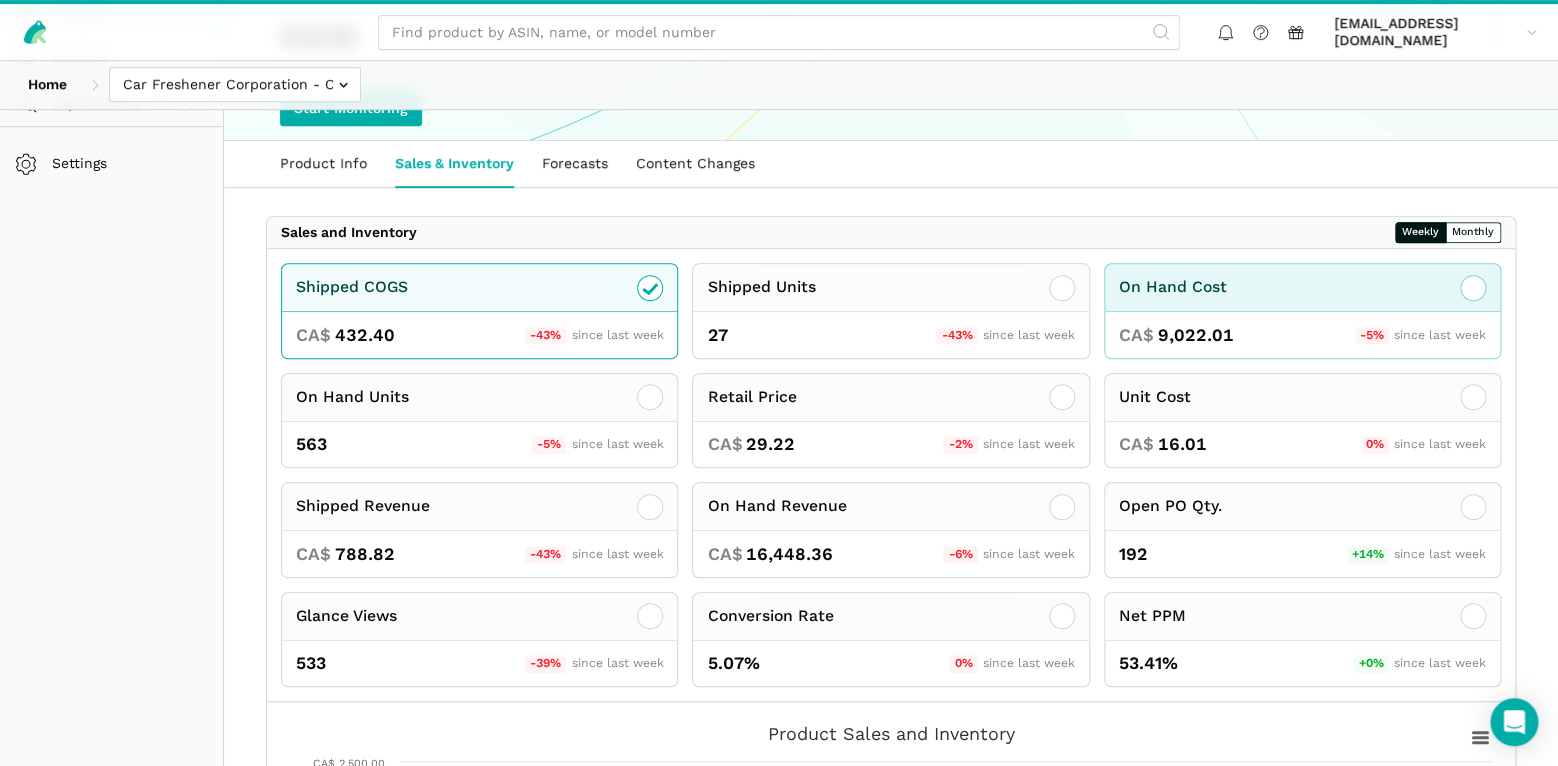 scroll, scrollTop: 350, scrollLeft: 0, axis: vertical 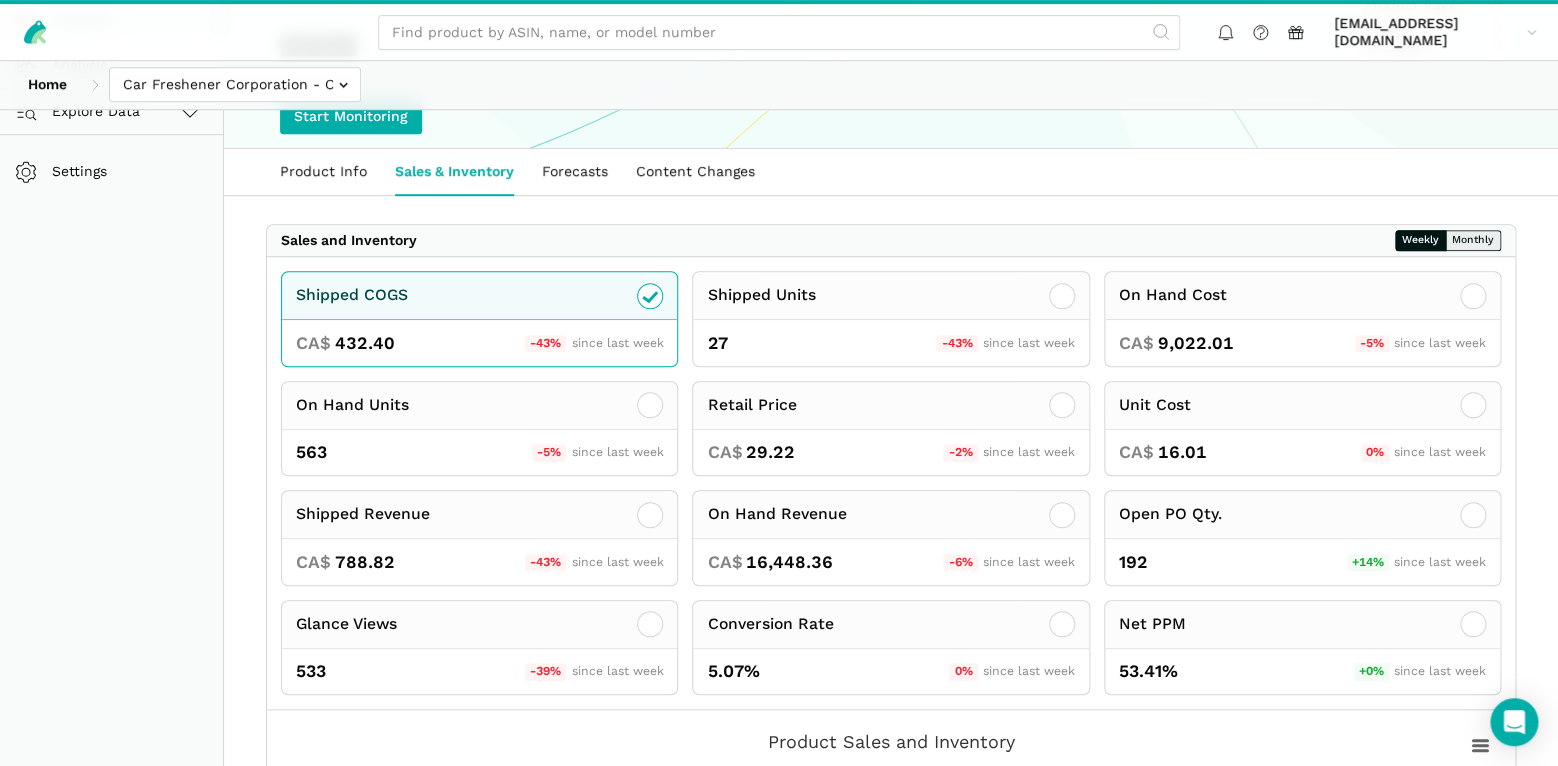 click on "Monthly" at bounding box center [1473, 240] 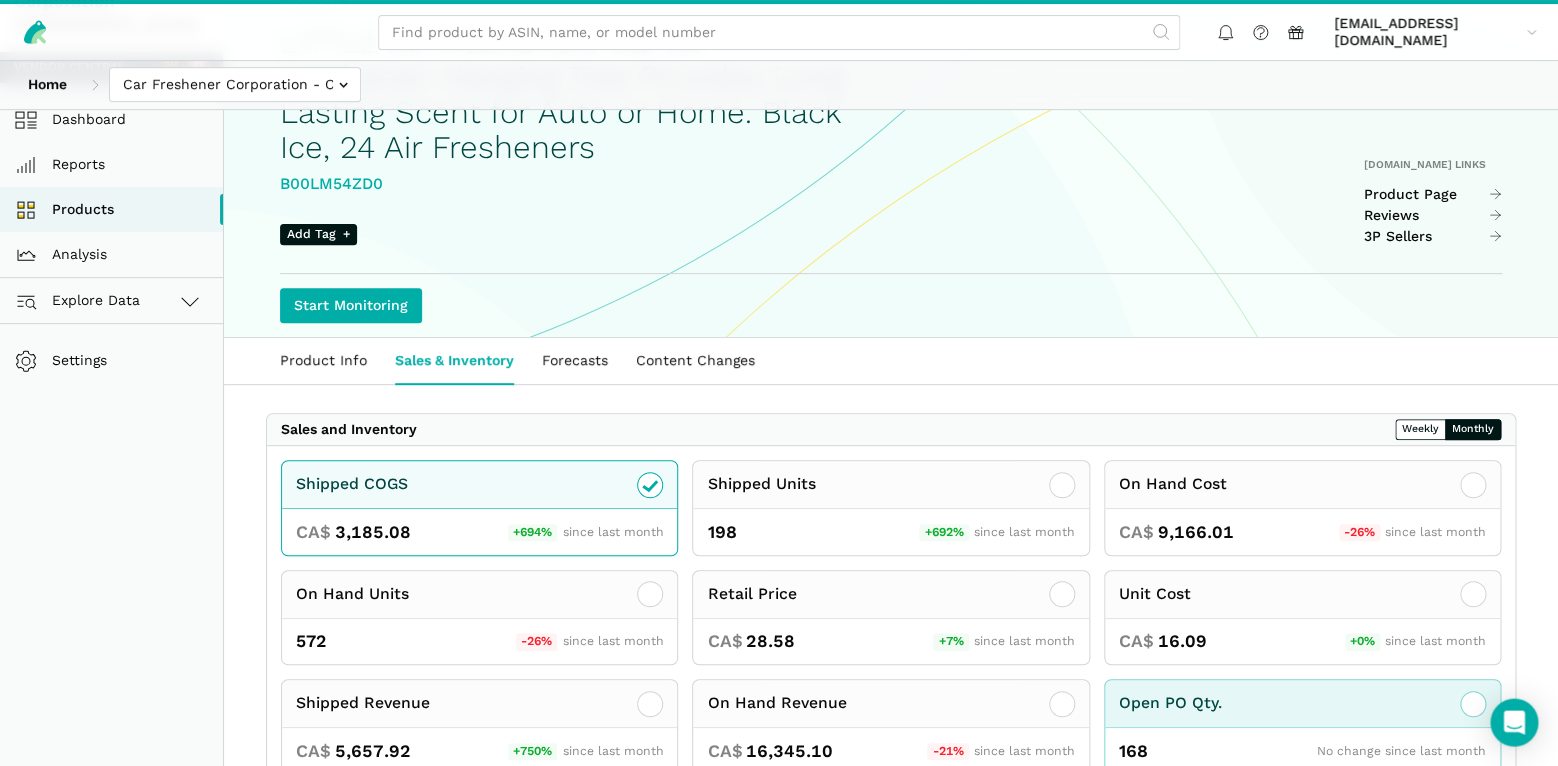 scroll, scrollTop: 350, scrollLeft: 0, axis: vertical 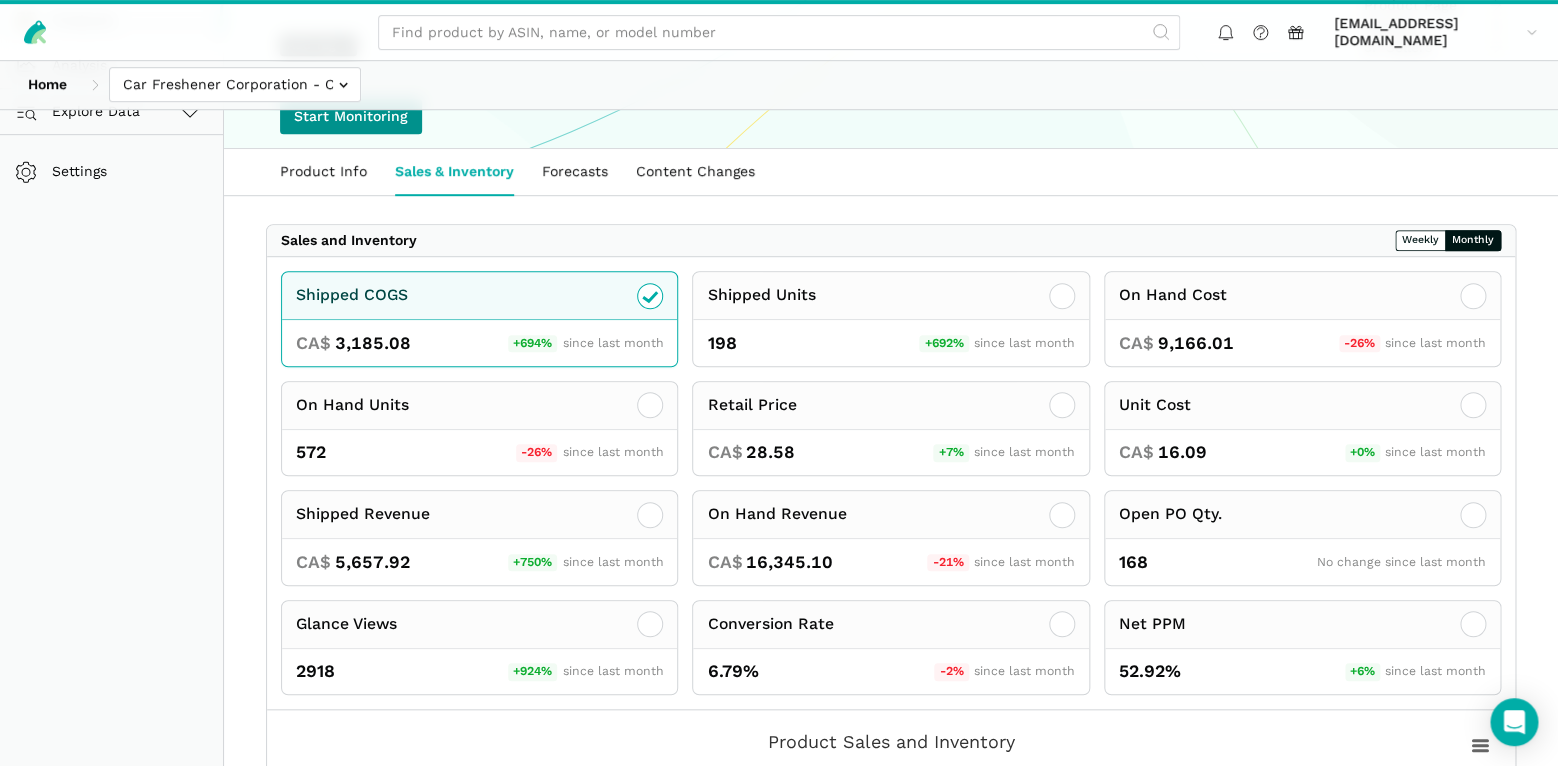 click on "Start Monitoring" at bounding box center (351, 116) 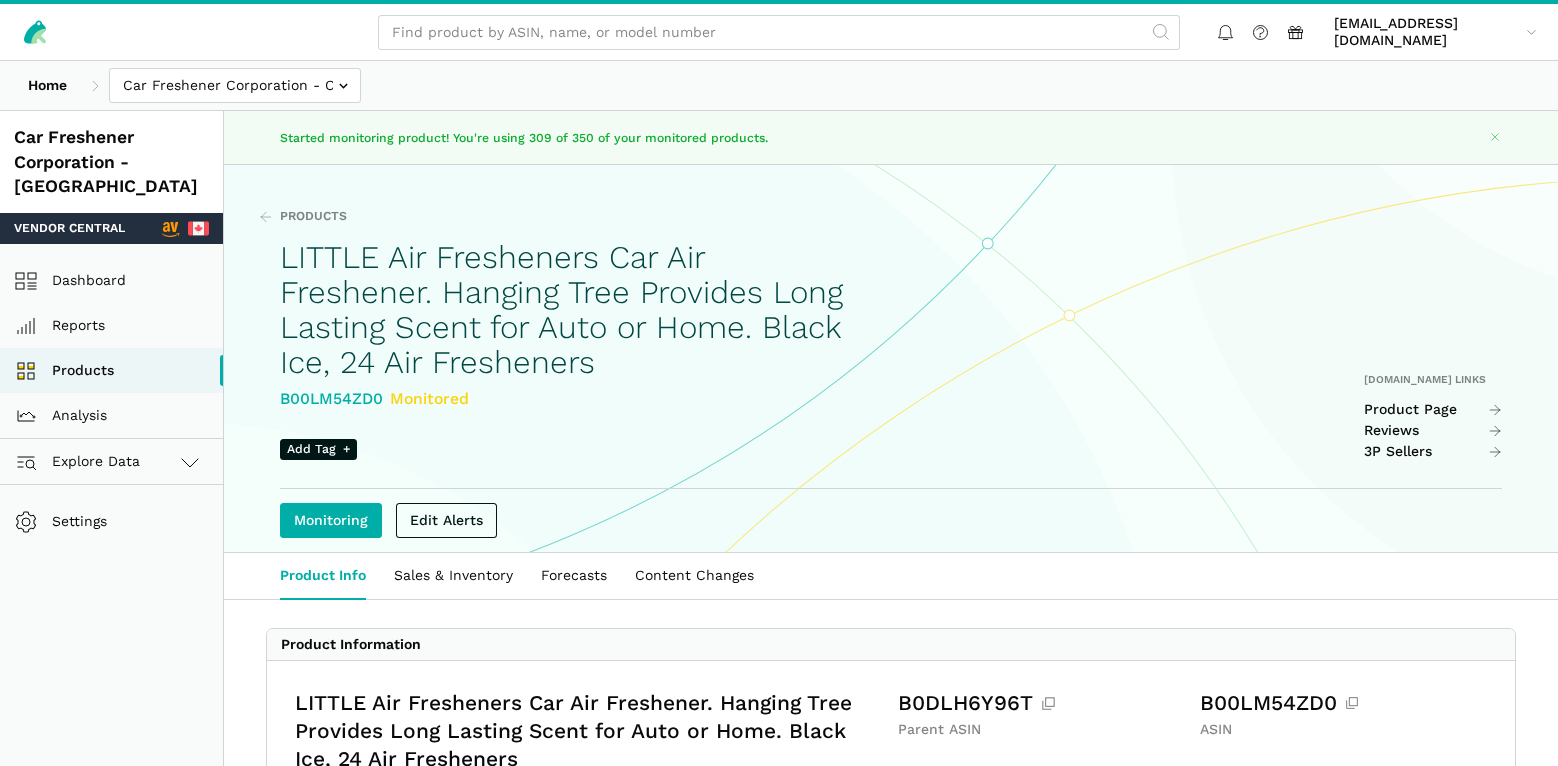 scroll, scrollTop: 0, scrollLeft: 0, axis: both 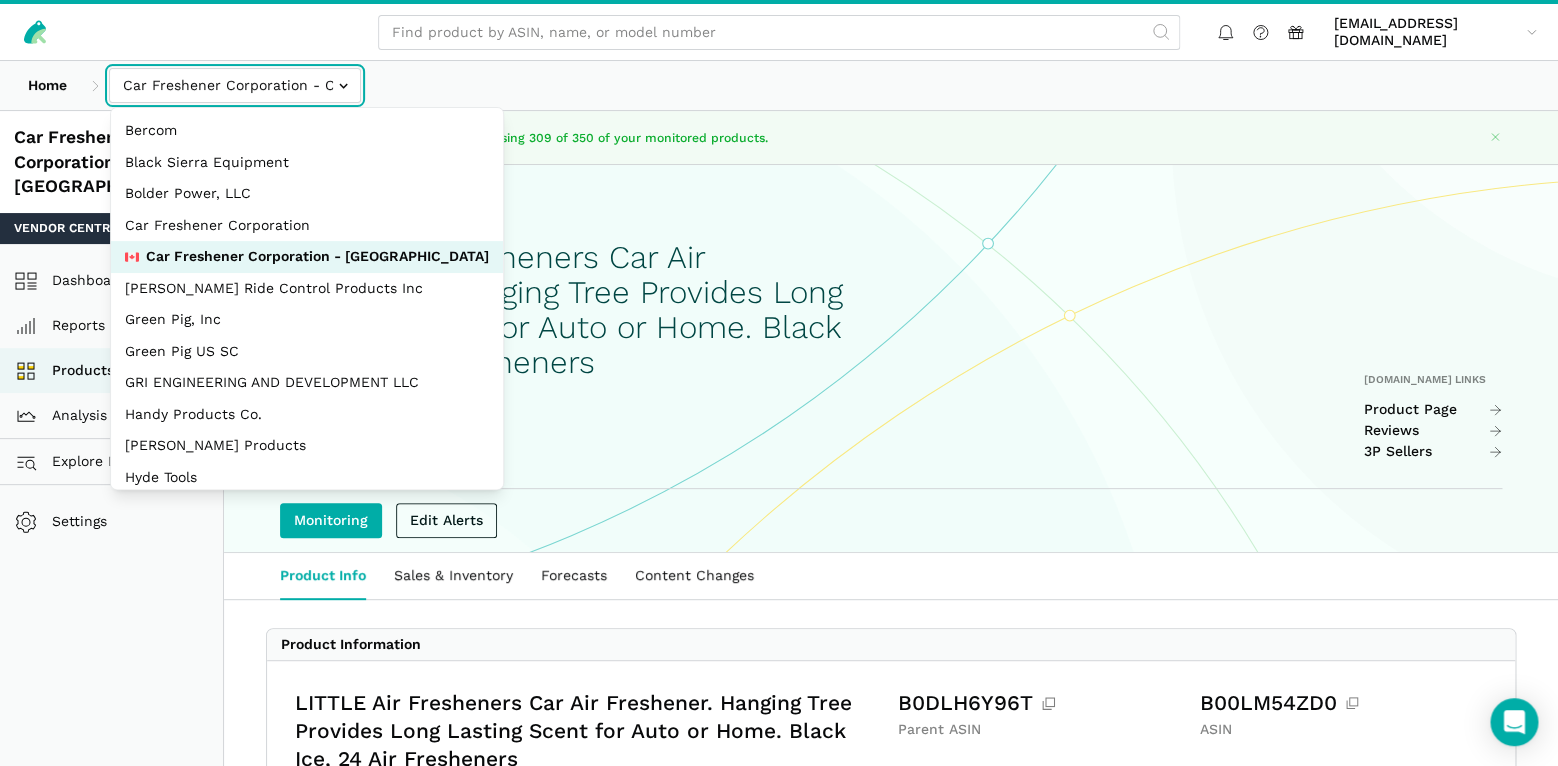 click at bounding box center (235, 85) 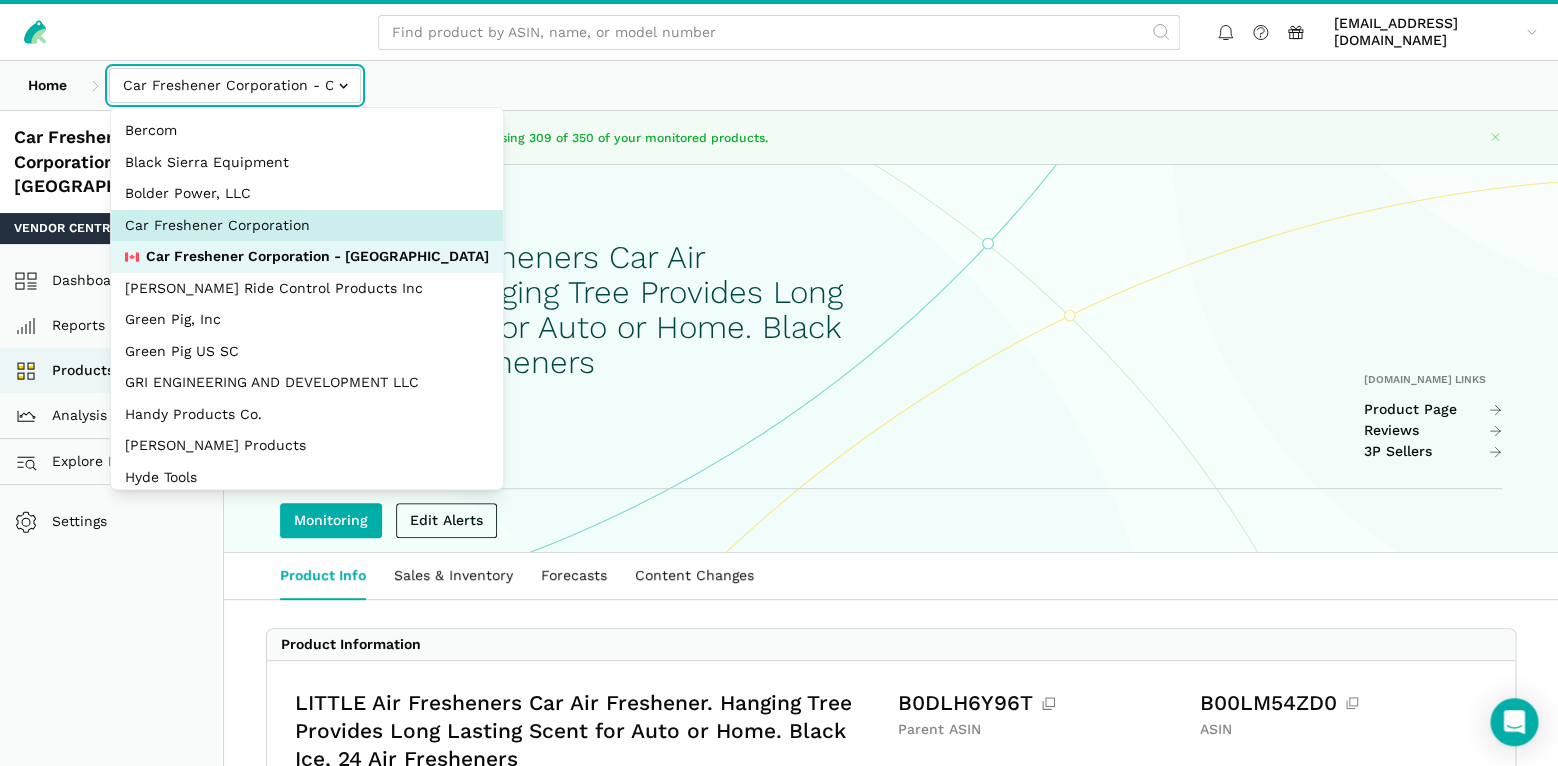 select on "JyuZ269ZTF8CRr8zaTYc2JhH" 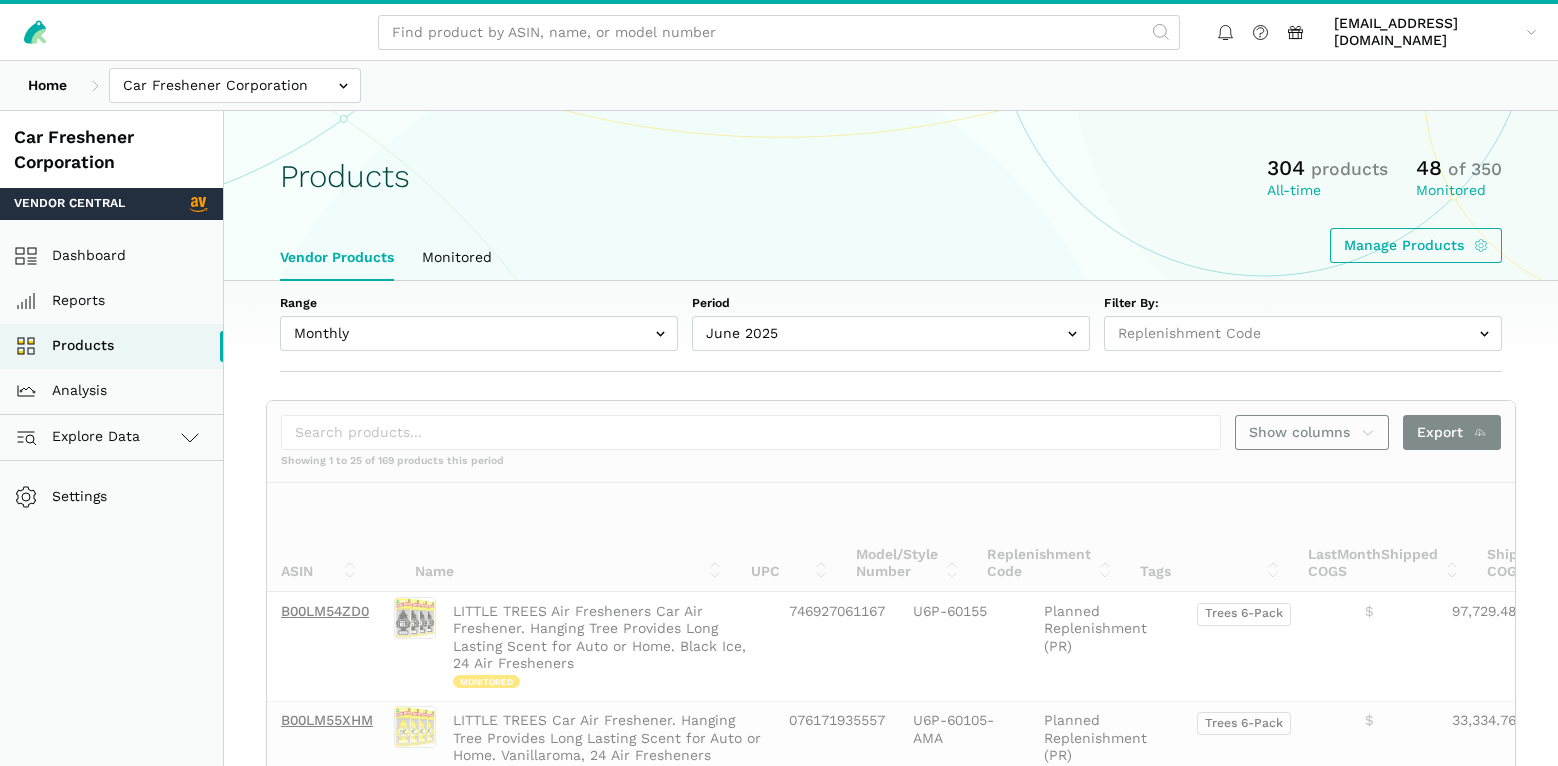 select 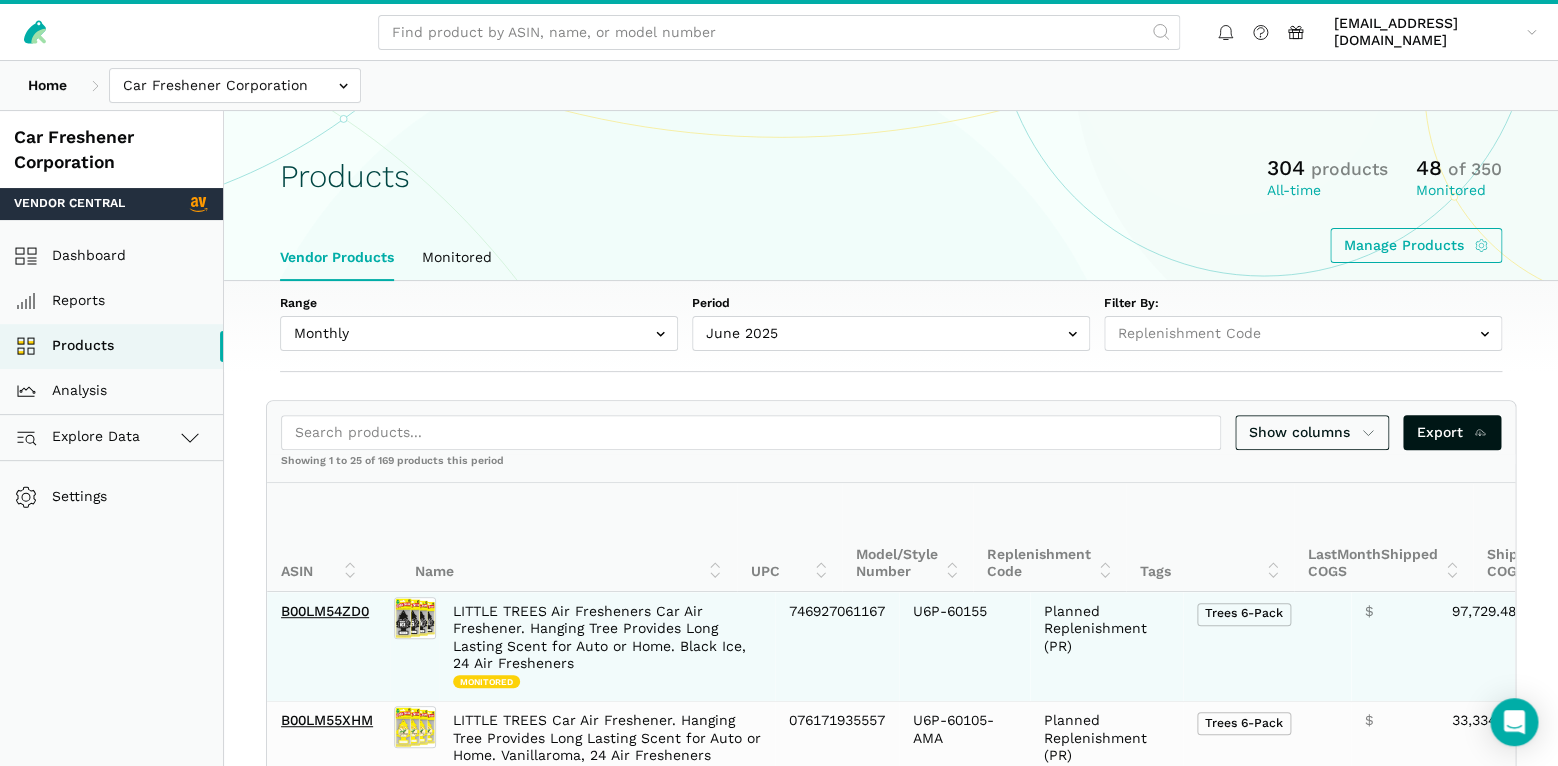 click on "LITTLE TREES Air Fresheners Car Air Freshener. Hanging Tree Provides Long Lasting Scent for Auto or Home. Black Ice, 24 Air Fresheners Monitored" at bounding box center (607, 646) 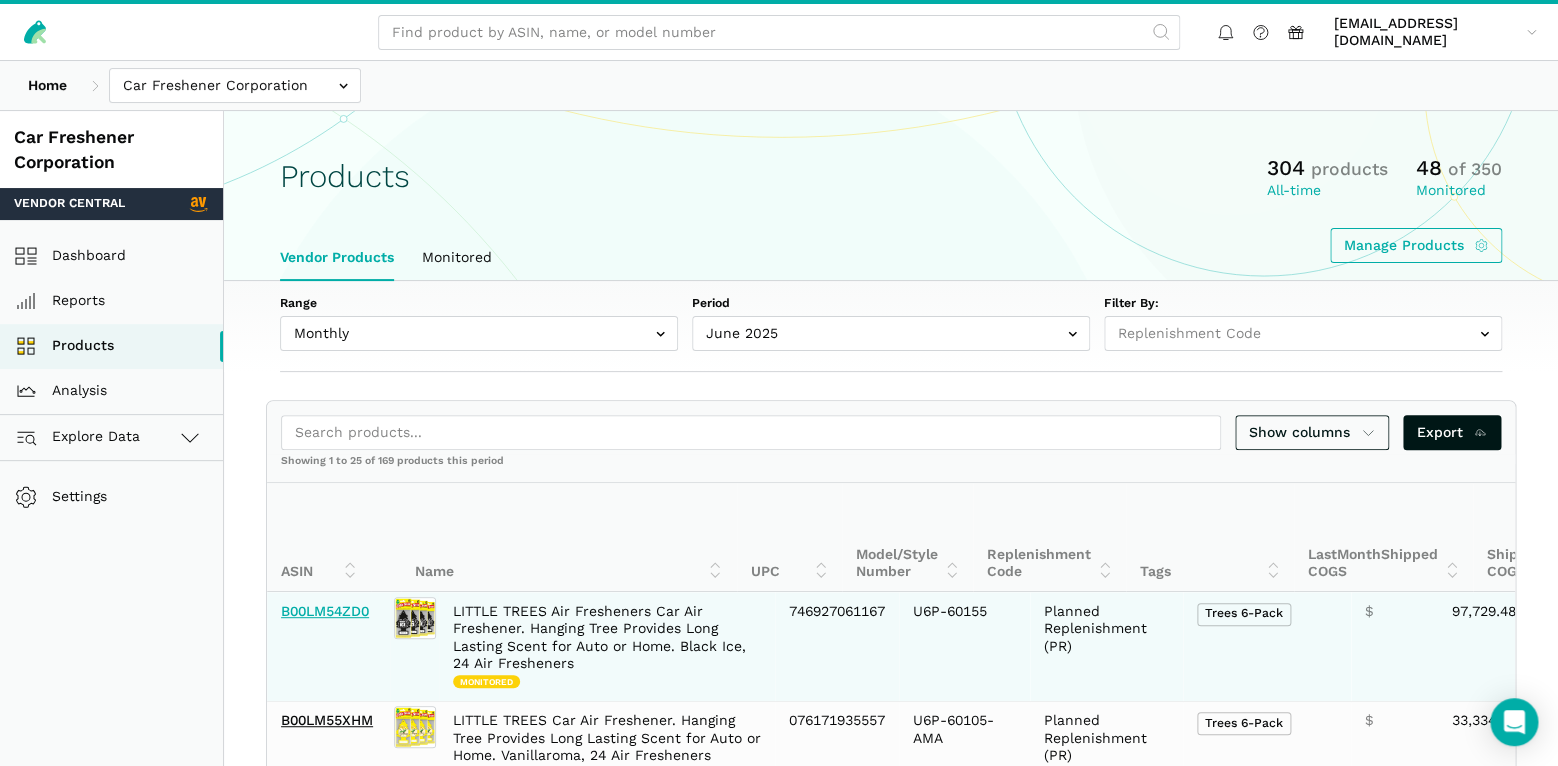 click on "B00LM54ZD0" at bounding box center (325, 611) 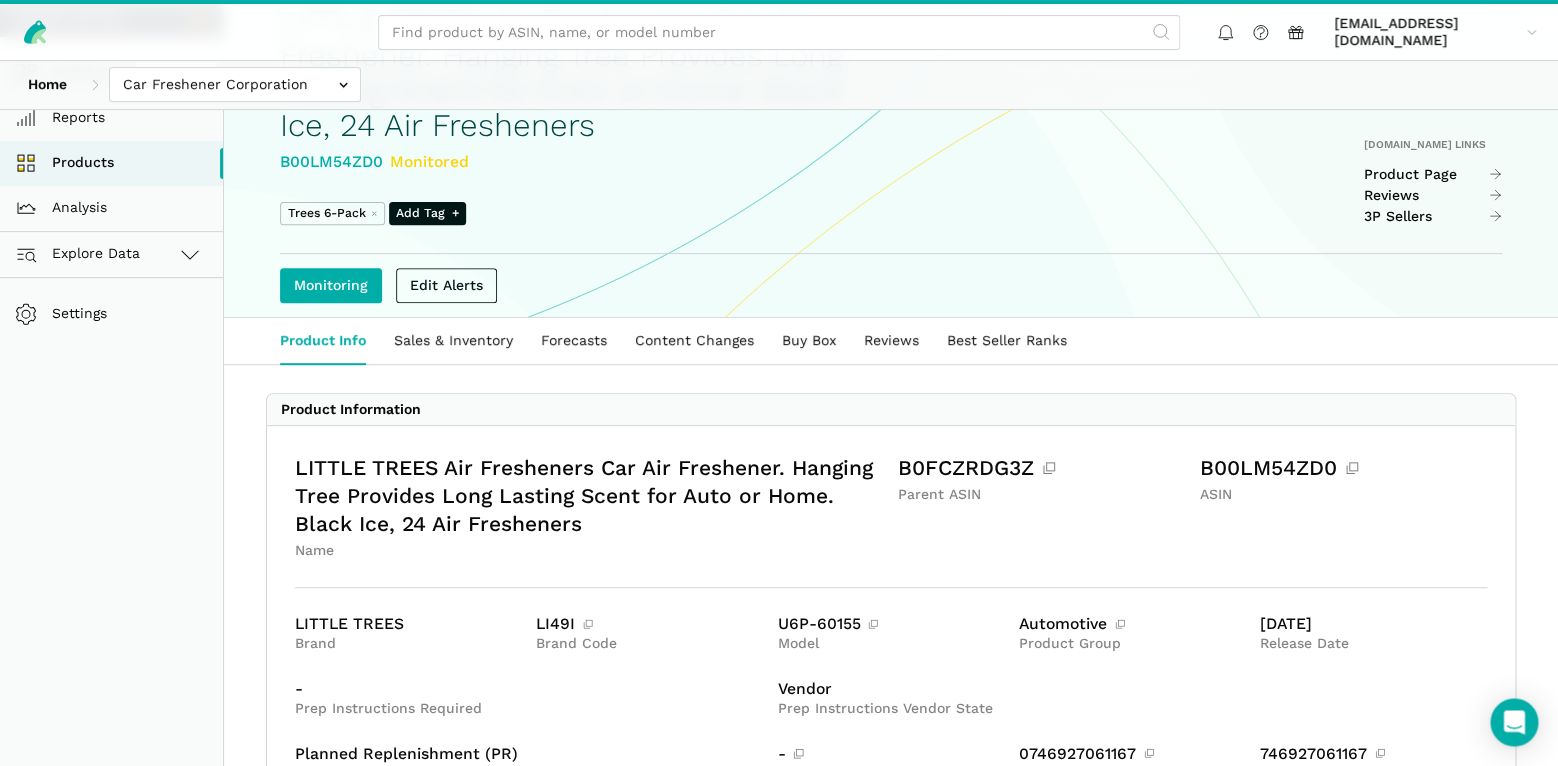 scroll, scrollTop: 350, scrollLeft: 0, axis: vertical 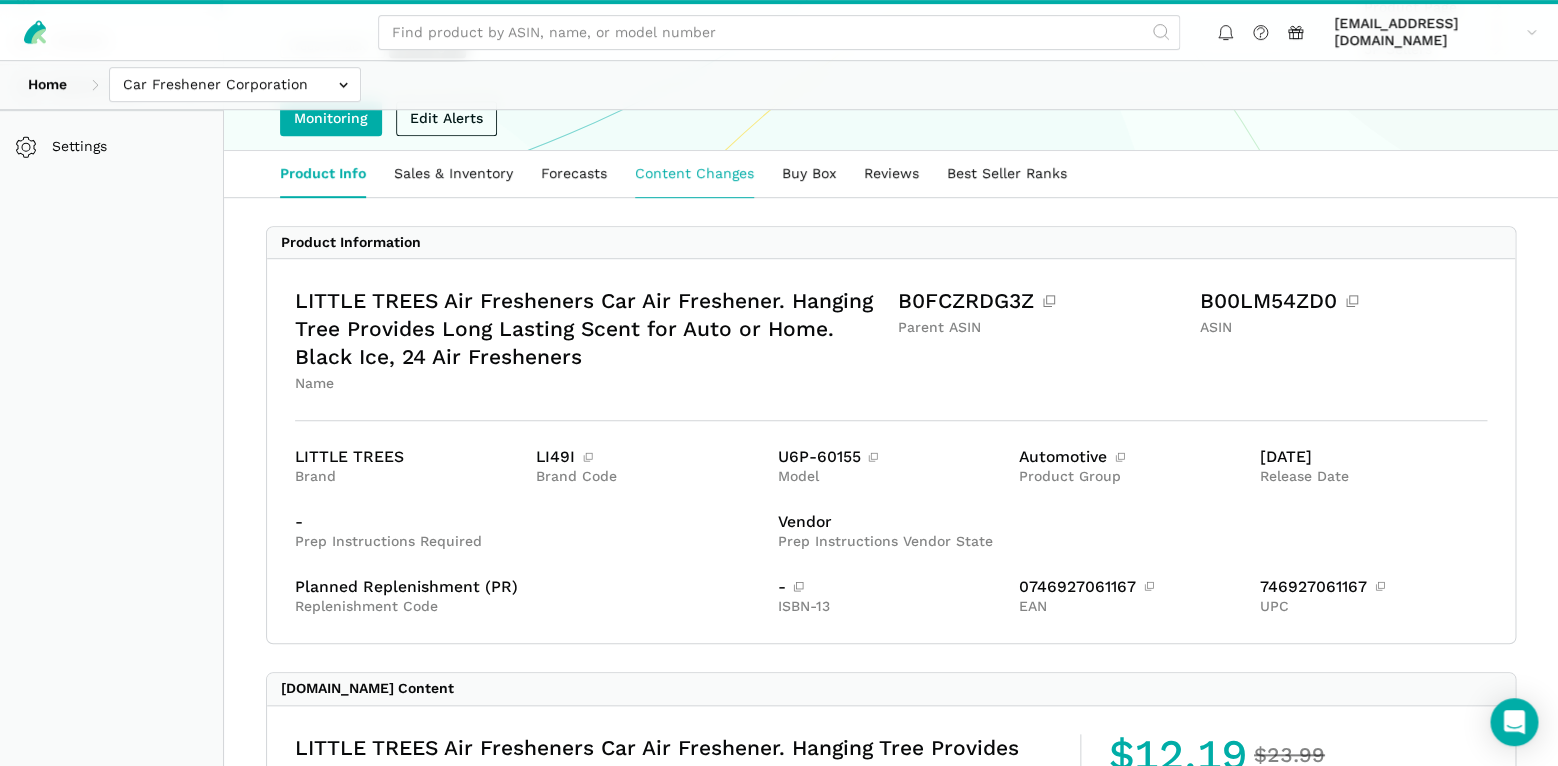 click on "Content Changes" at bounding box center [694, 174] 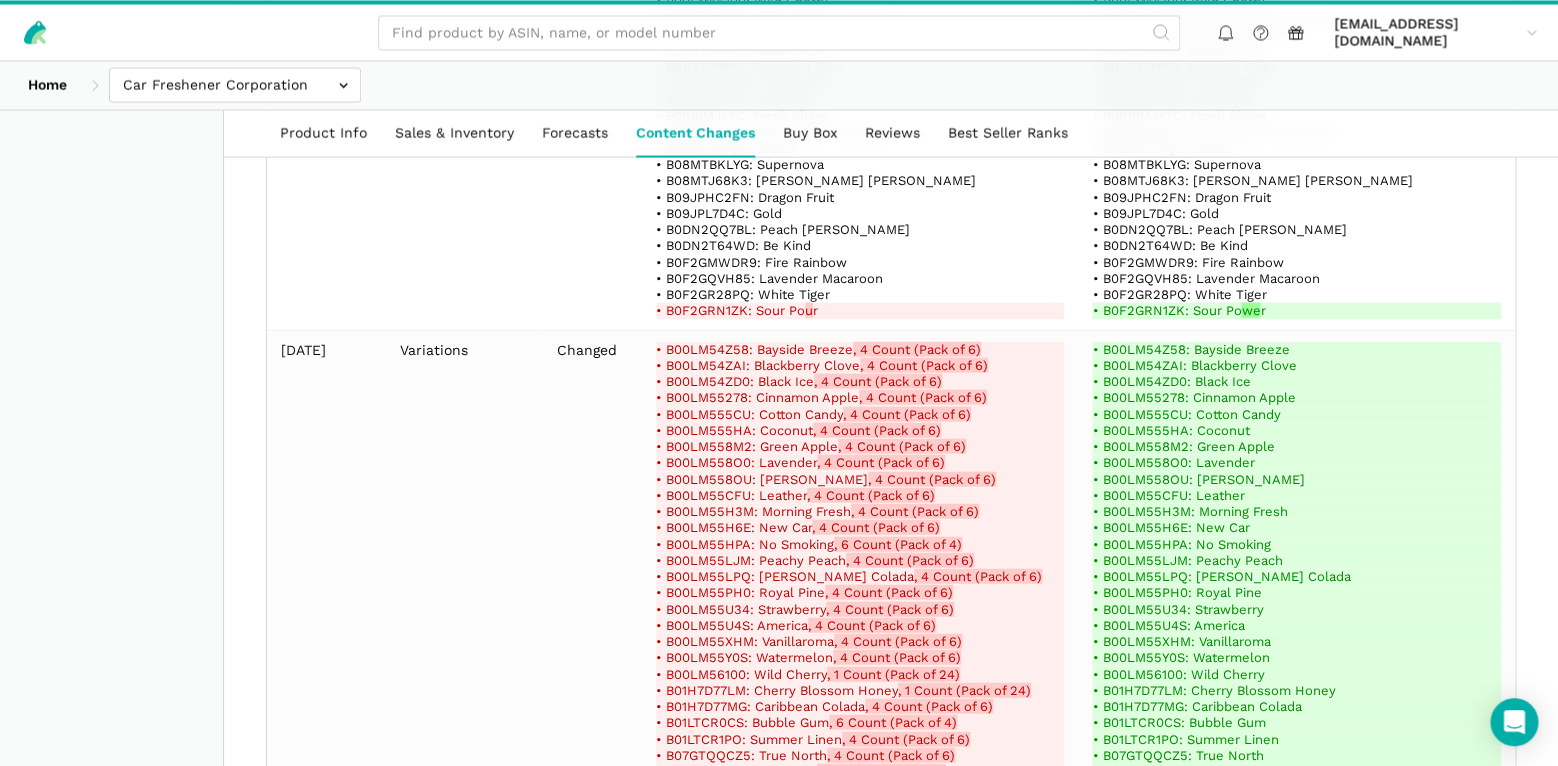 scroll, scrollTop: 0, scrollLeft: 0, axis: both 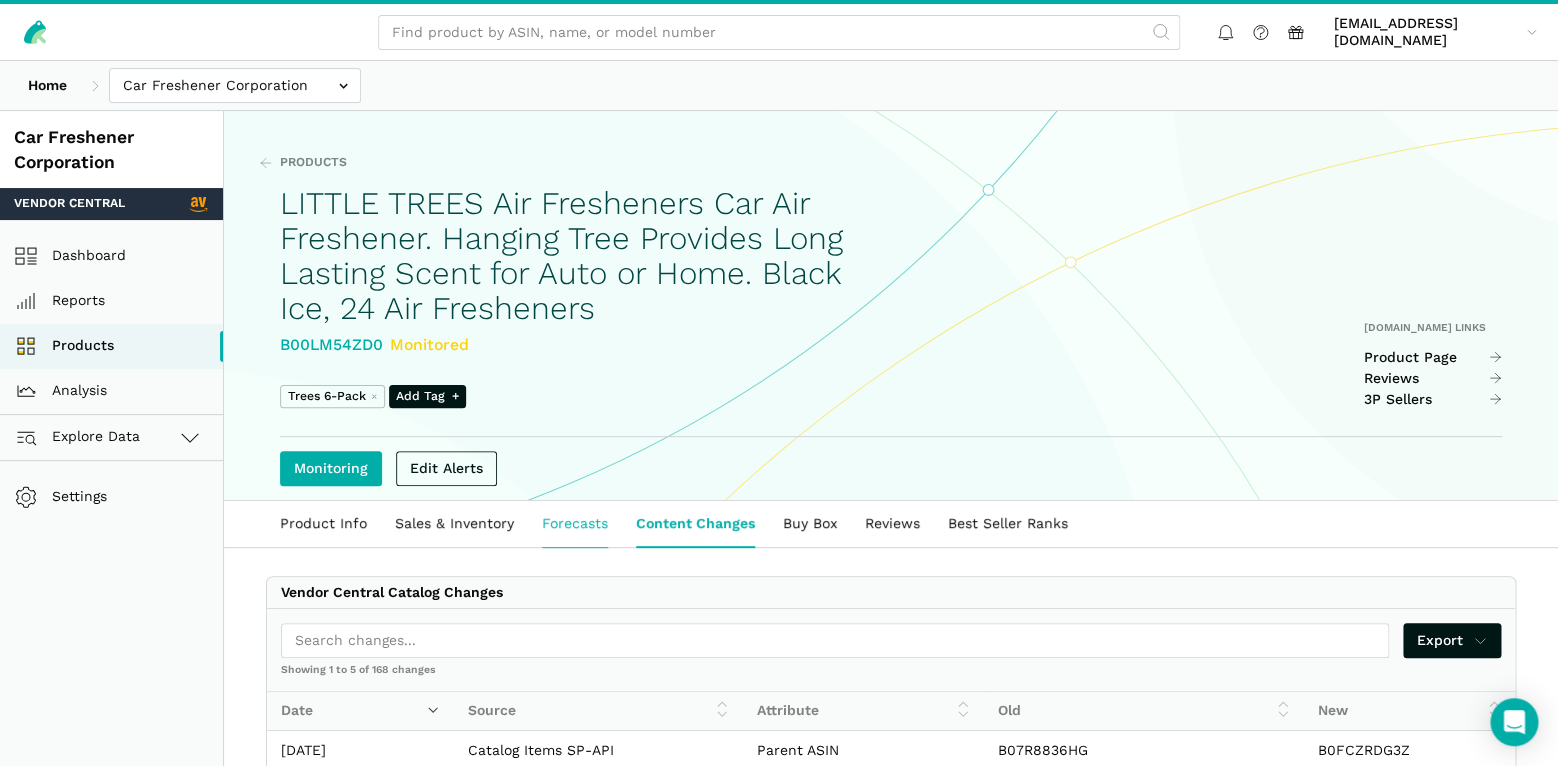 click on "Forecasts" at bounding box center [575, 524] 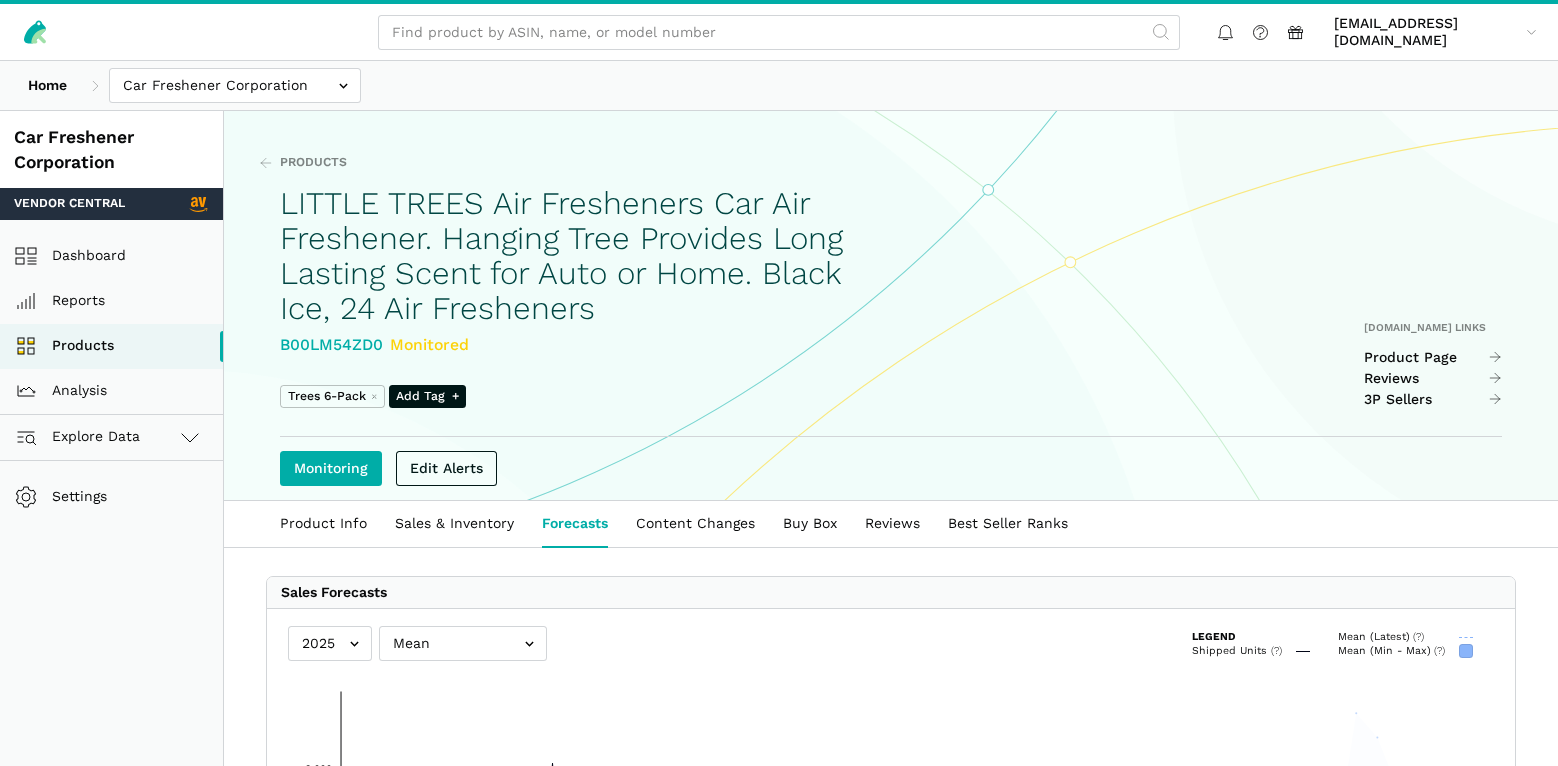select on "25" 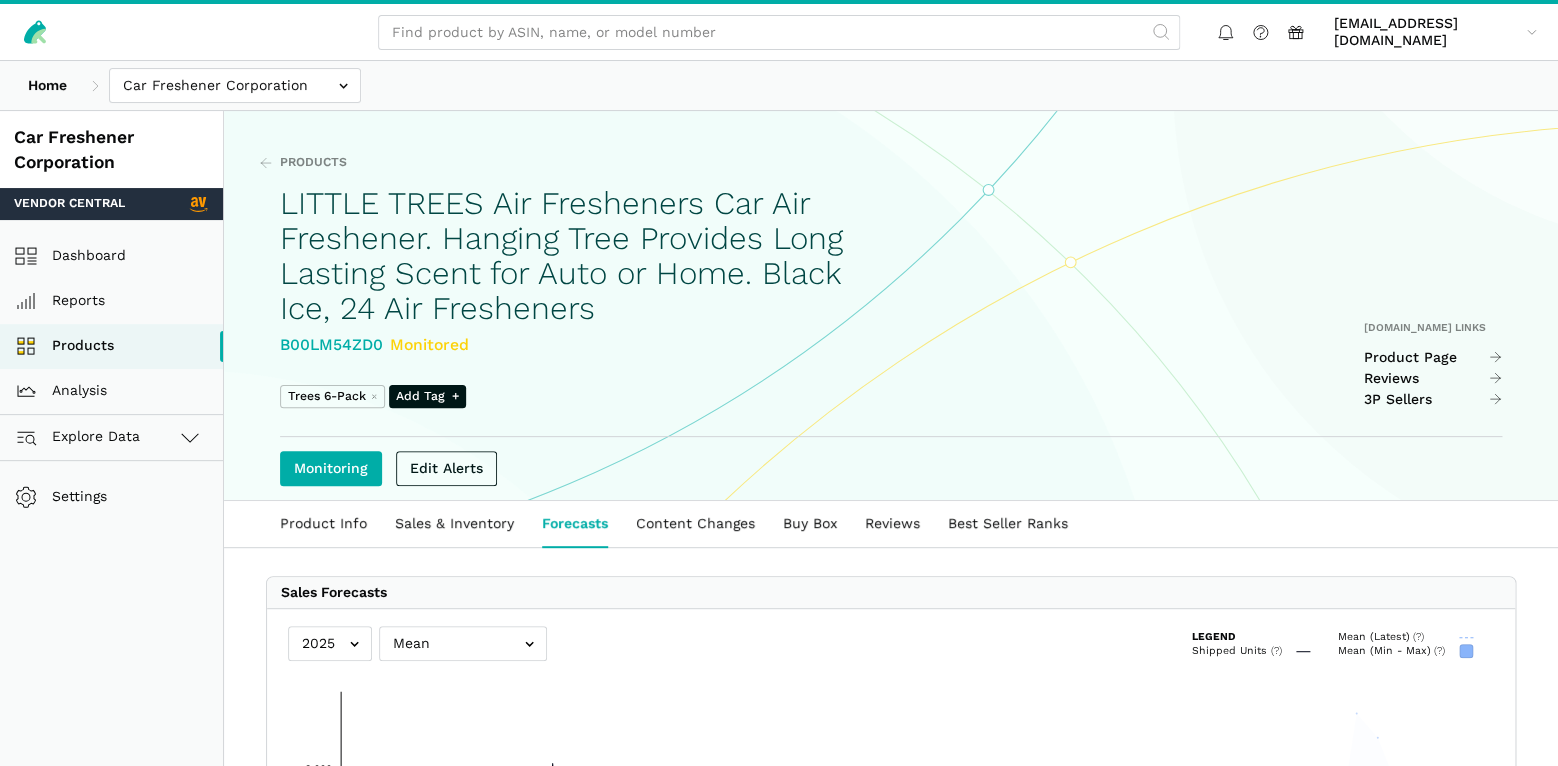 scroll, scrollTop: 7, scrollLeft: 0, axis: vertical 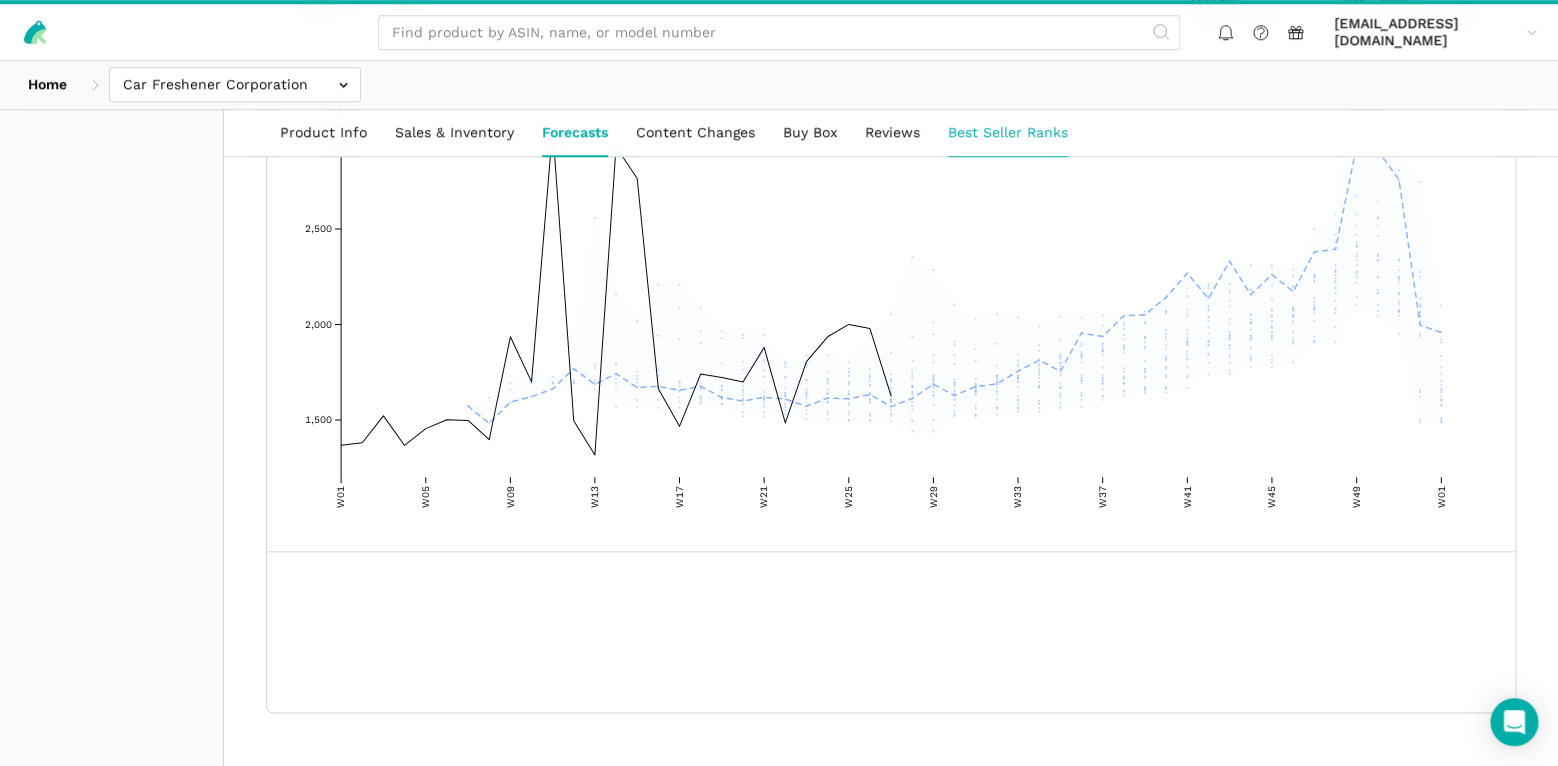 click on "Best Seller Ranks" at bounding box center (1008, 133) 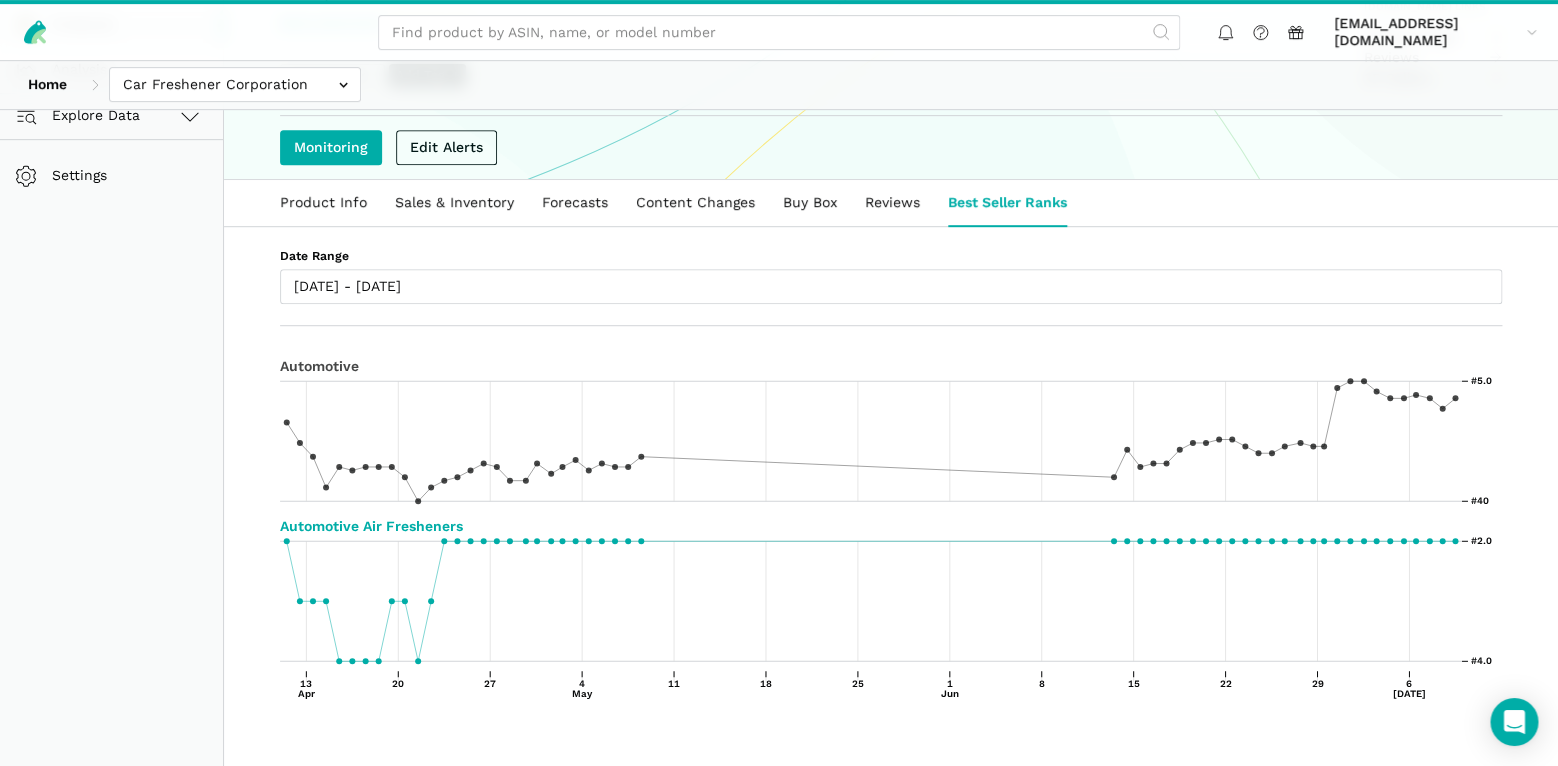 scroll, scrollTop: 323, scrollLeft: 0, axis: vertical 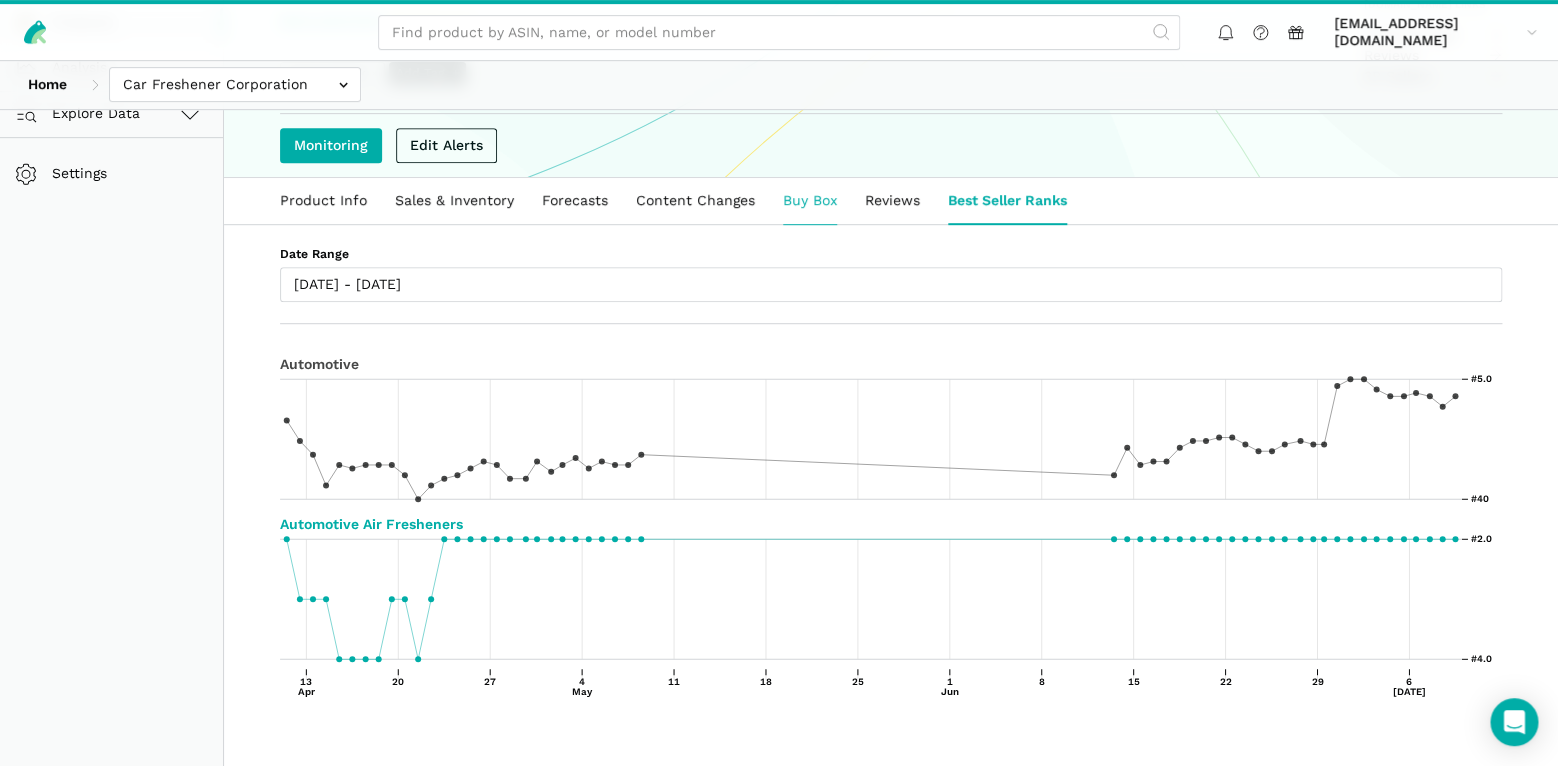 click on "Buy Box" at bounding box center (810, 201) 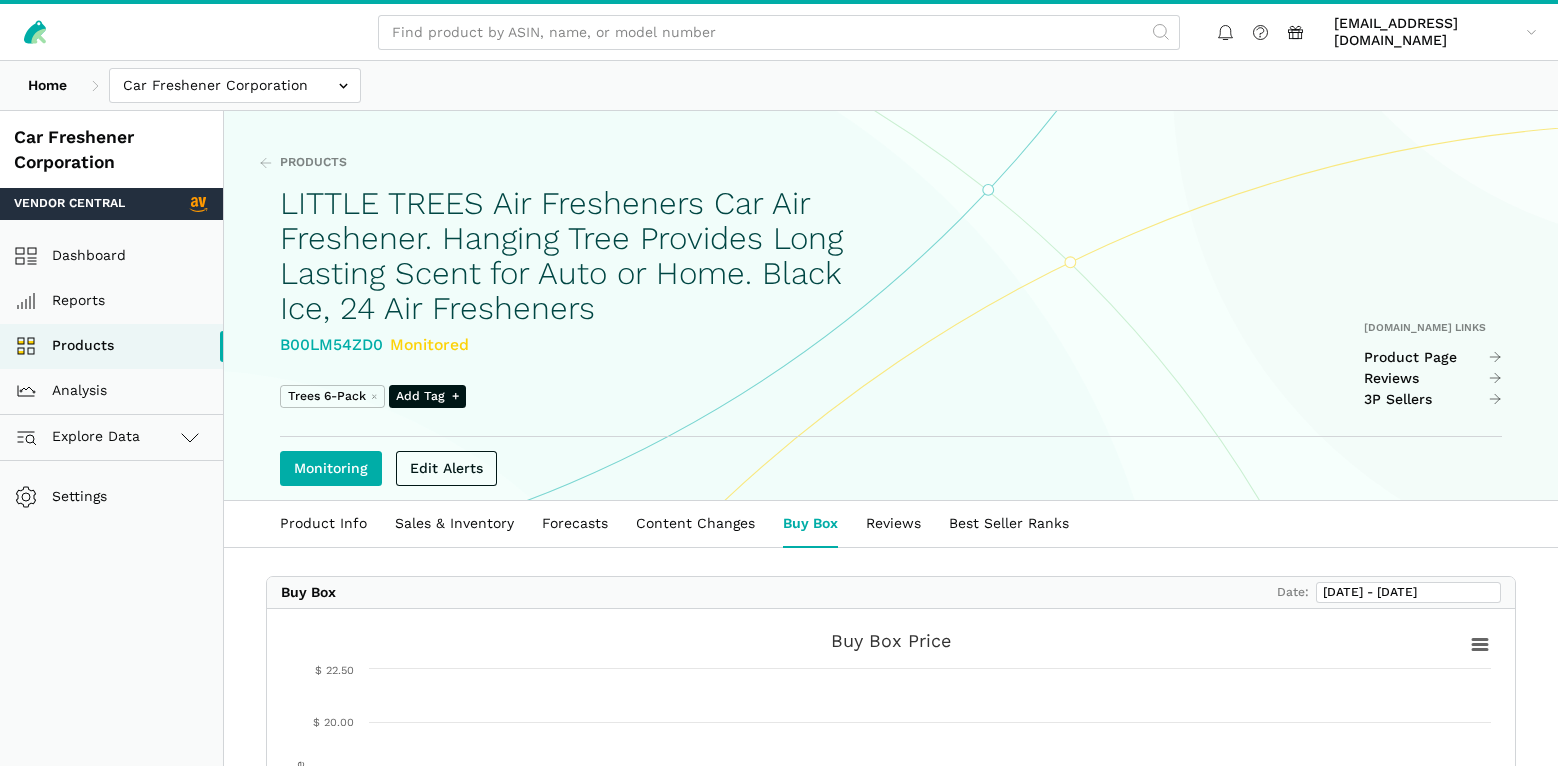 scroll, scrollTop: 0, scrollLeft: 0, axis: both 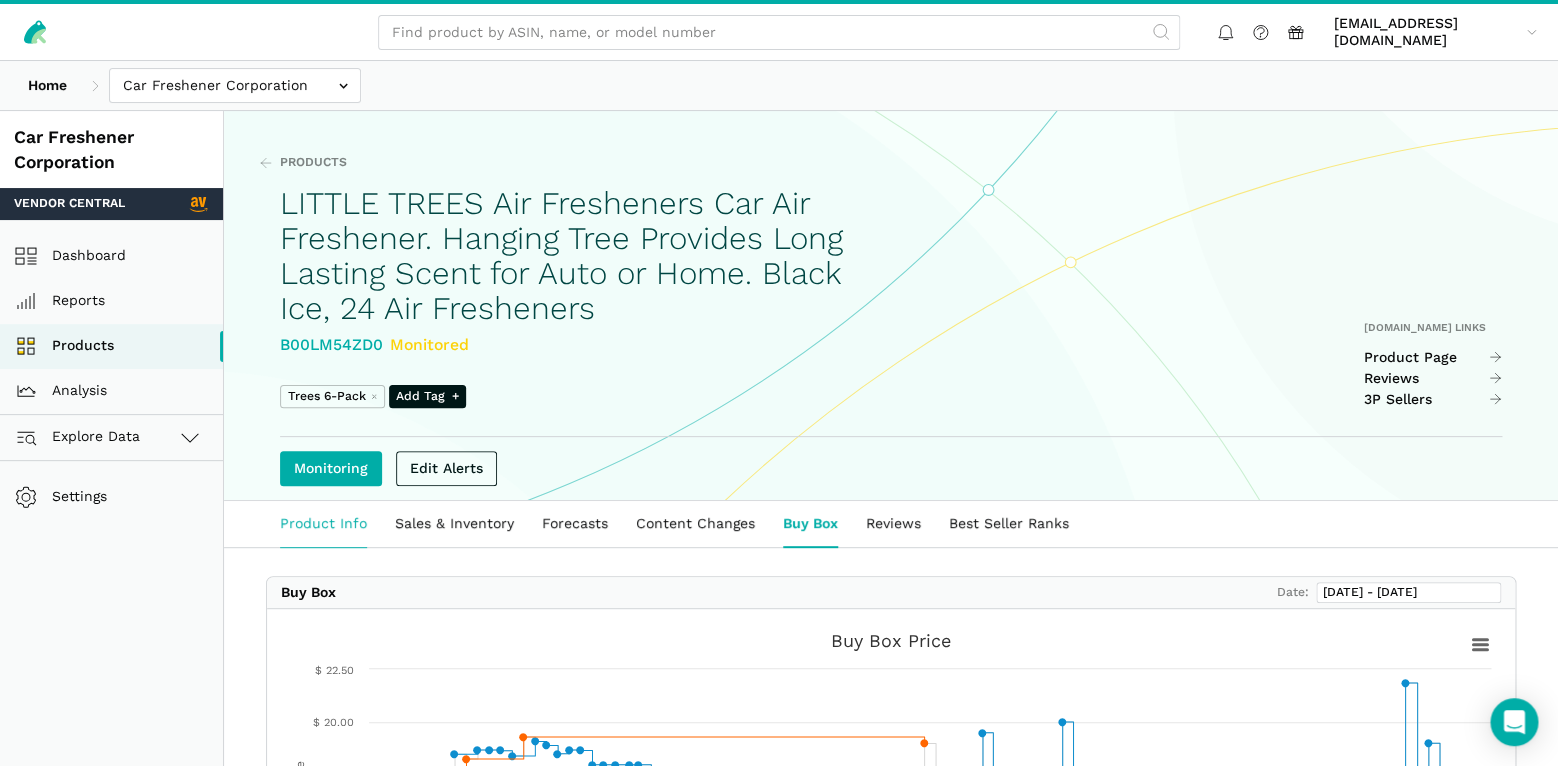 click on "Product Info" at bounding box center [323, 524] 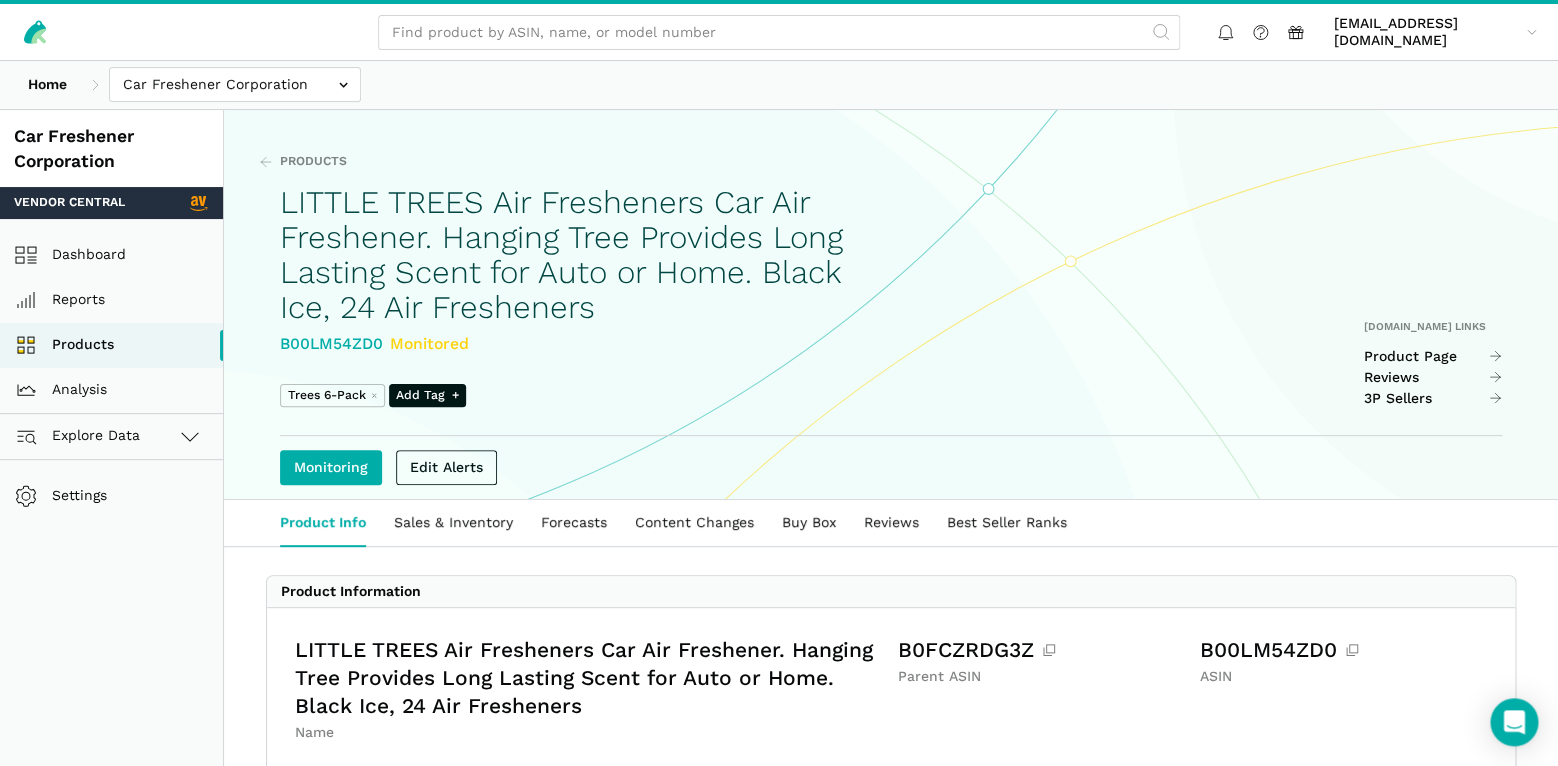 scroll, scrollTop: 0, scrollLeft: 0, axis: both 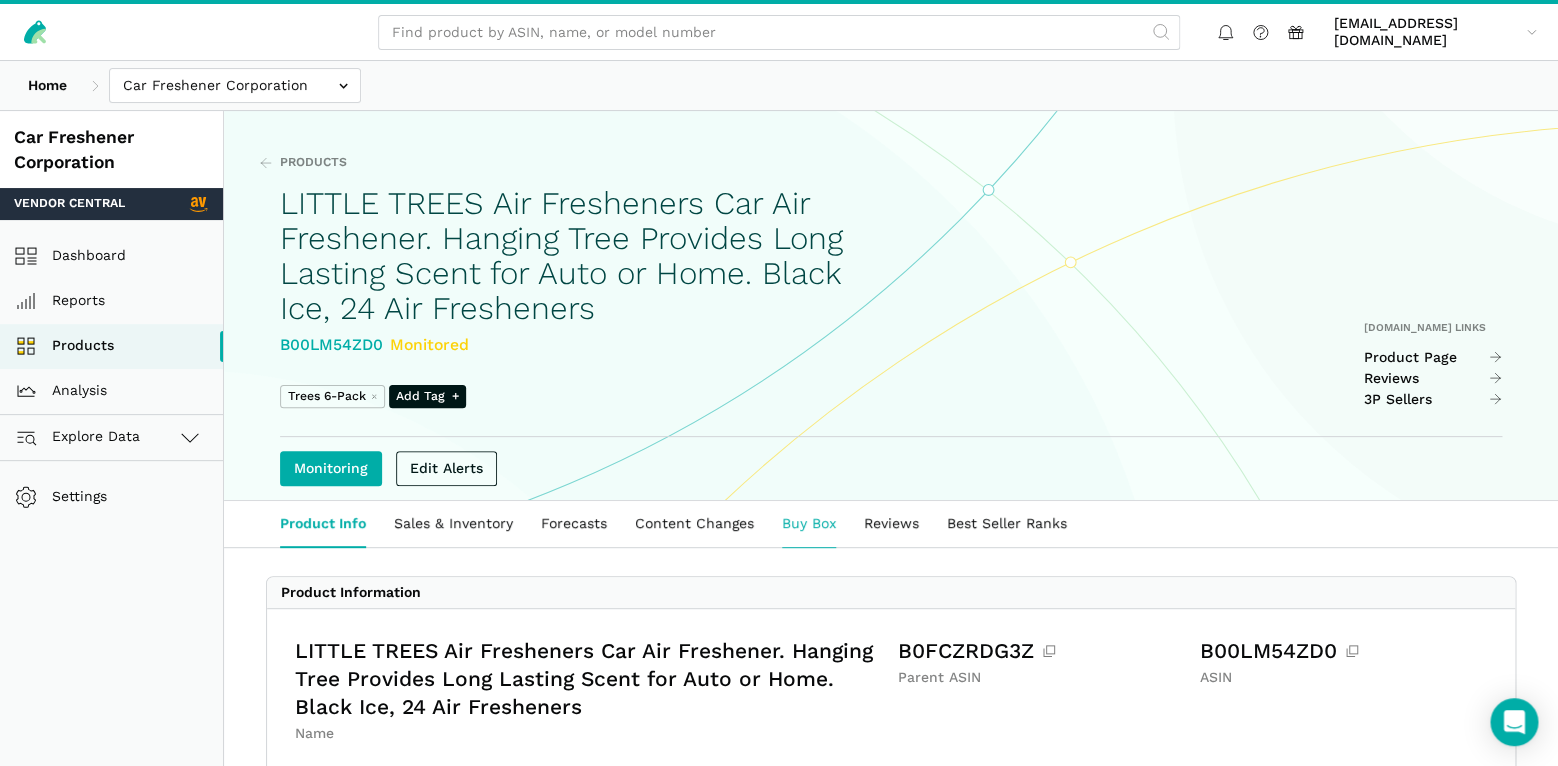 click on "Buy Box" at bounding box center (809, 524) 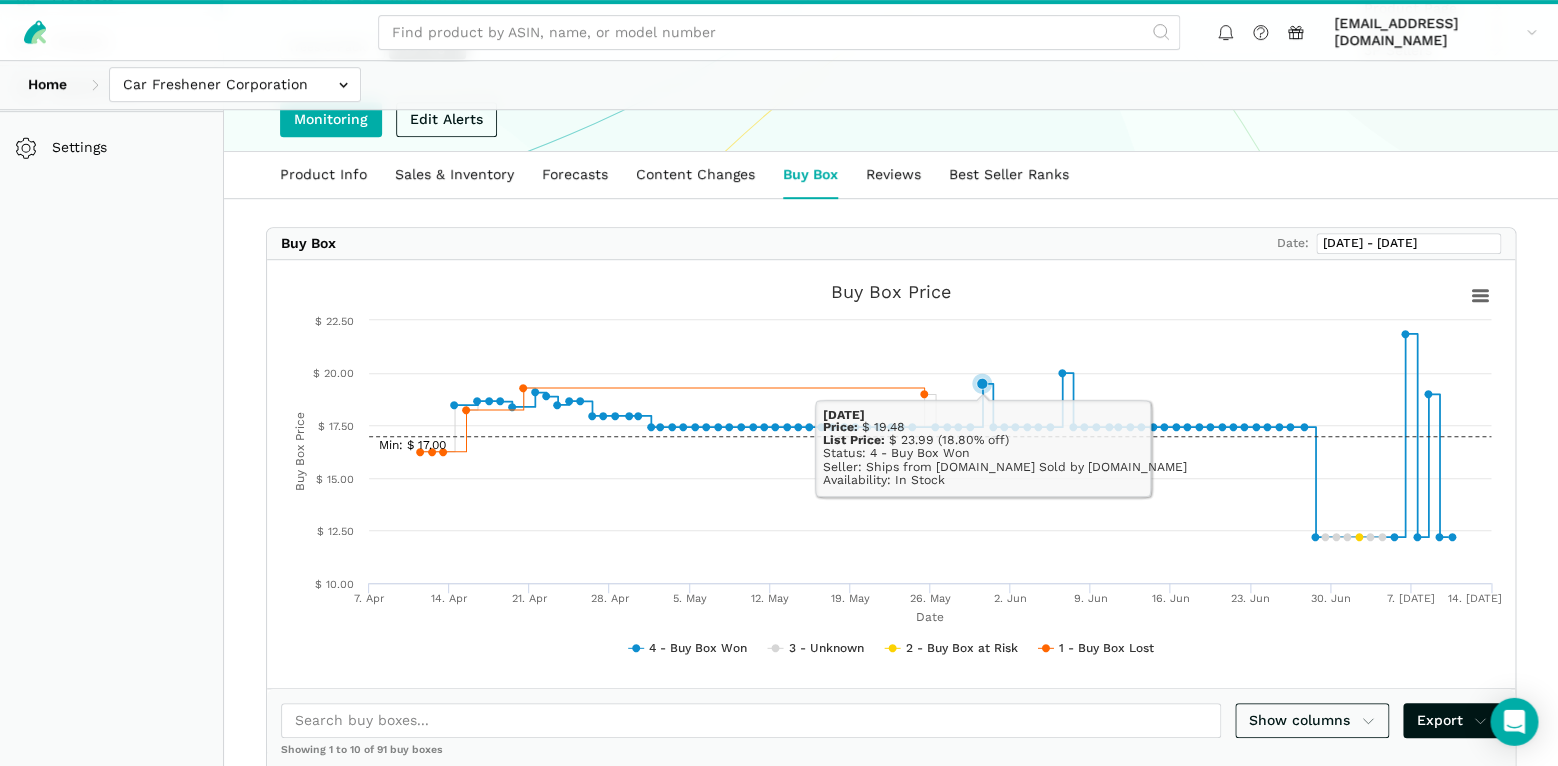 scroll, scrollTop: 350, scrollLeft: 0, axis: vertical 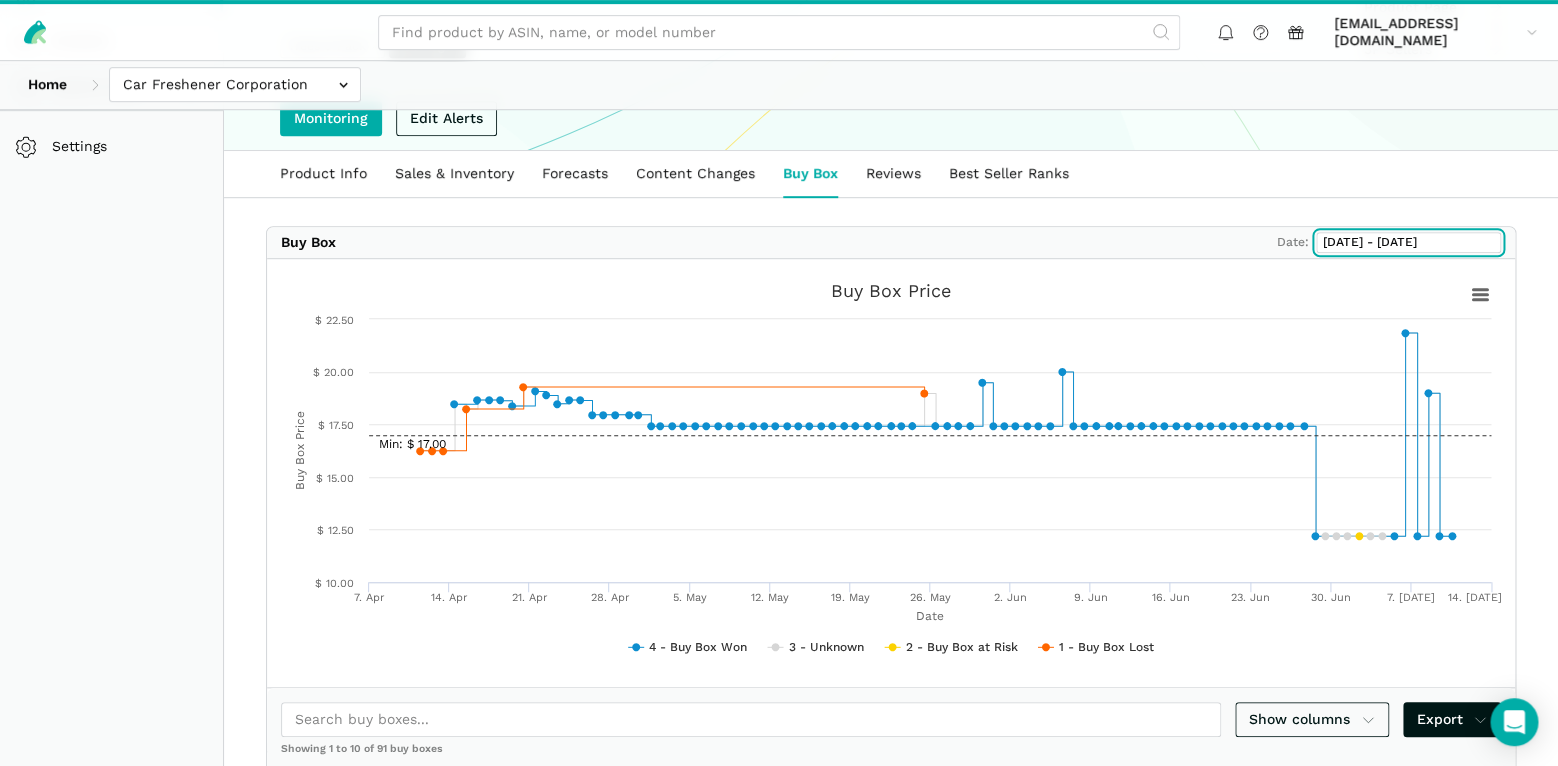 type on "[DATE]" 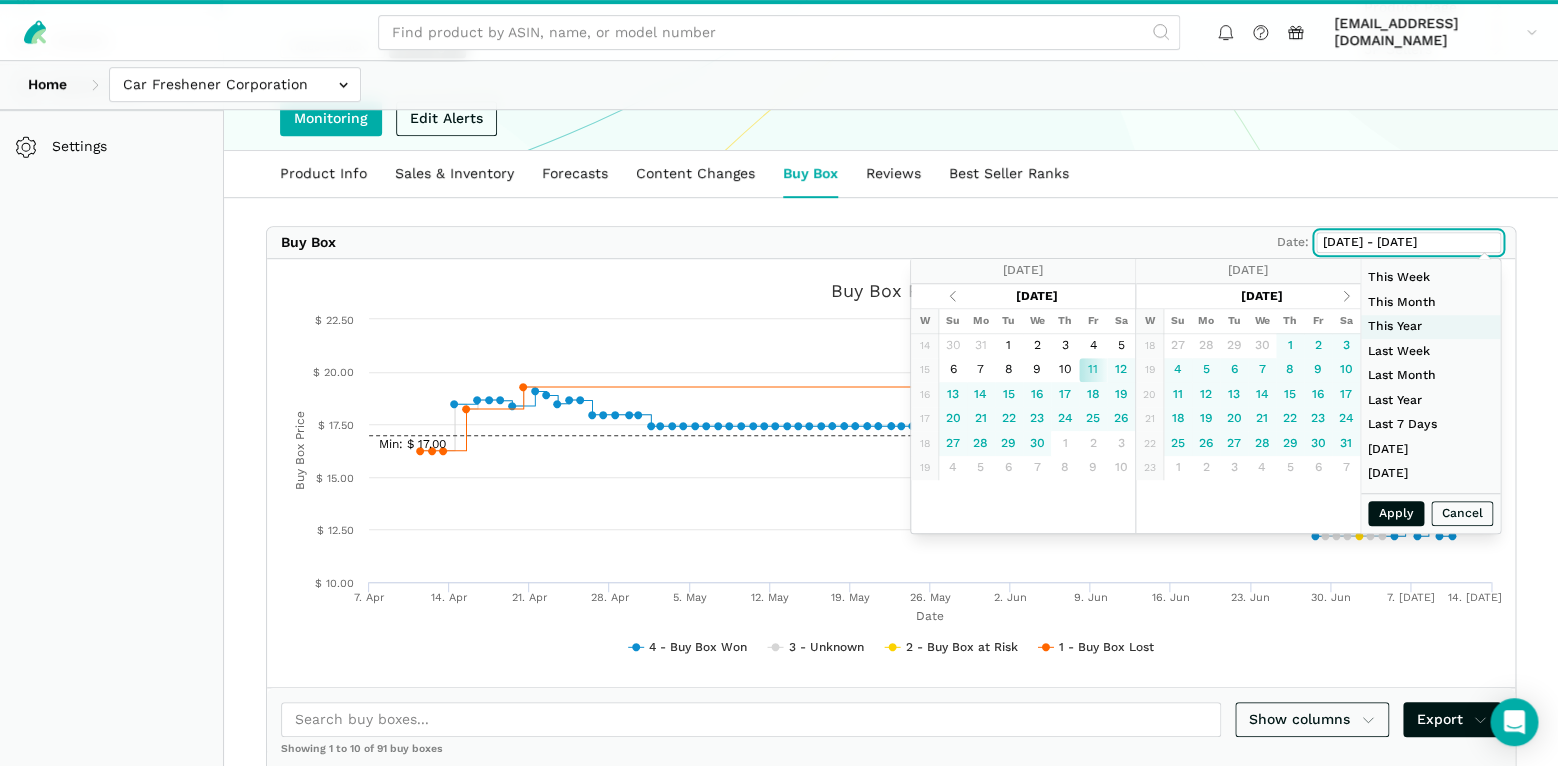 type on "[DATE]" 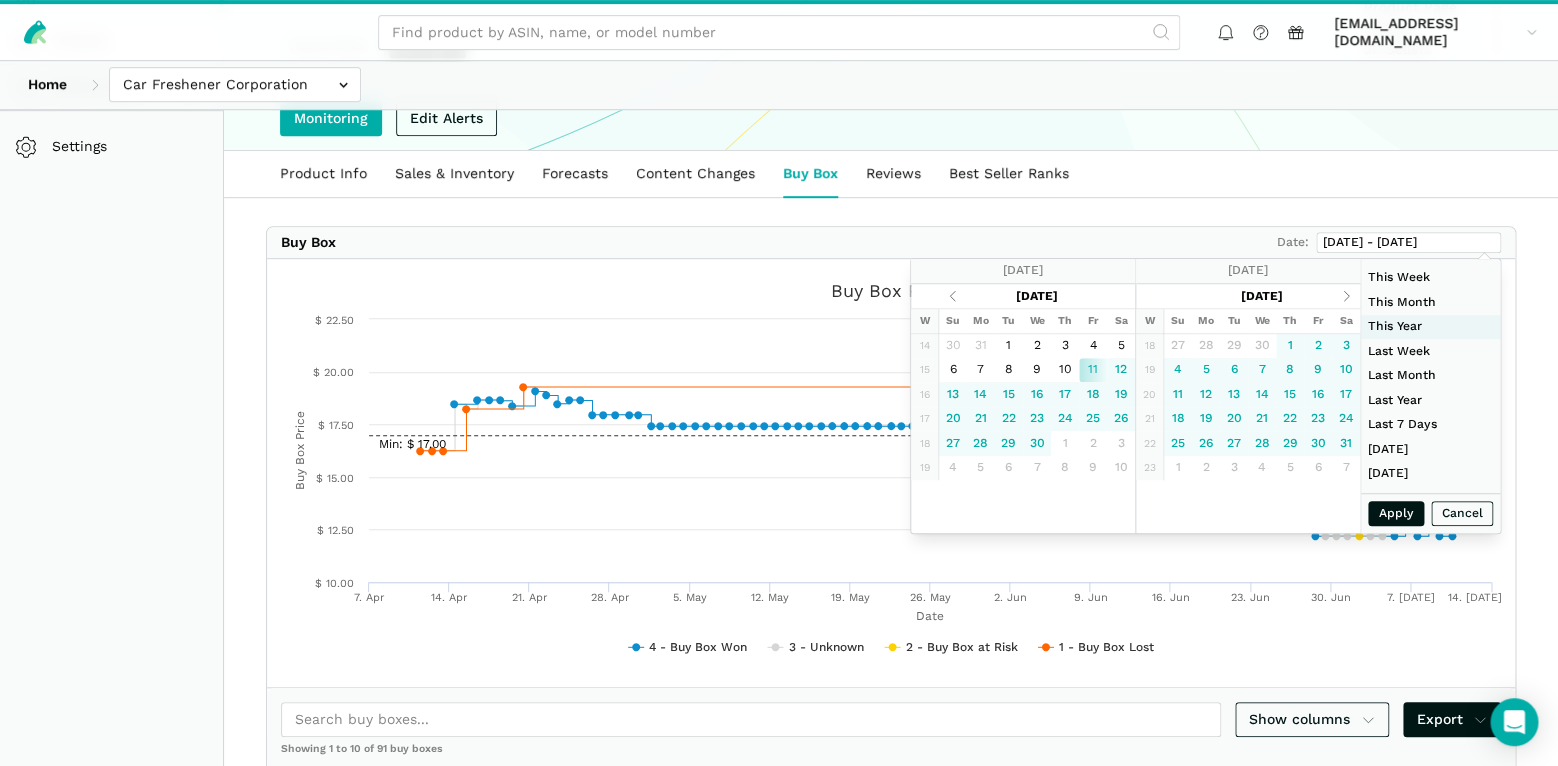 click on "This Year" at bounding box center (1430, 327) 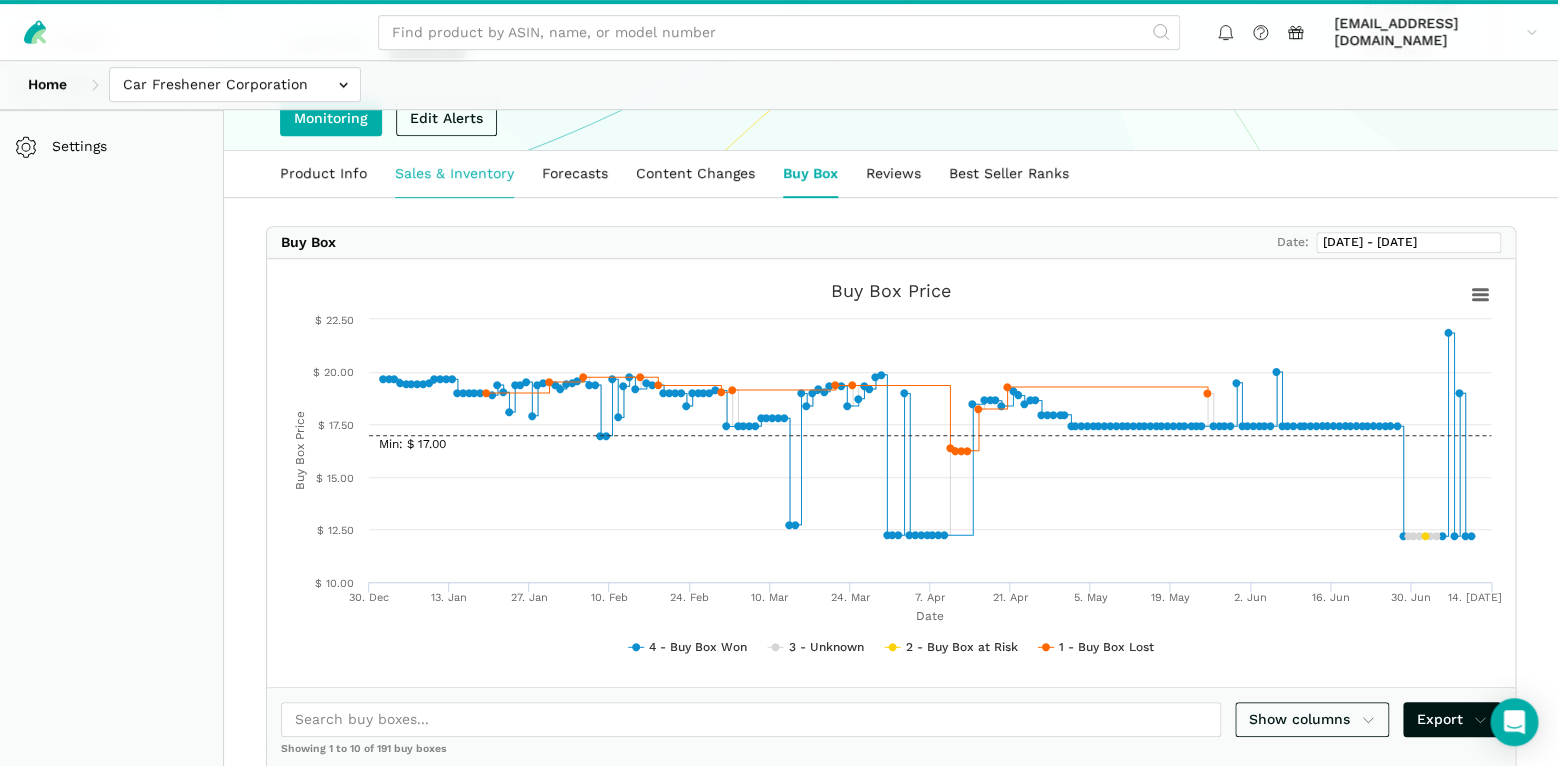 click on "Sales & Inventory" at bounding box center (454, 174) 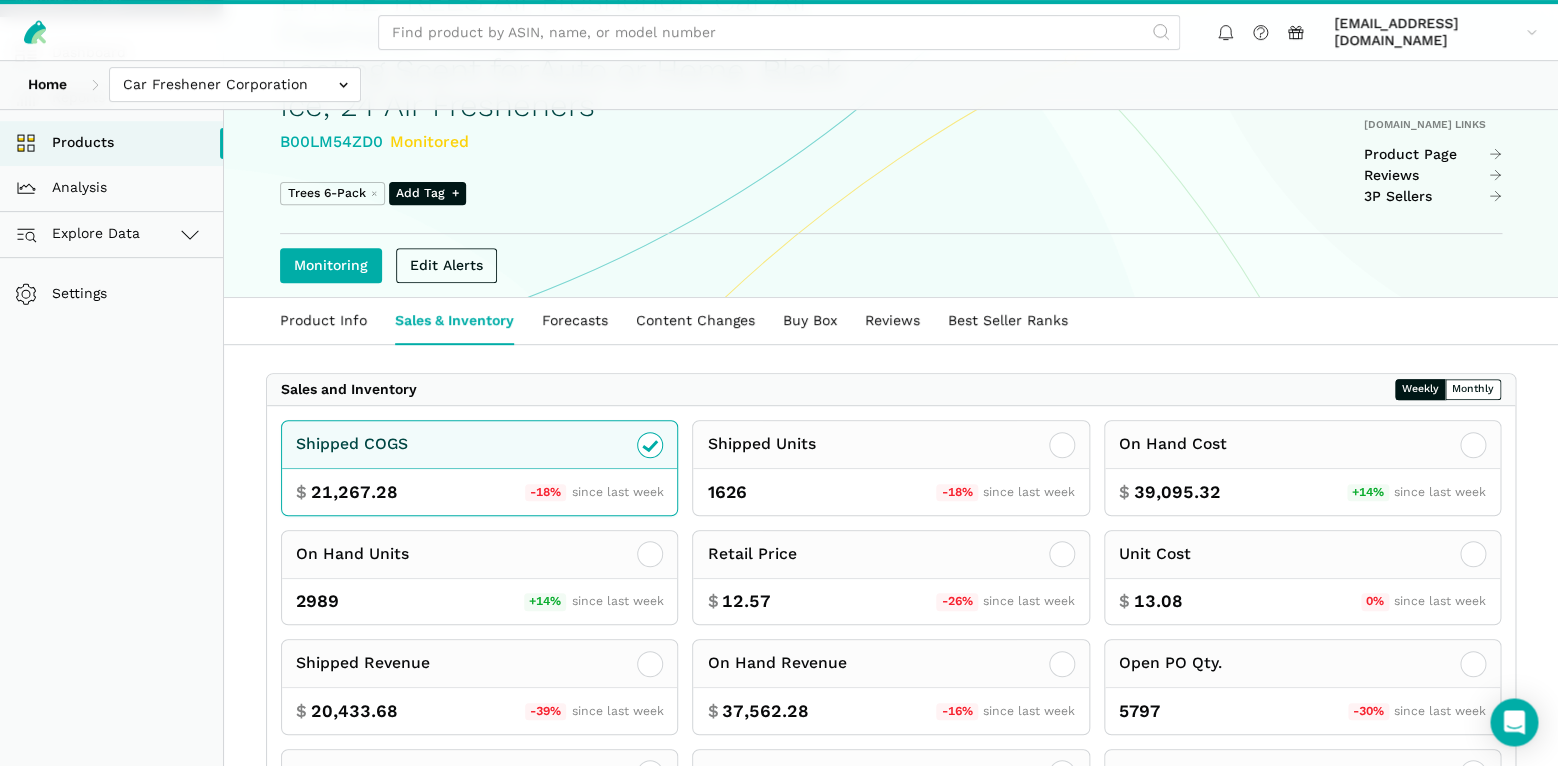 scroll, scrollTop: 350, scrollLeft: 0, axis: vertical 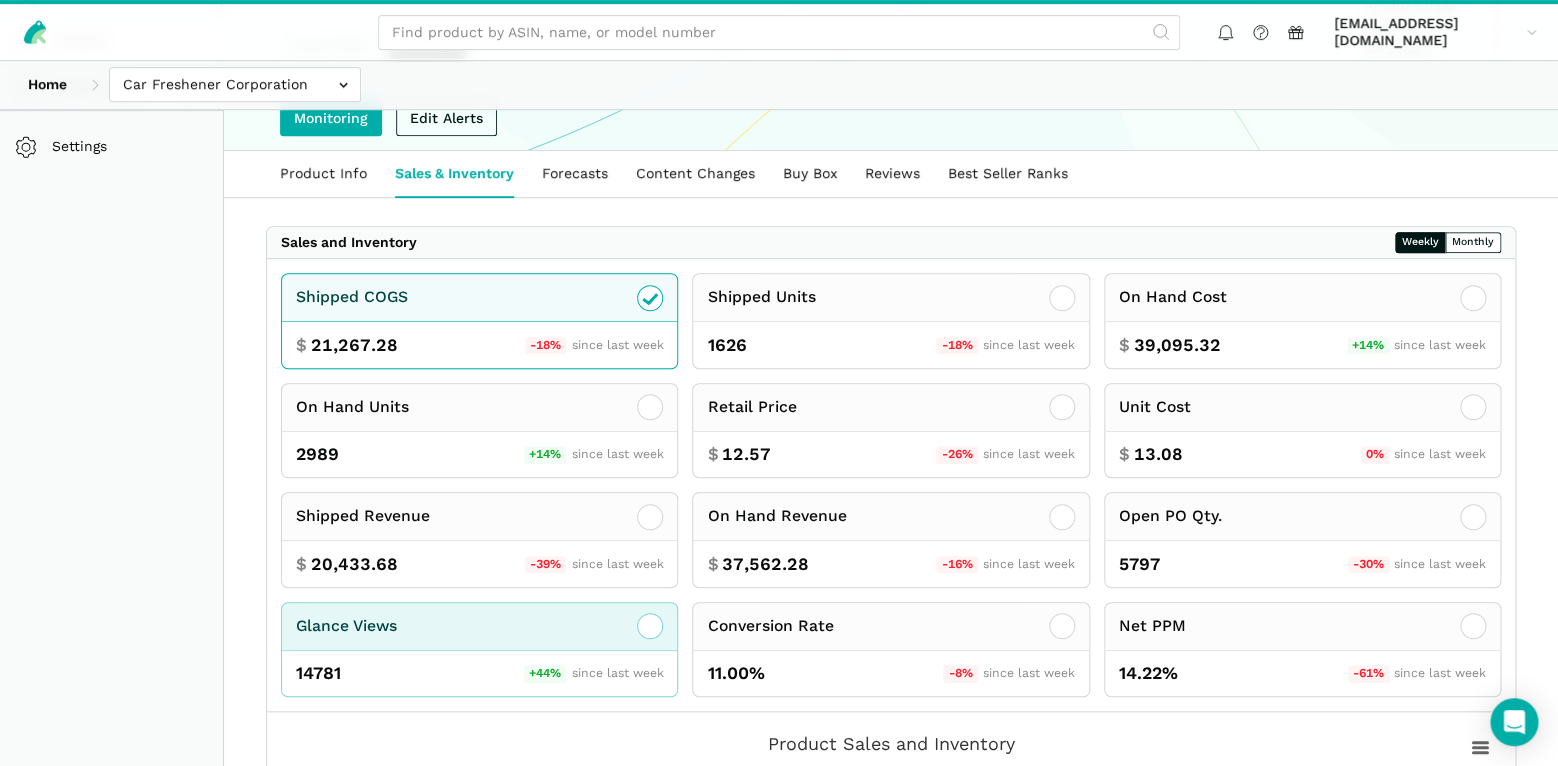 click 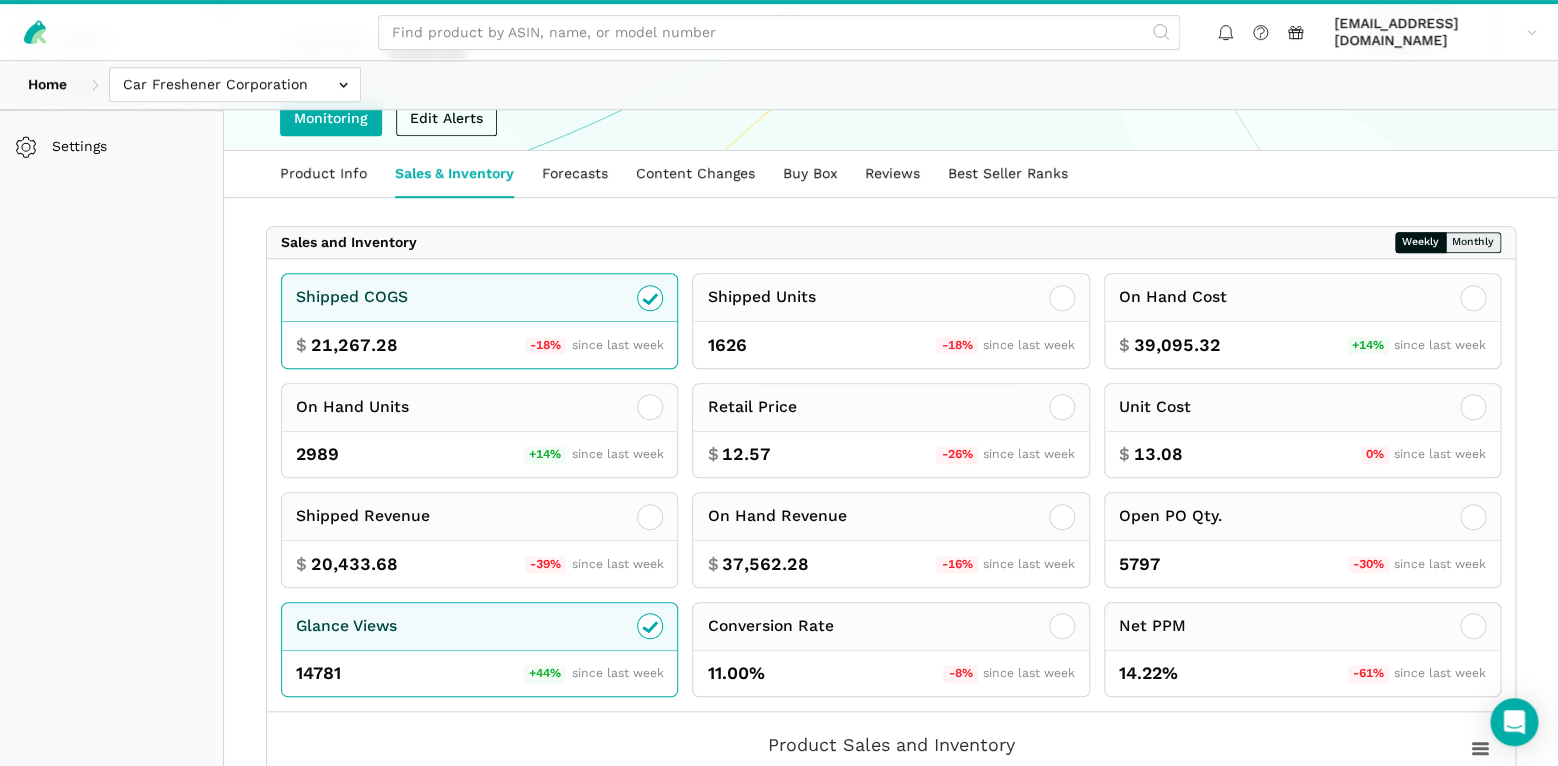 click on "Monthly" at bounding box center [1473, 242] 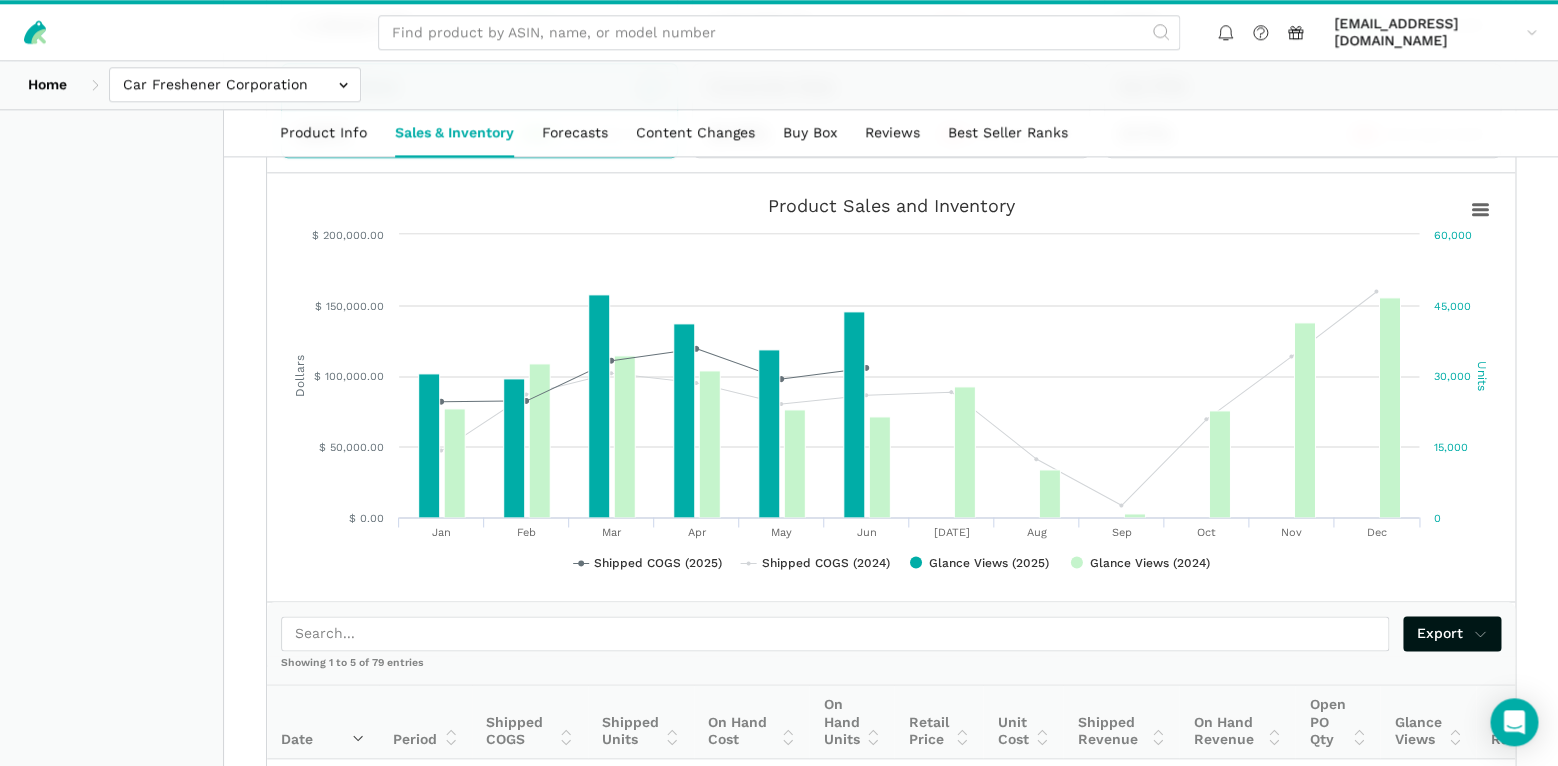 scroll, scrollTop: 700, scrollLeft: 0, axis: vertical 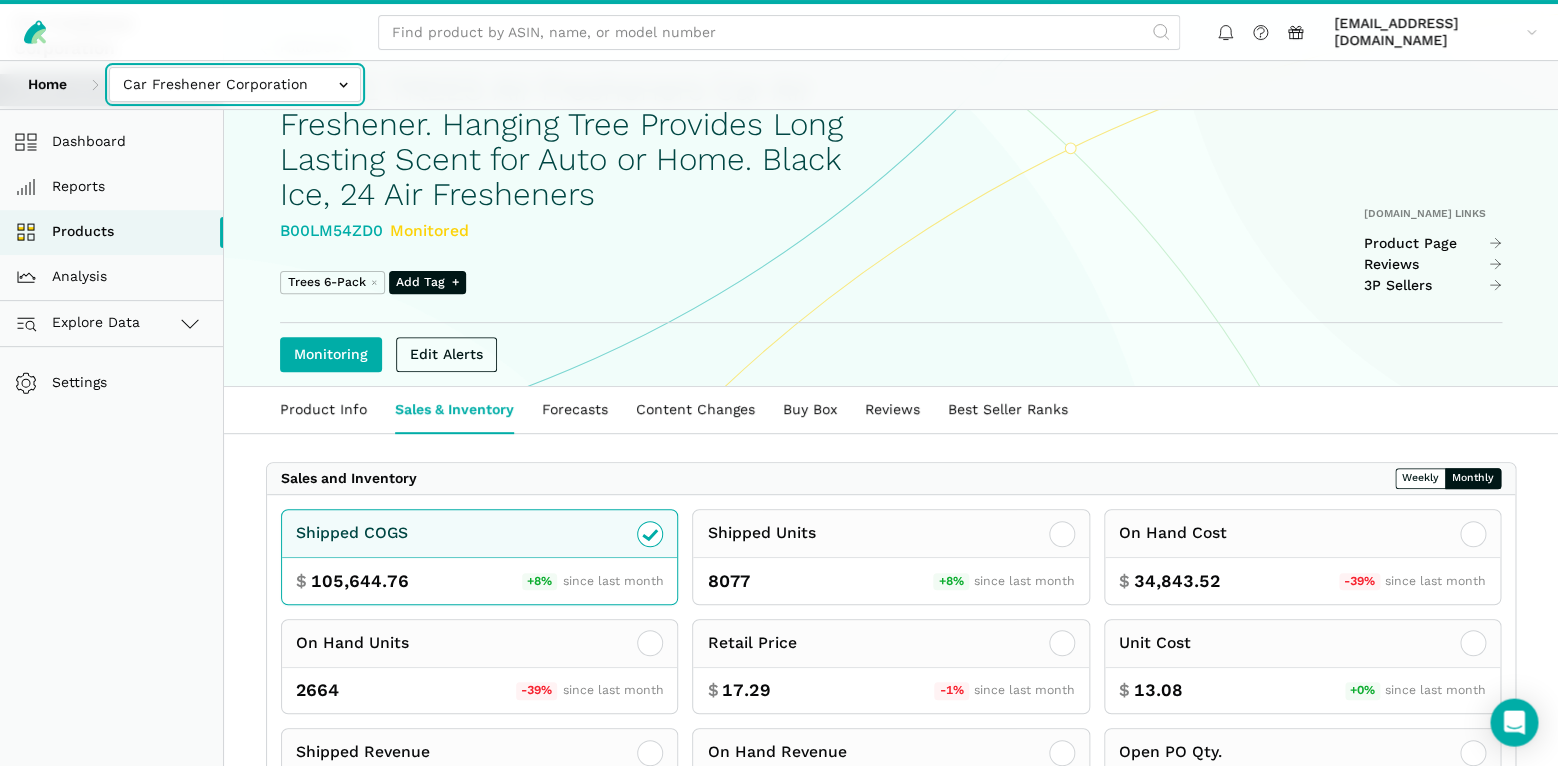 click at bounding box center [235, 84] 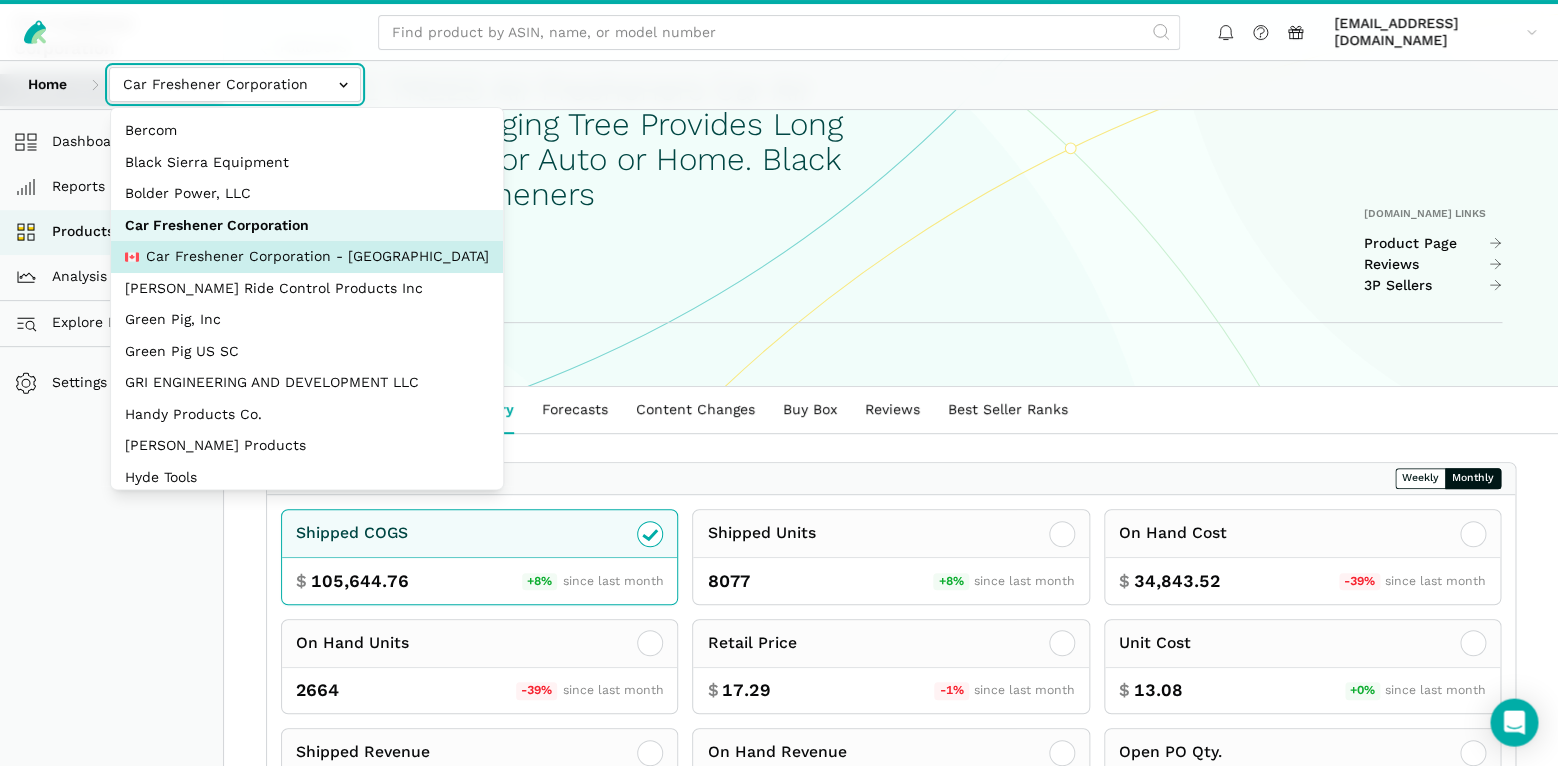 select on "MkN8EkcaB26WsjS8pF97Wcww" 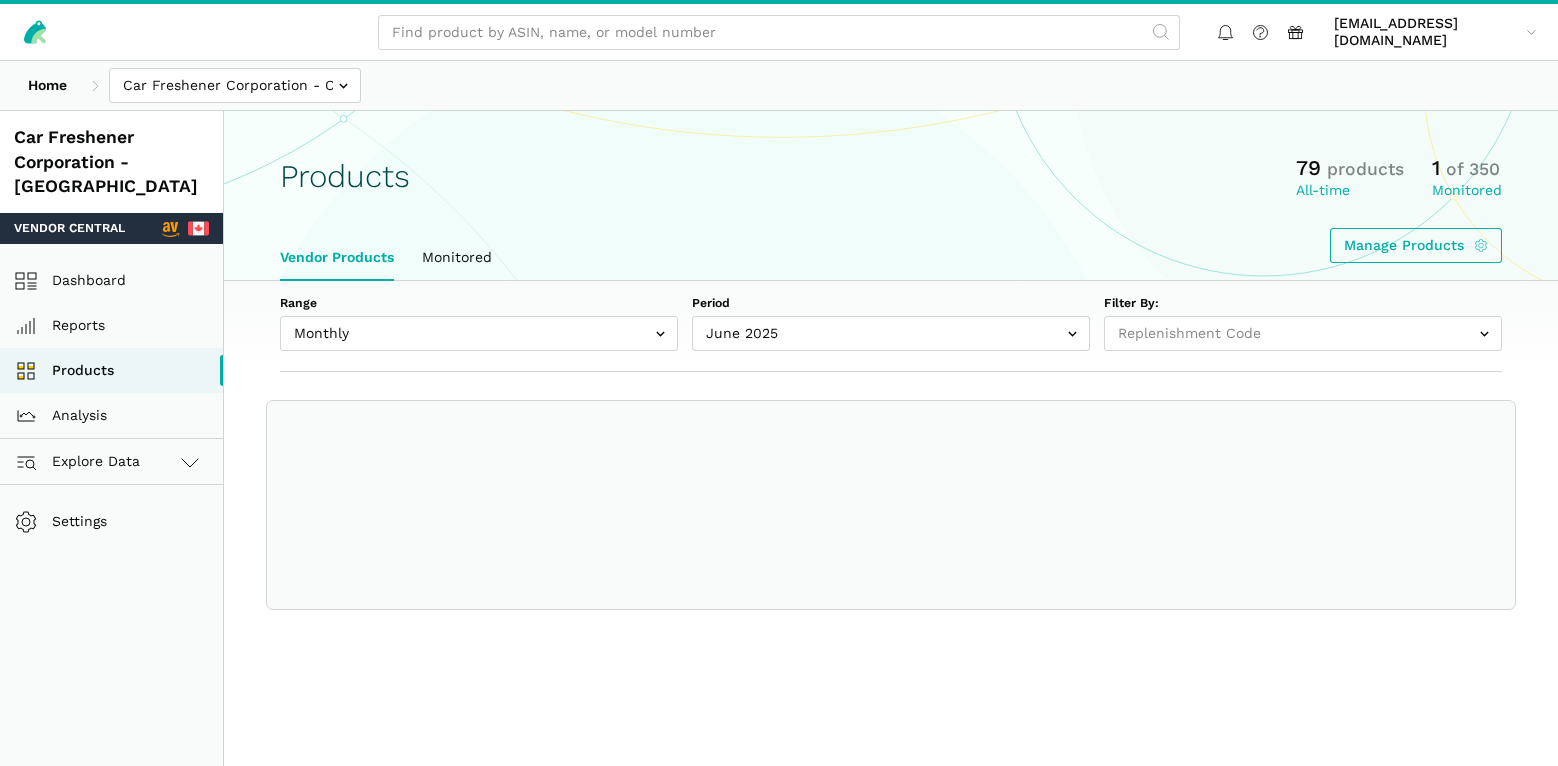 select 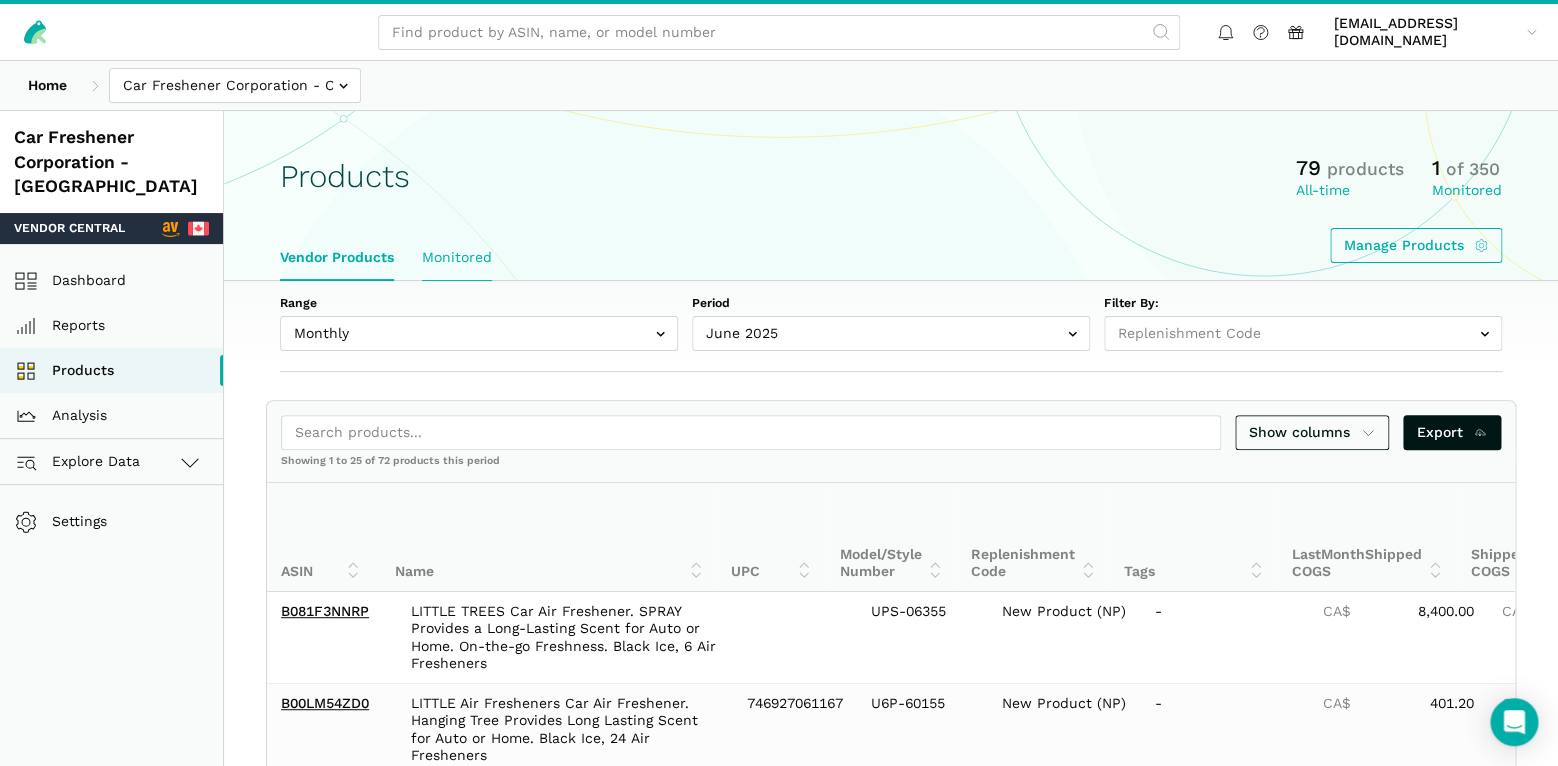 click on "Monitored" at bounding box center [457, 258] 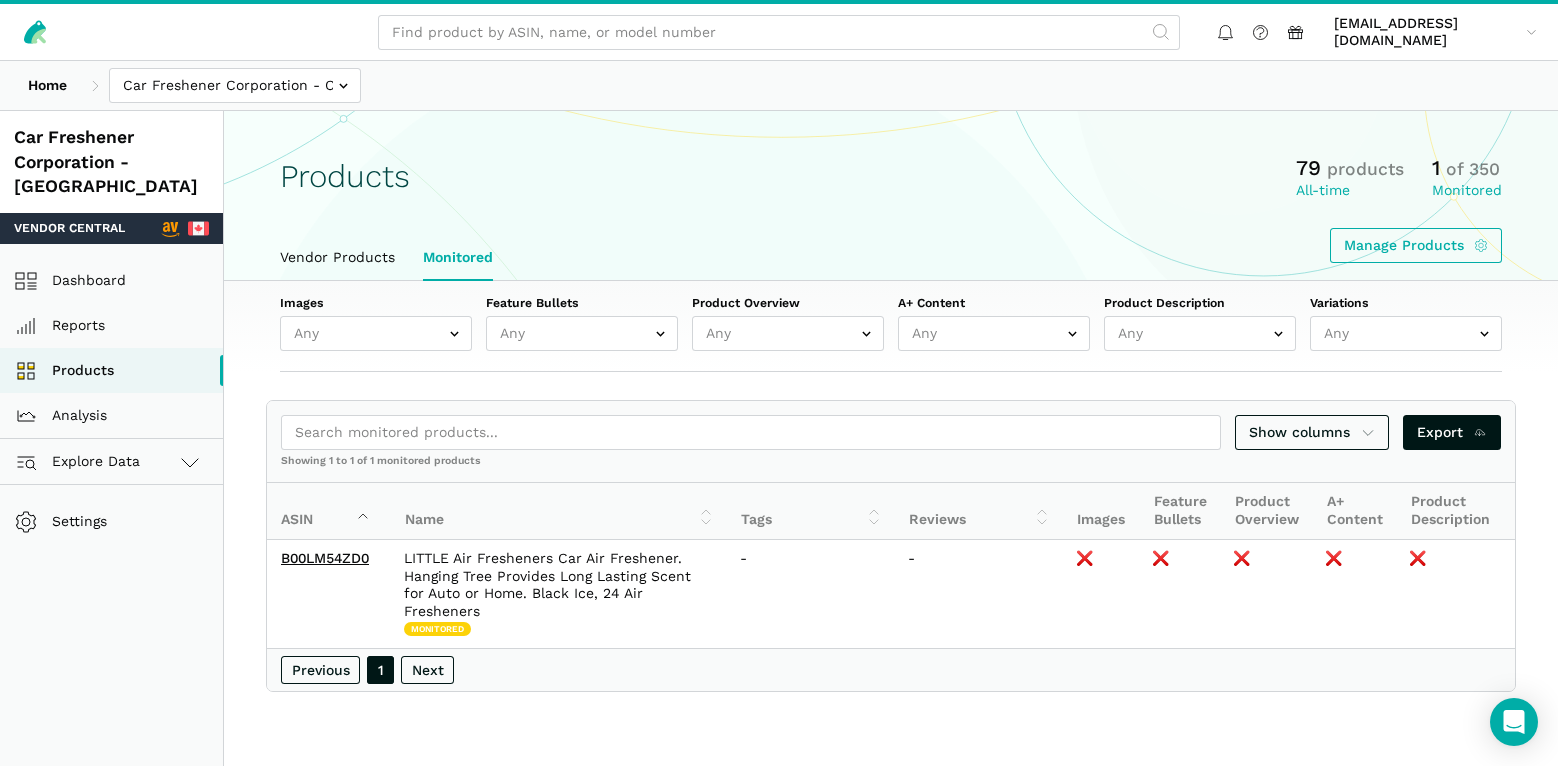 scroll, scrollTop: 0, scrollLeft: 0, axis: both 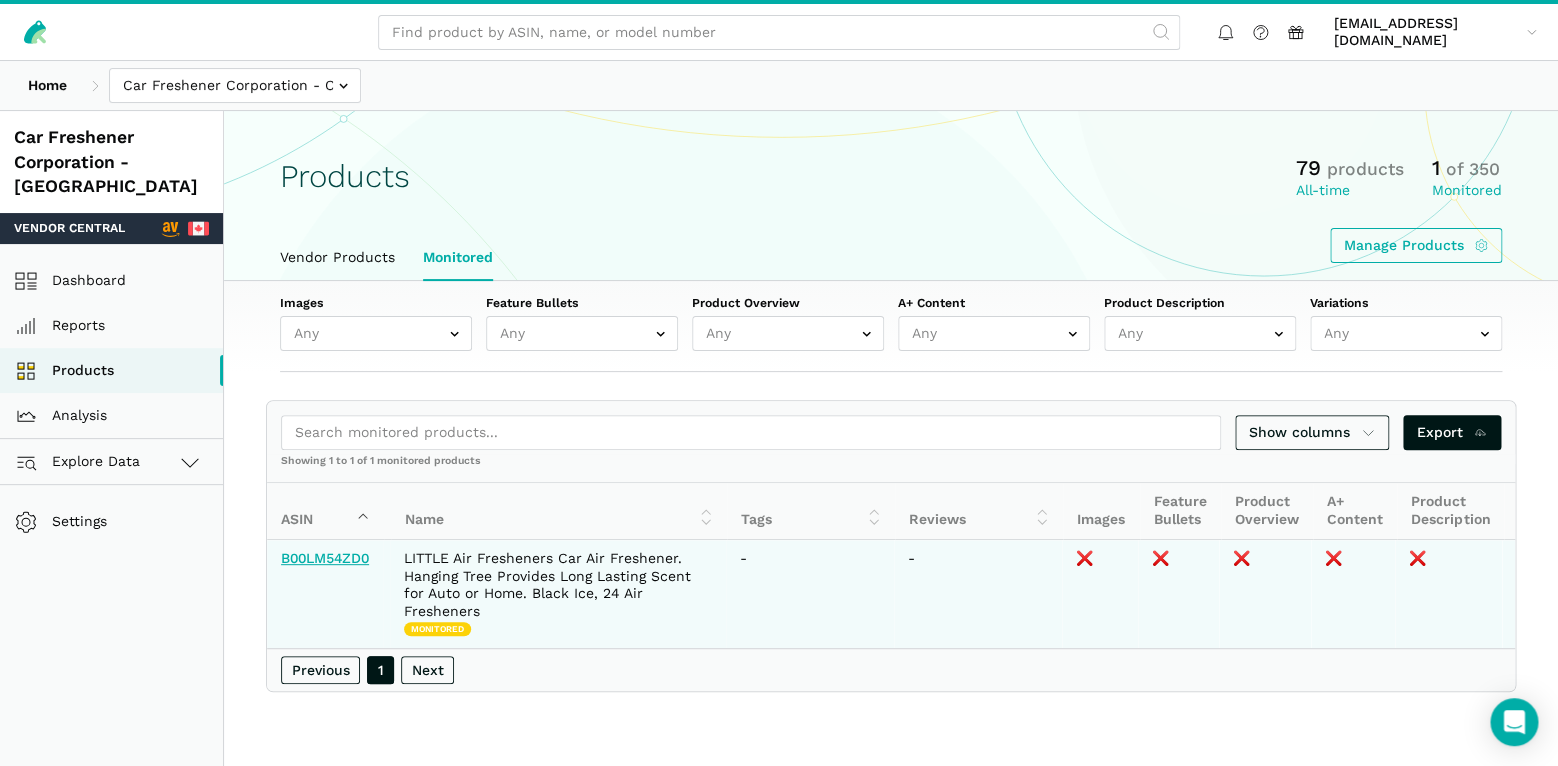 click on "B00LM54ZD0" at bounding box center (325, 558) 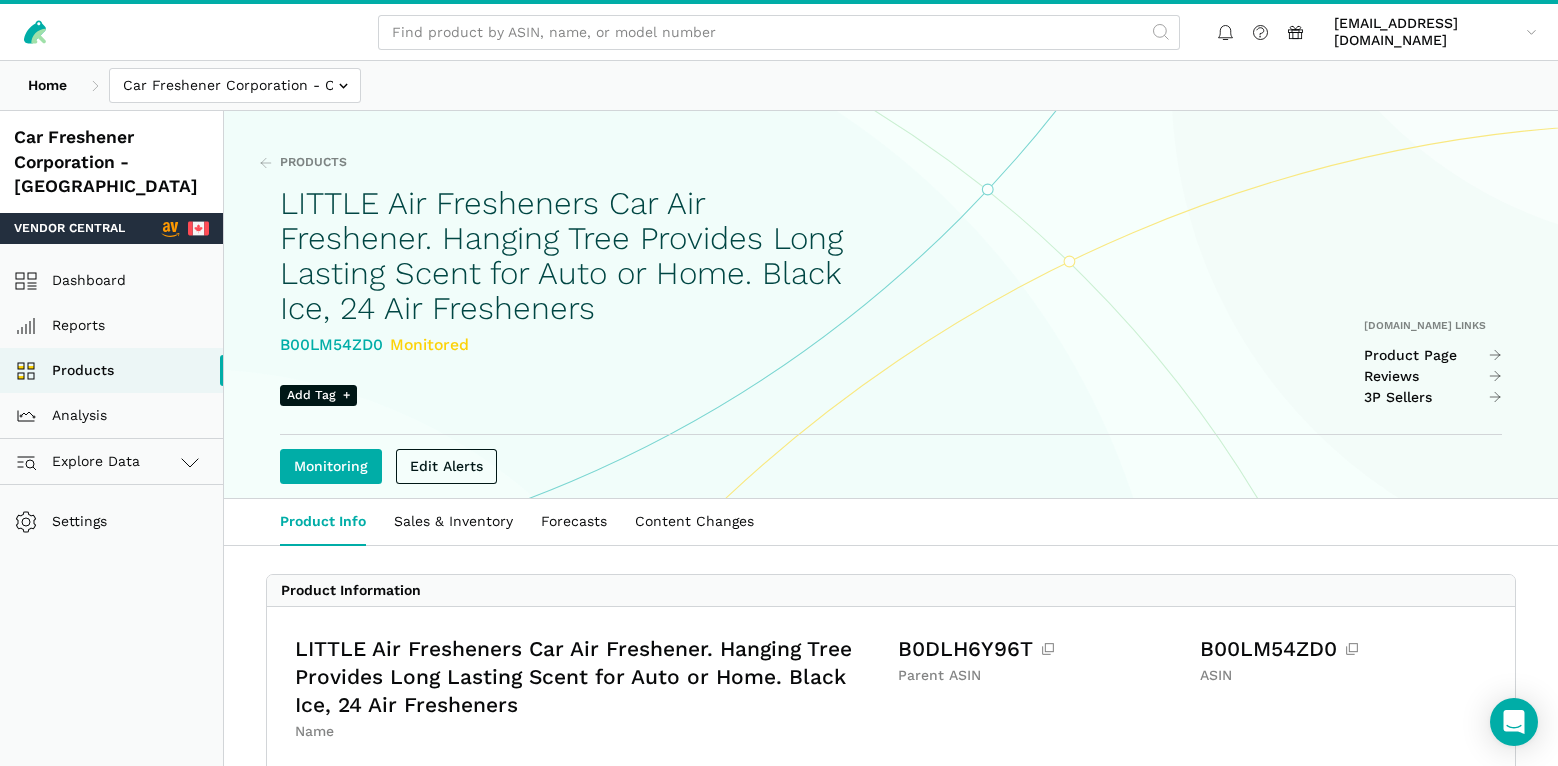 scroll, scrollTop: 0, scrollLeft: 0, axis: both 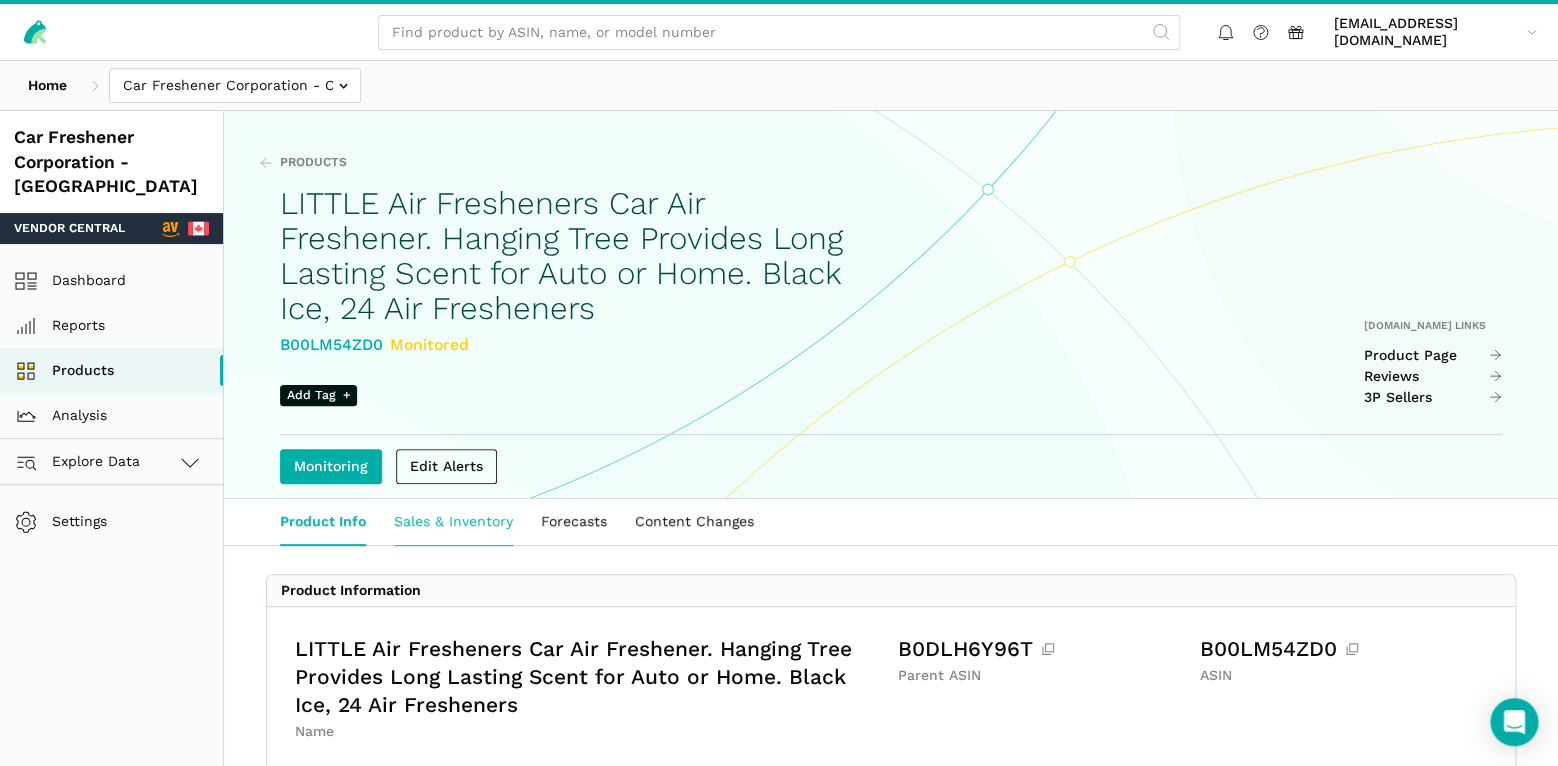 click on "Sales & Inventory" at bounding box center (453, 522) 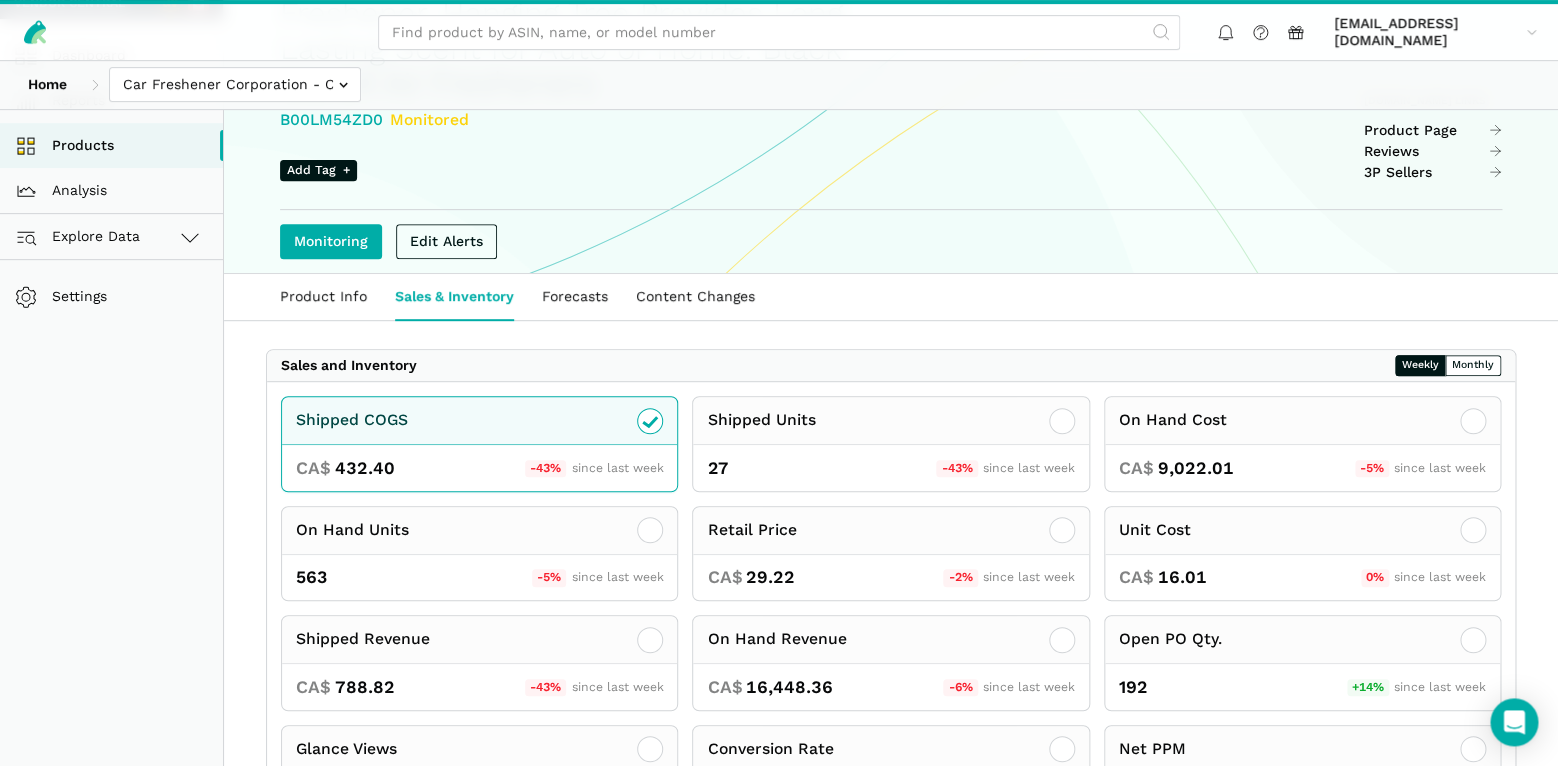 scroll, scrollTop: 350, scrollLeft: 0, axis: vertical 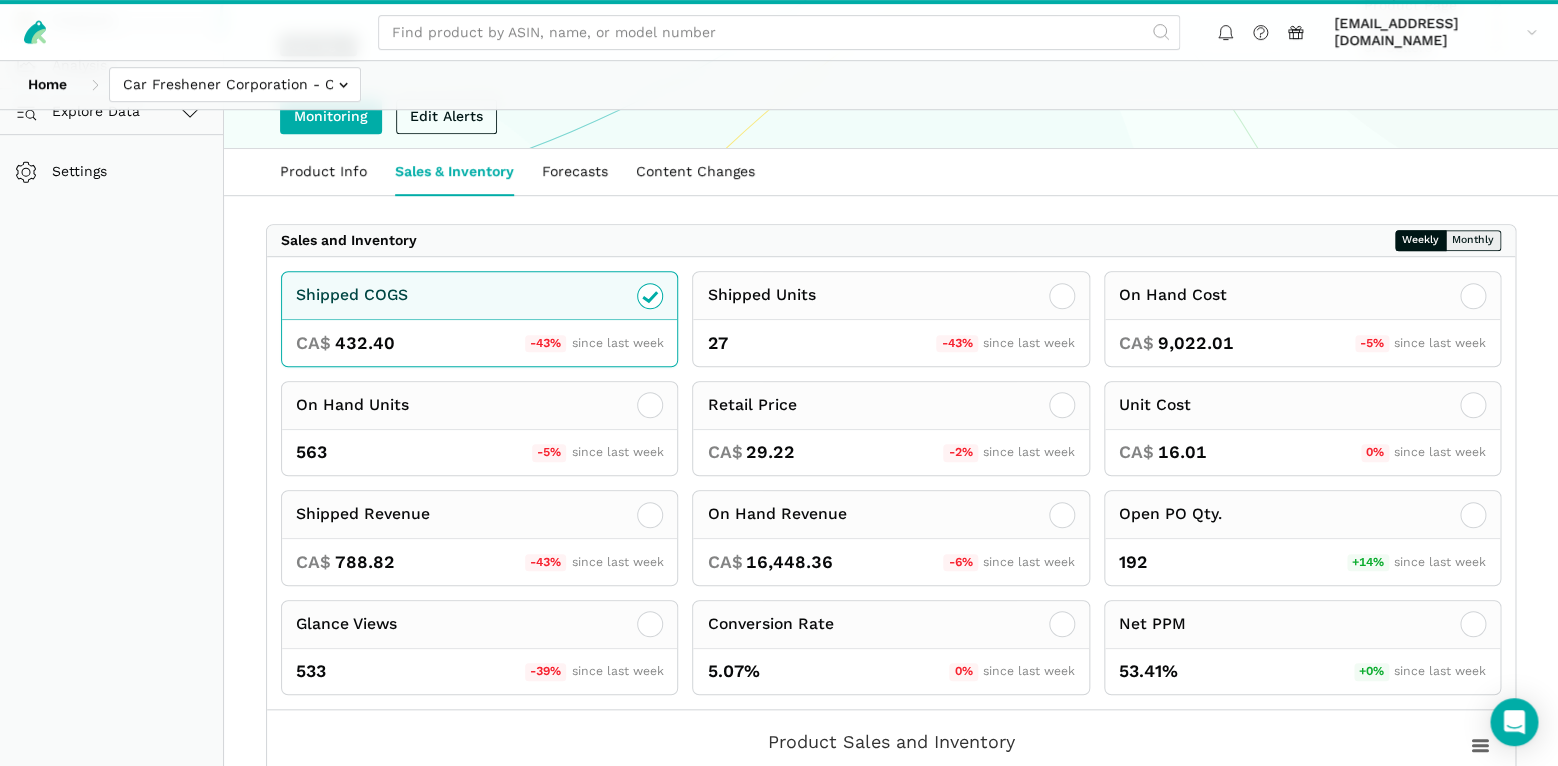 click on "Monthly" at bounding box center [1473, 240] 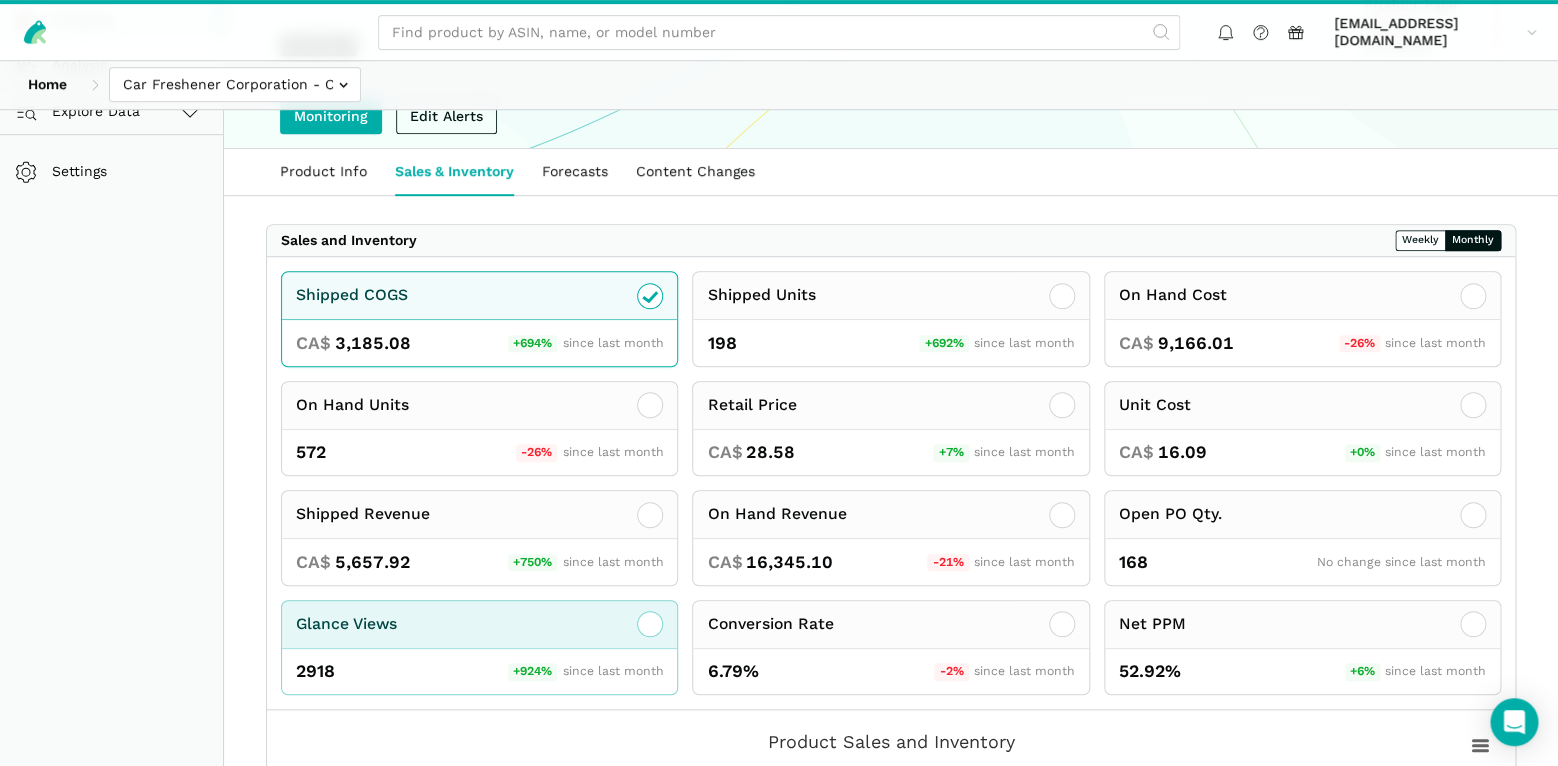 click 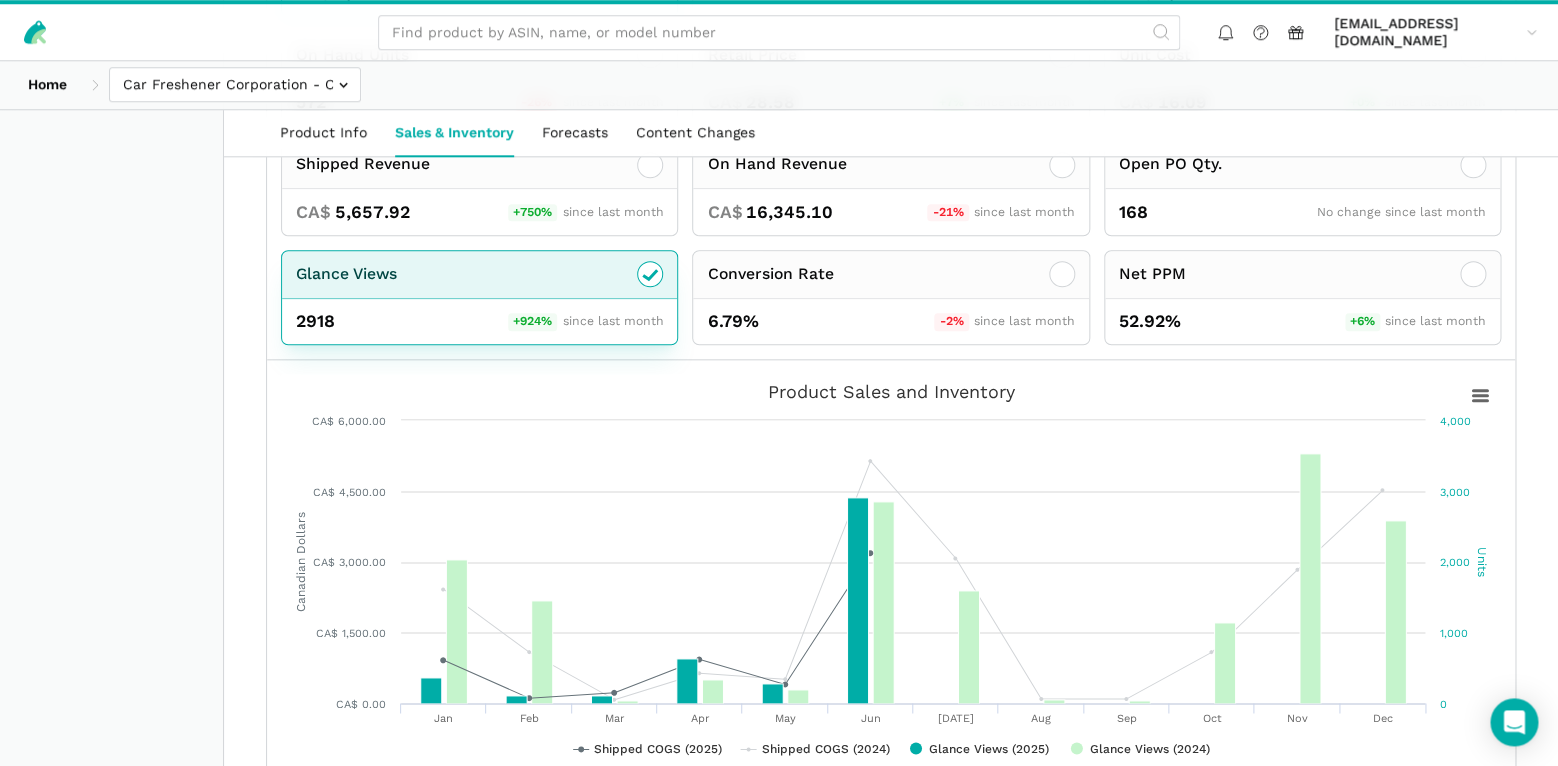 scroll, scrollTop: 700, scrollLeft: 0, axis: vertical 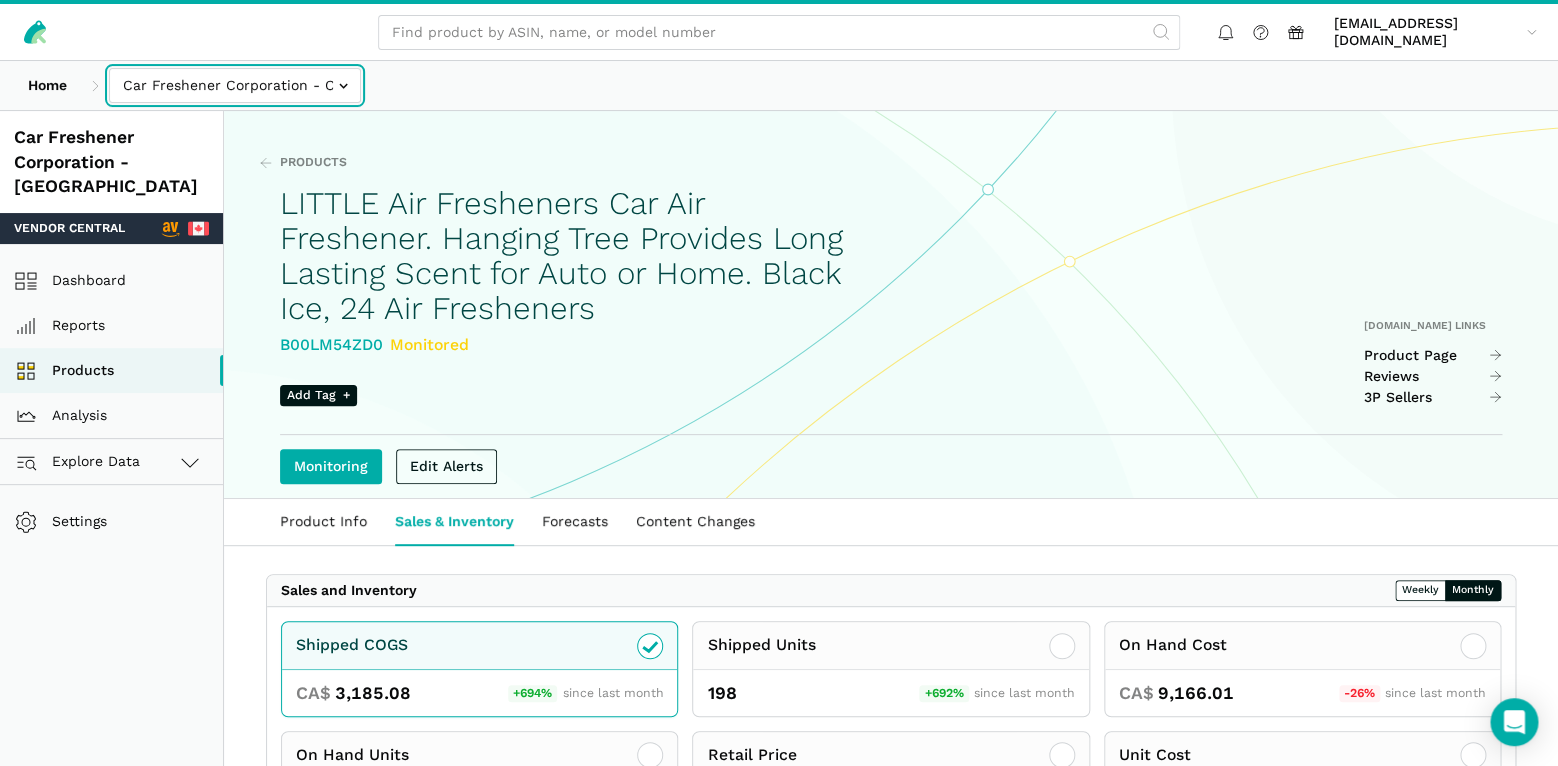 click at bounding box center [235, 85] 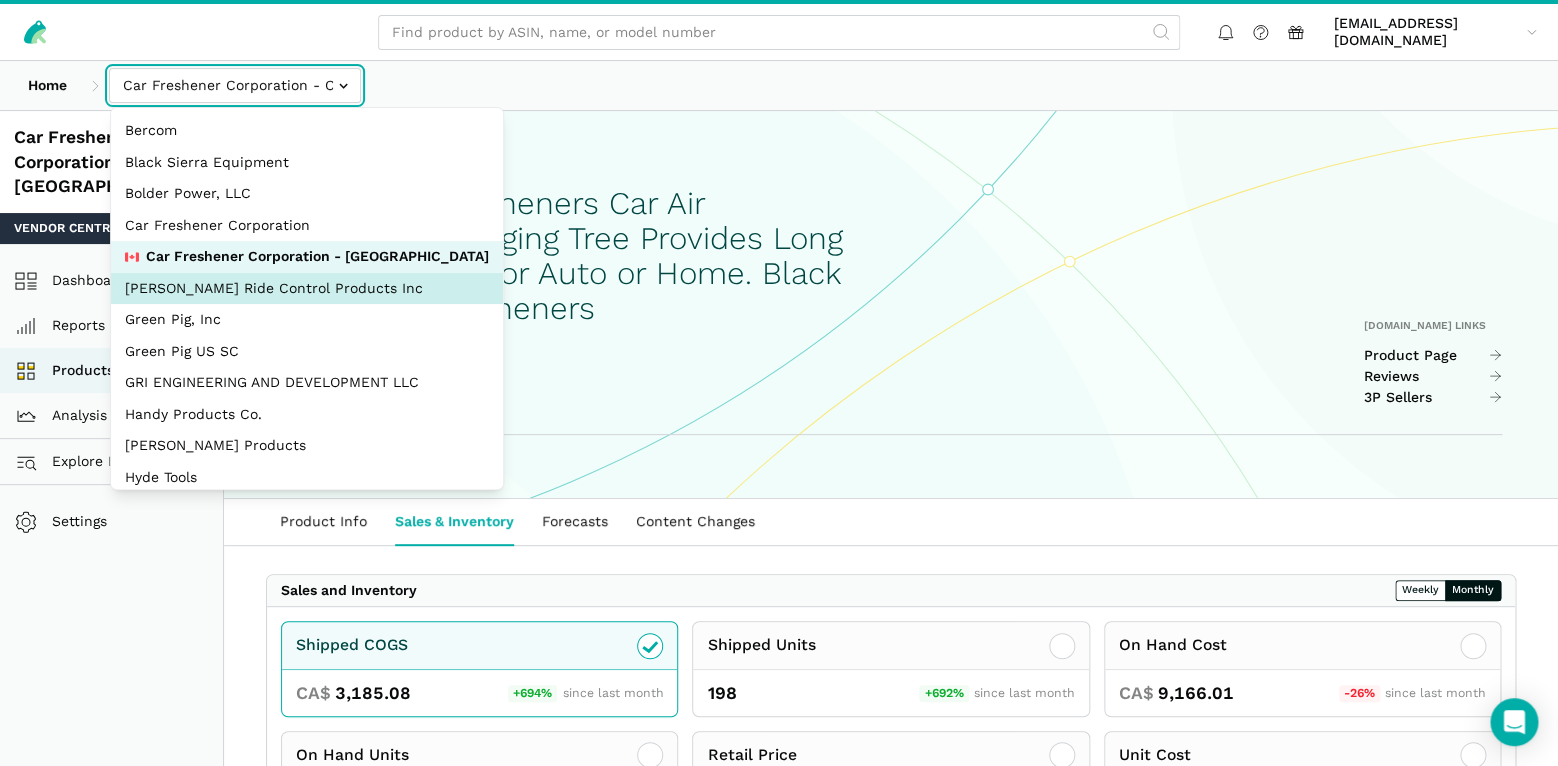 select on "Ko8rakMGZtY1QjyruUJxwLwP" 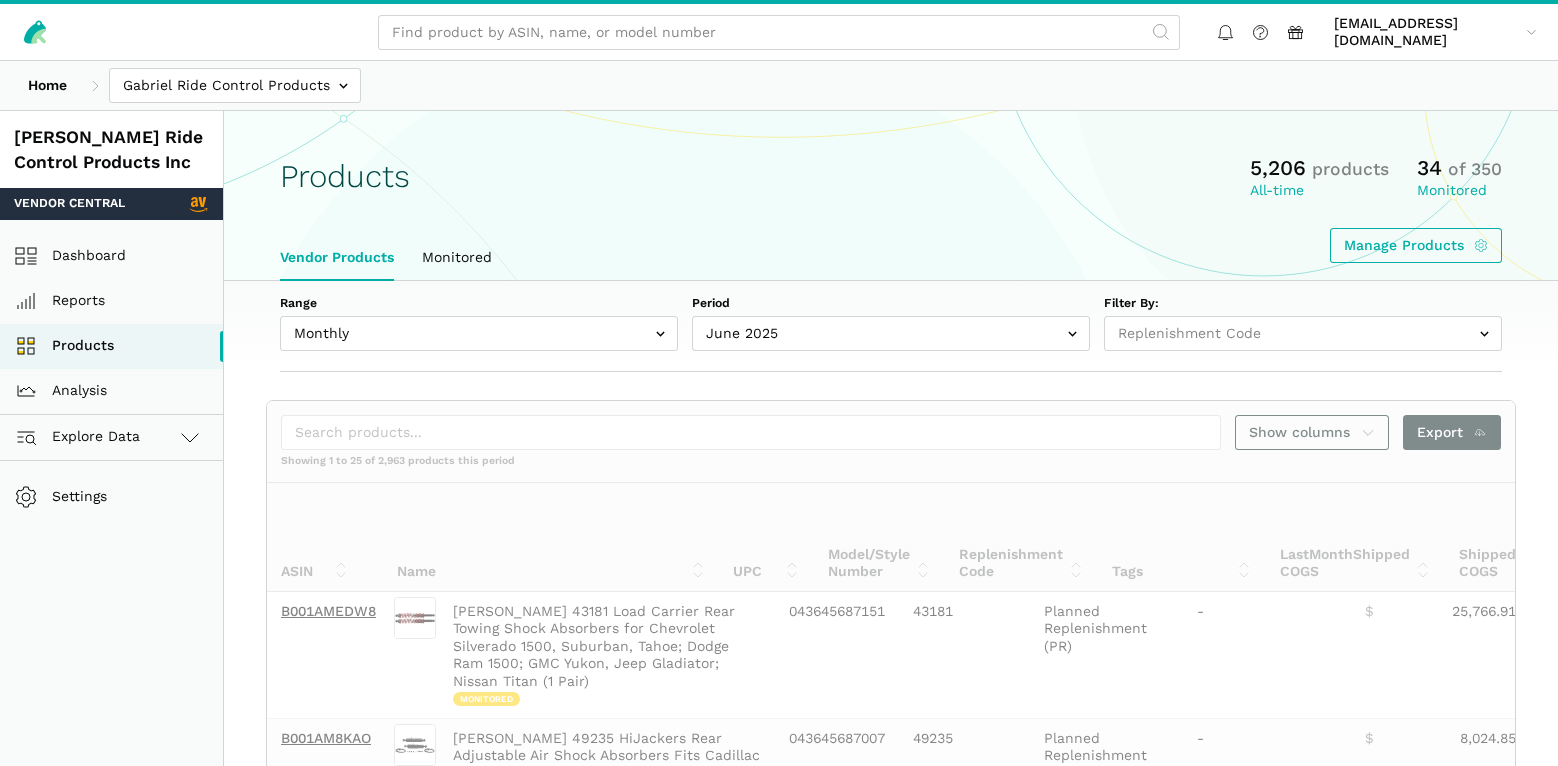 select 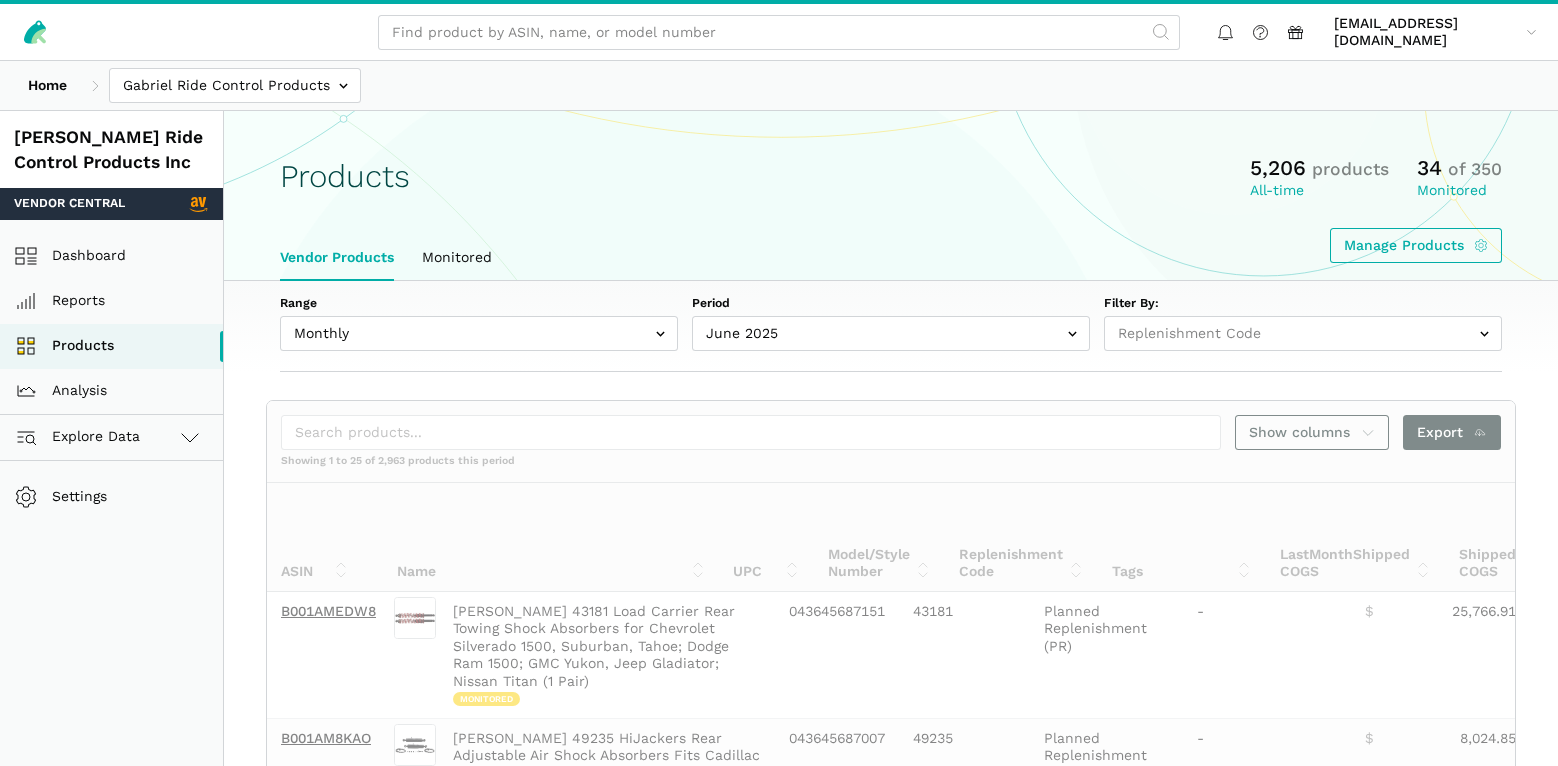 scroll, scrollTop: 0, scrollLeft: 0, axis: both 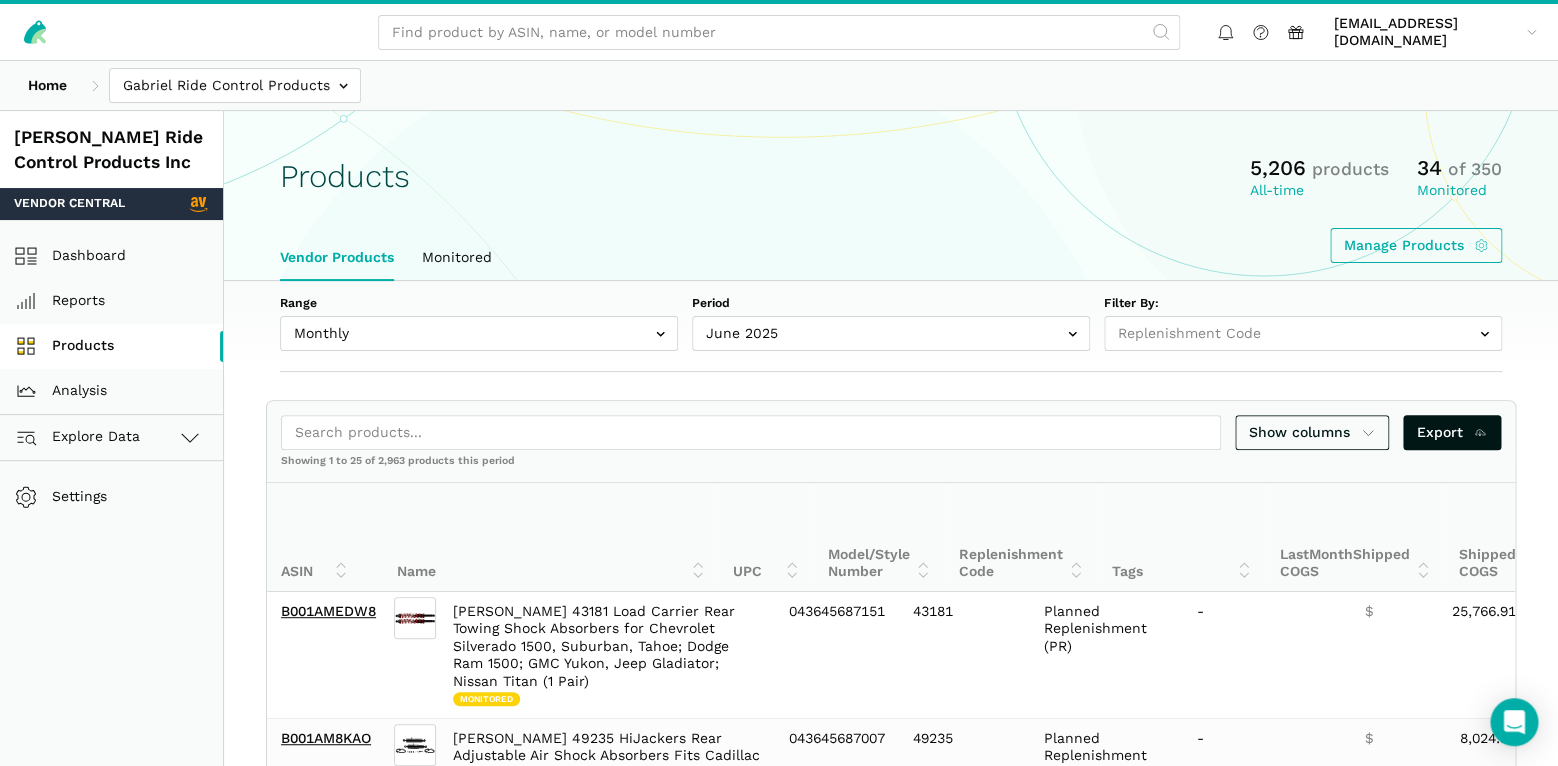 click on "Products" at bounding box center [111, 346] 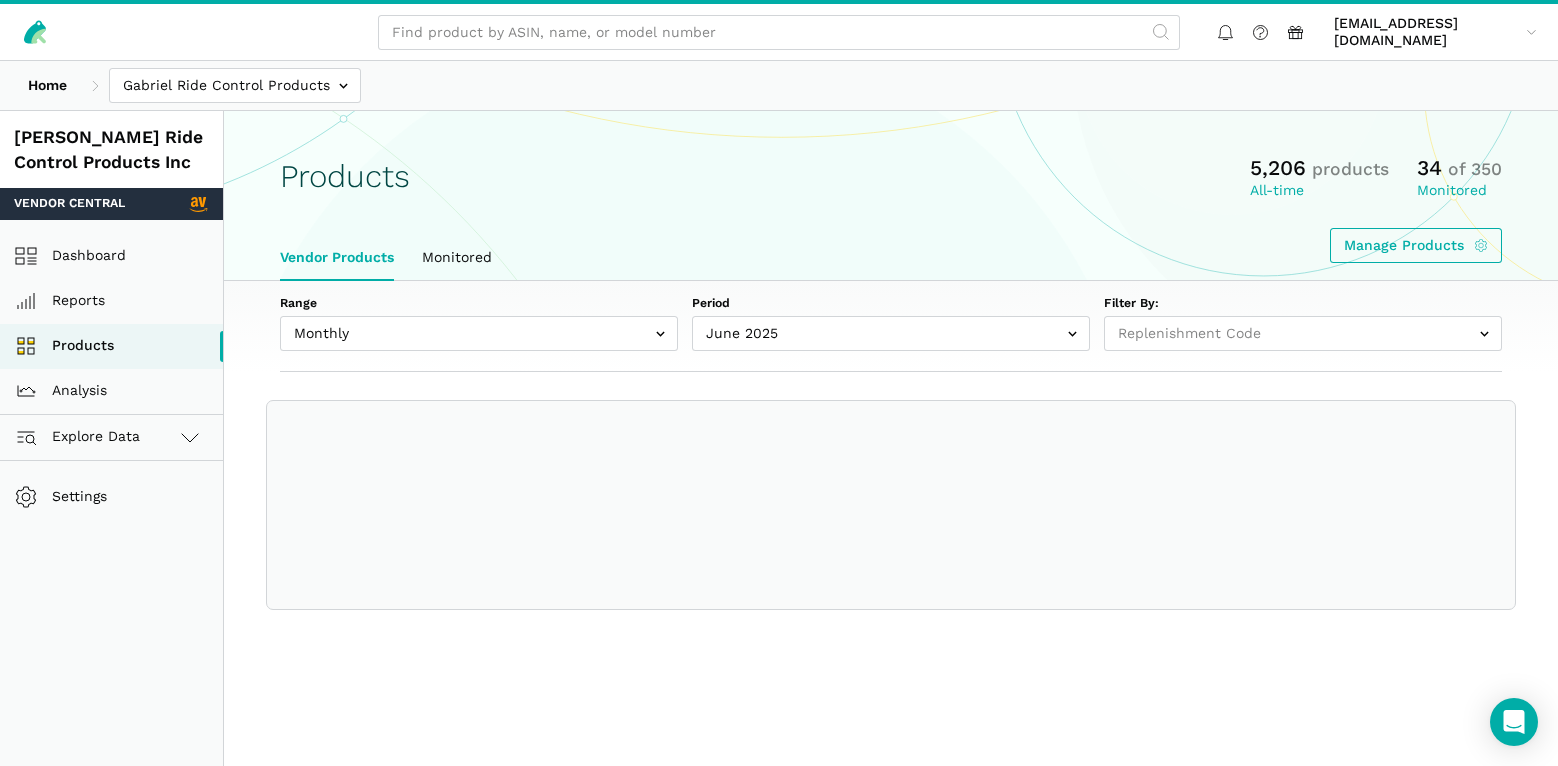 select 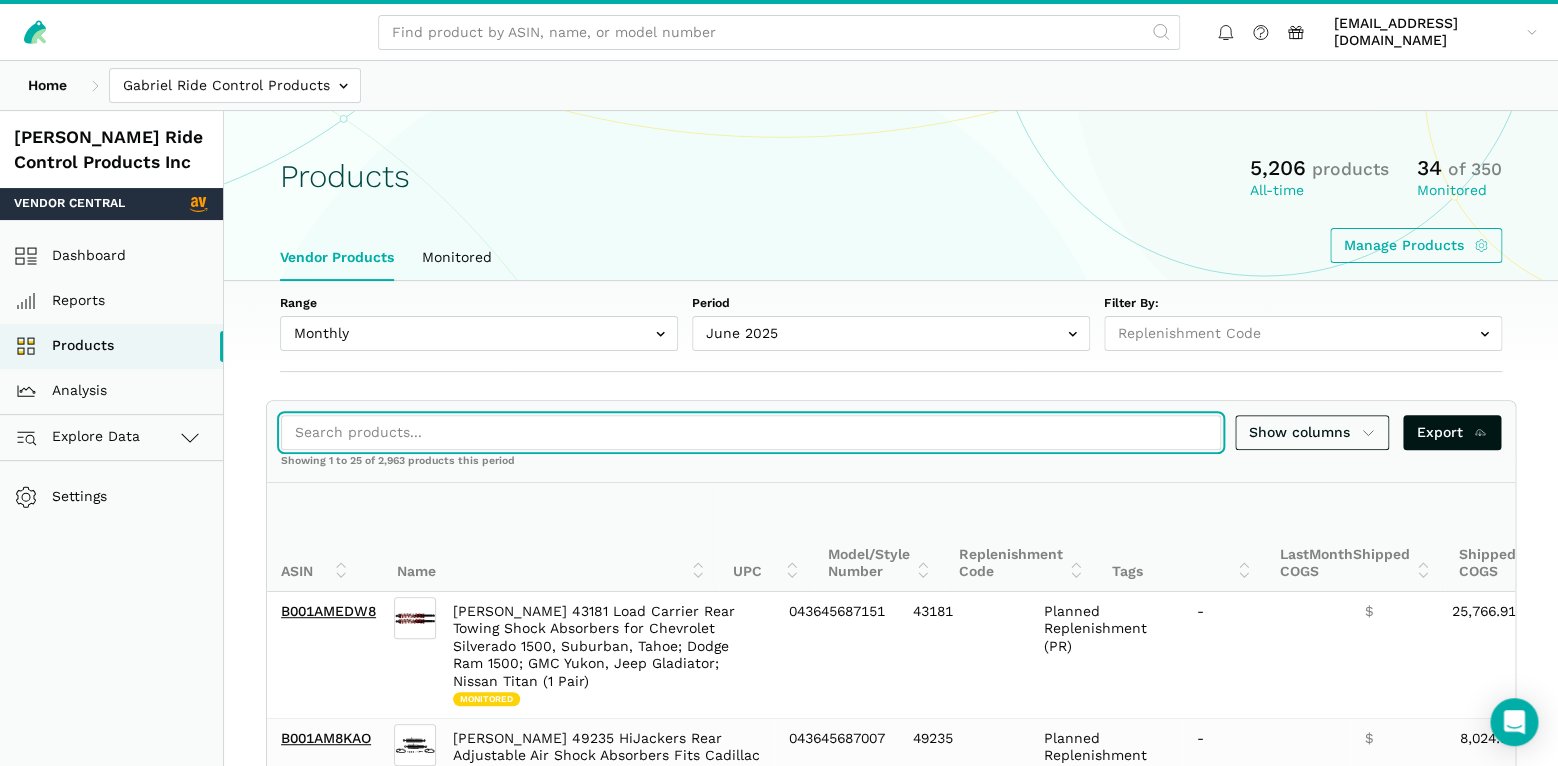 click at bounding box center [751, 432] 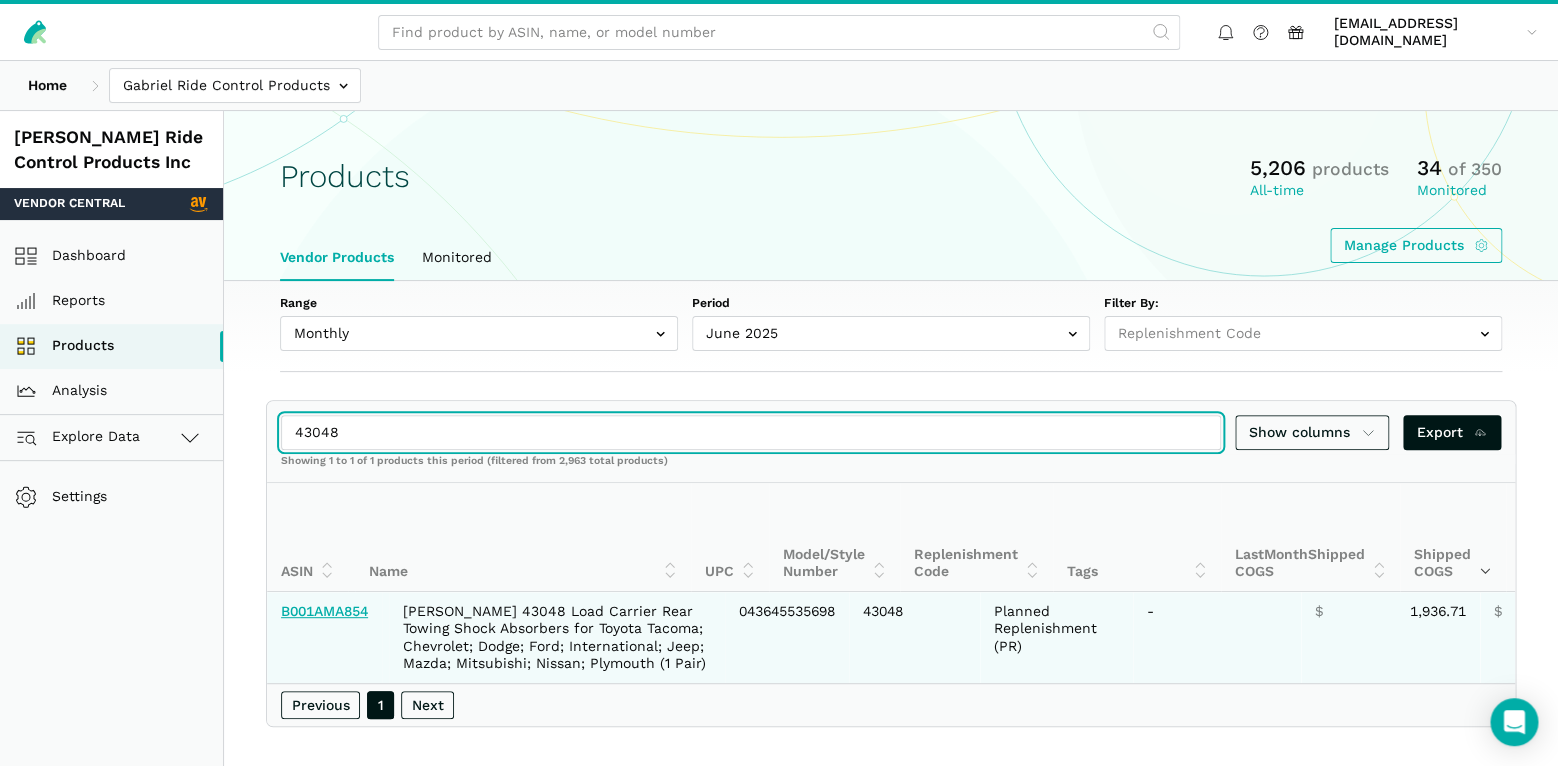 type on "43048" 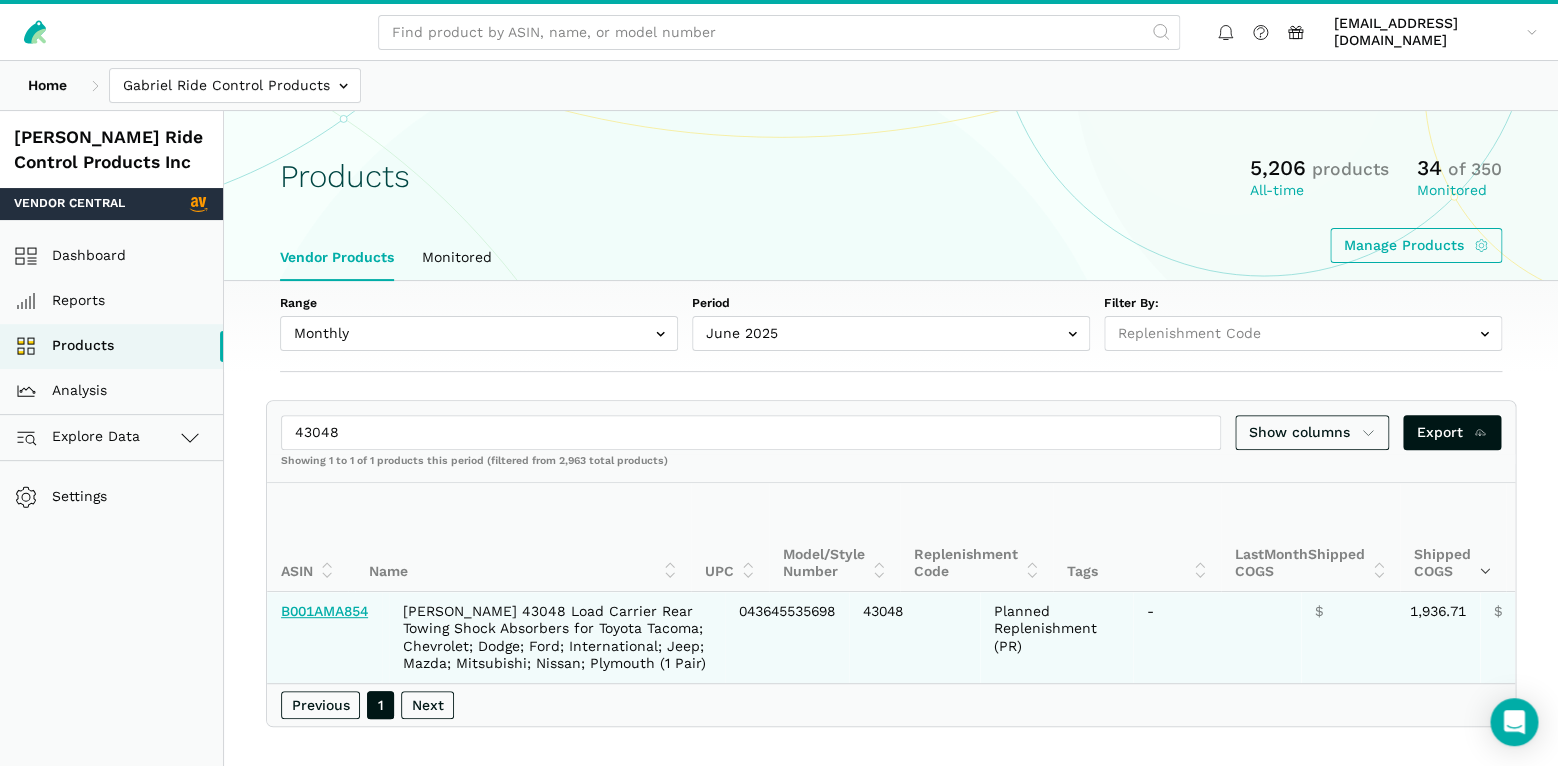 click on "B001AMA854" at bounding box center (324, 611) 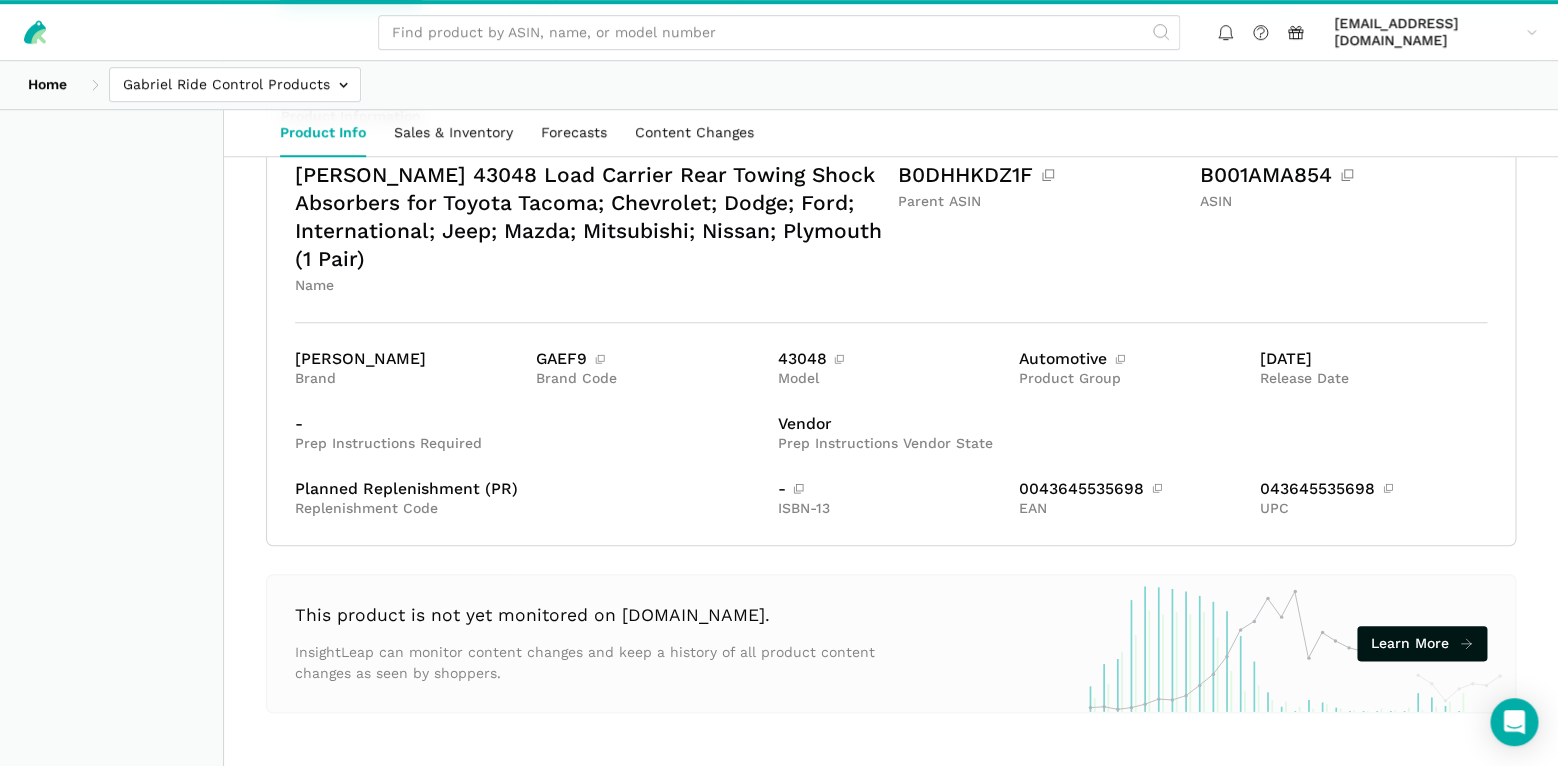 scroll, scrollTop: 159, scrollLeft: 0, axis: vertical 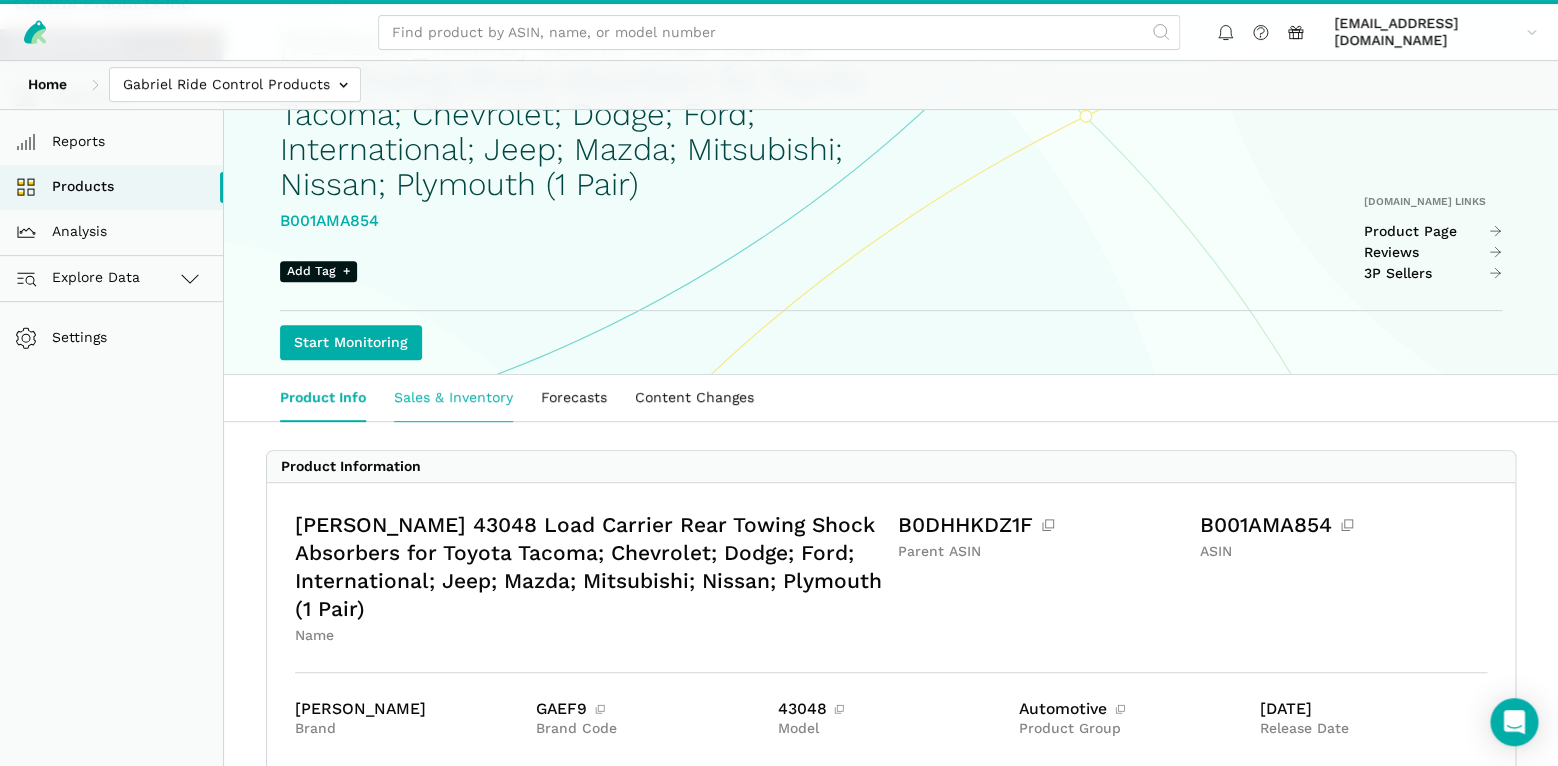 click on "Sales & Inventory" at bounding box center [453, 398] 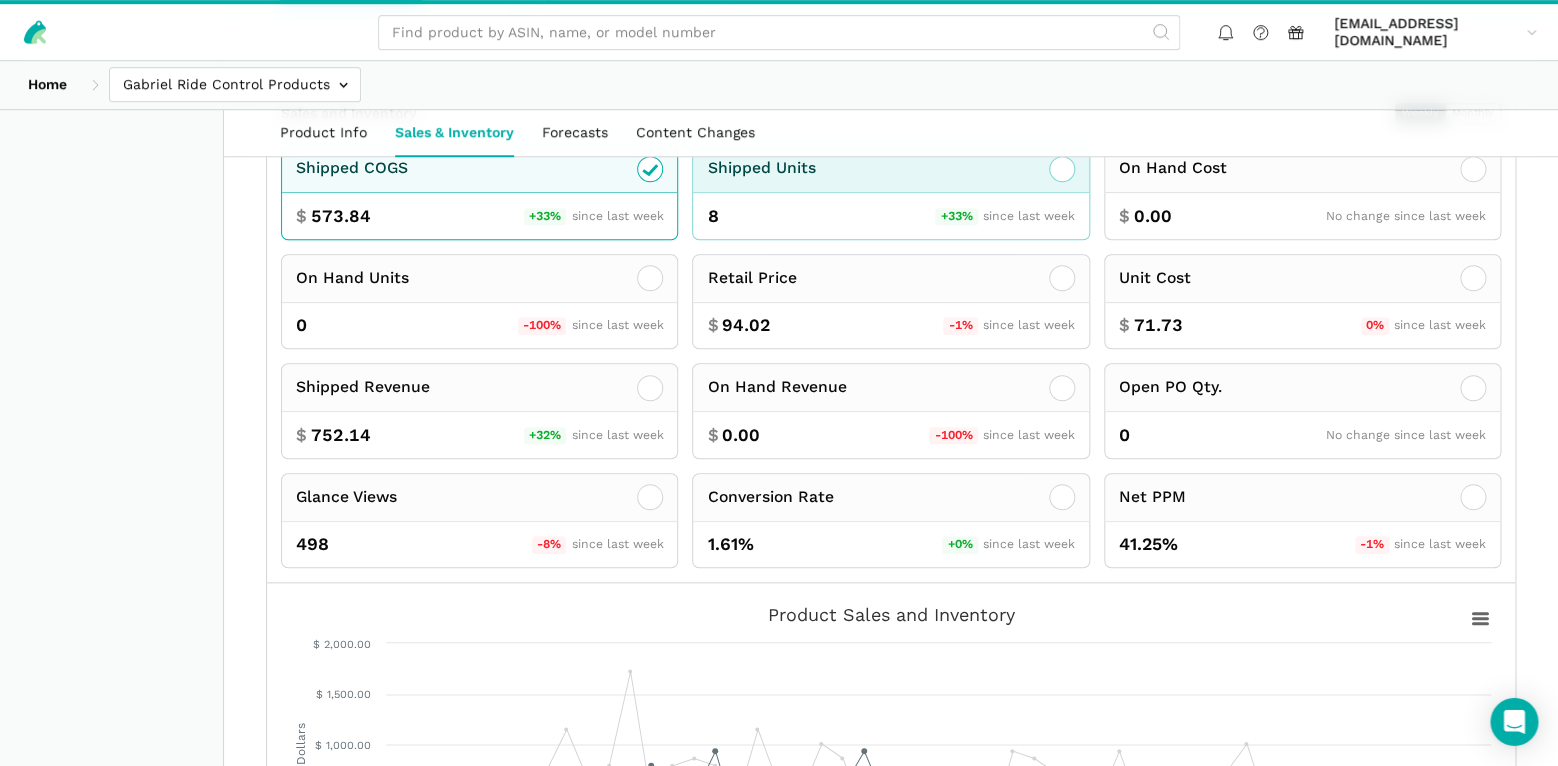 scroll, scrollTop: 350, scrollLeft: 0, axis: vertical 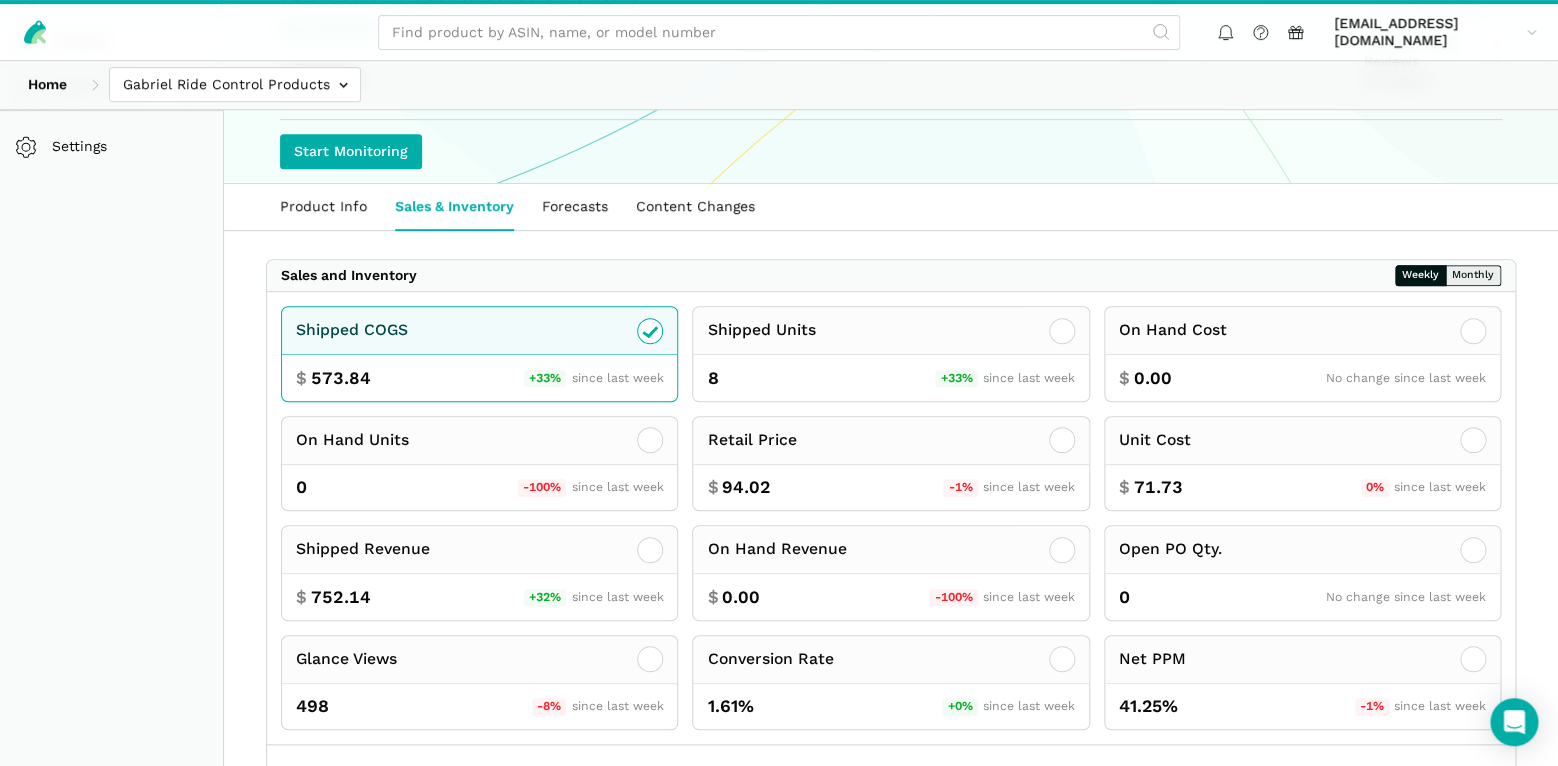 click on "Monthly" at bounding box center (1473, 275) 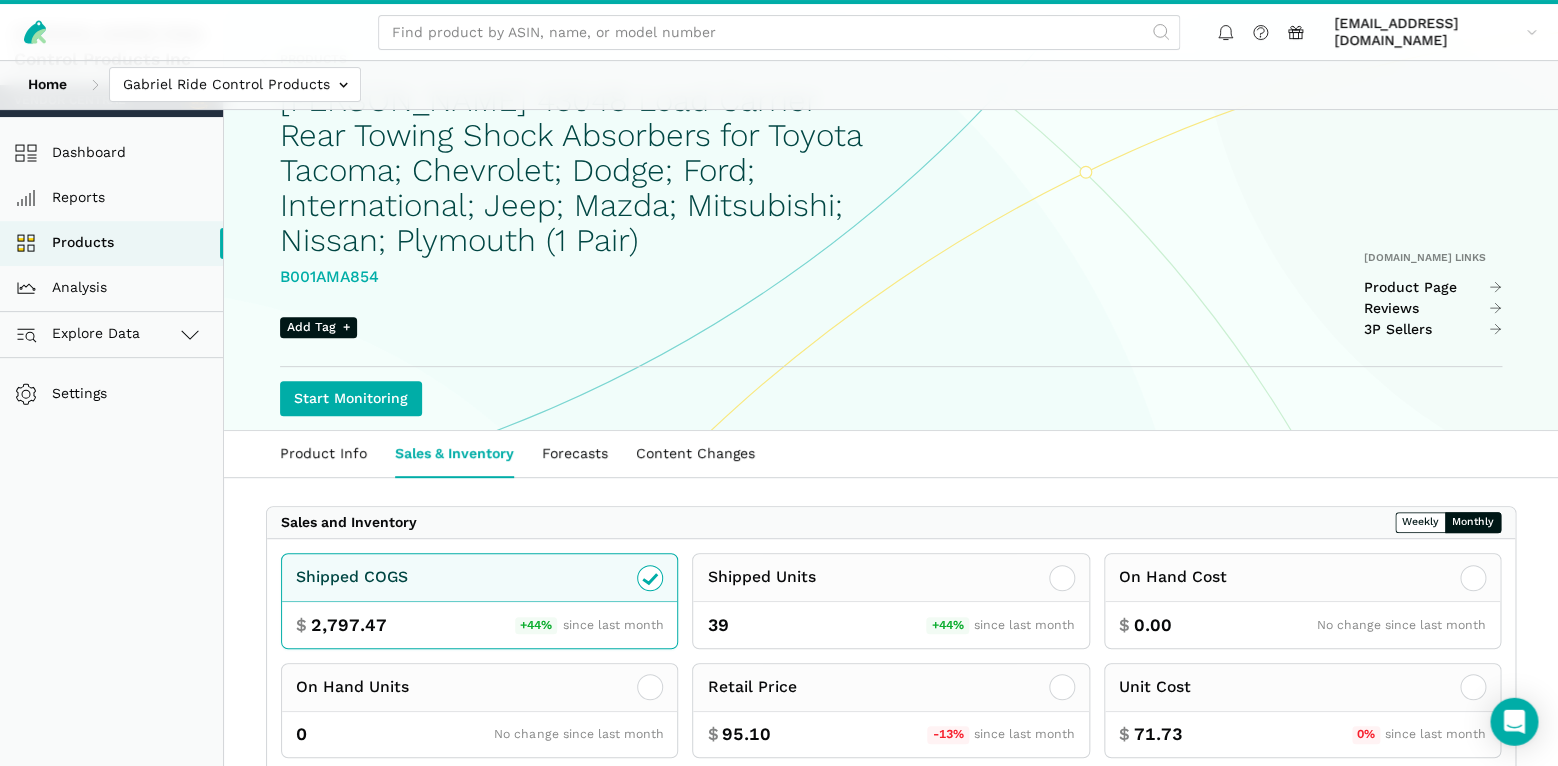 scroll, scrollTop: 0, scrollLeft: 0, axis: both 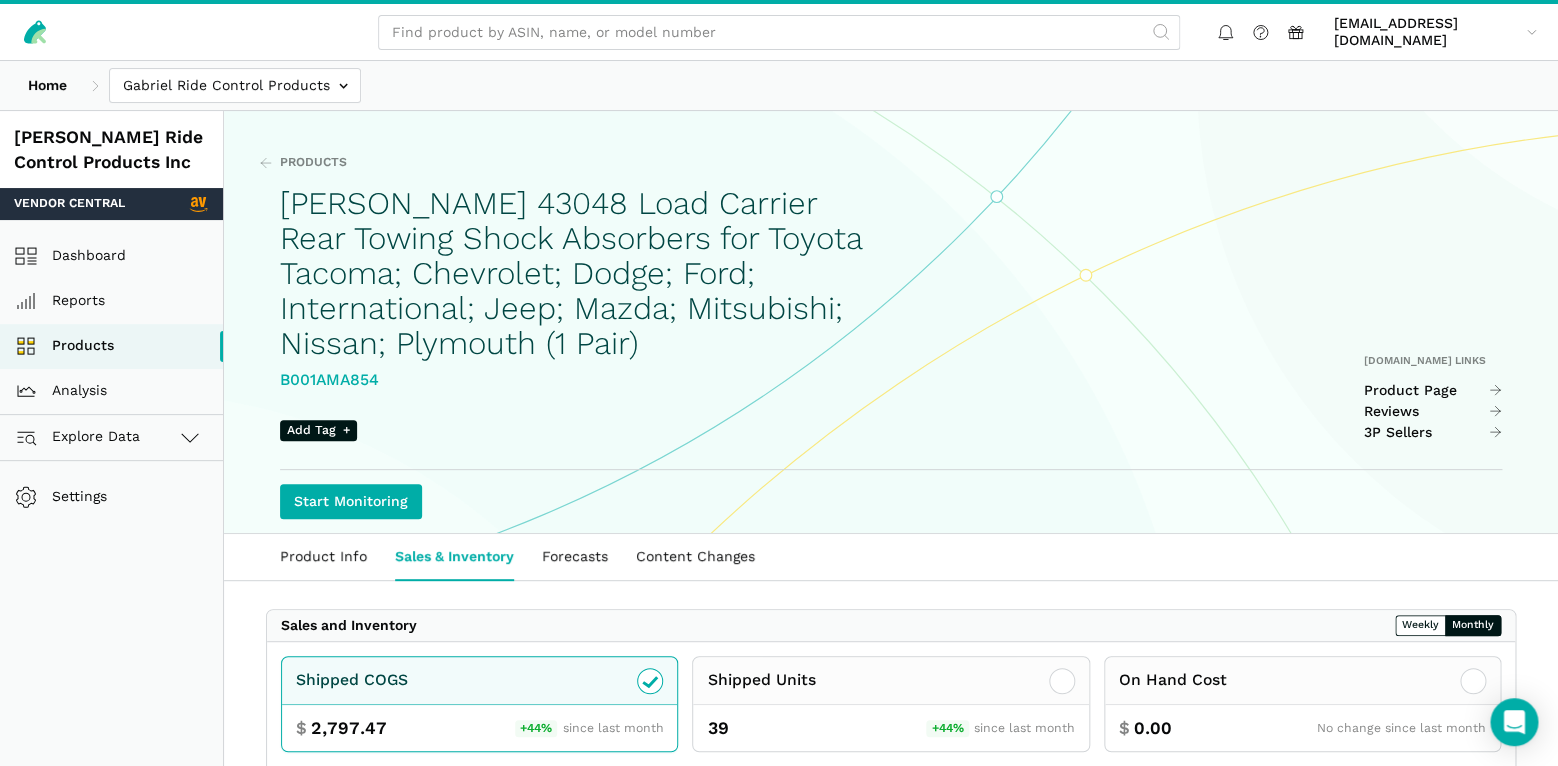 click on "B001AMA854" at bounding box center (572, 380) 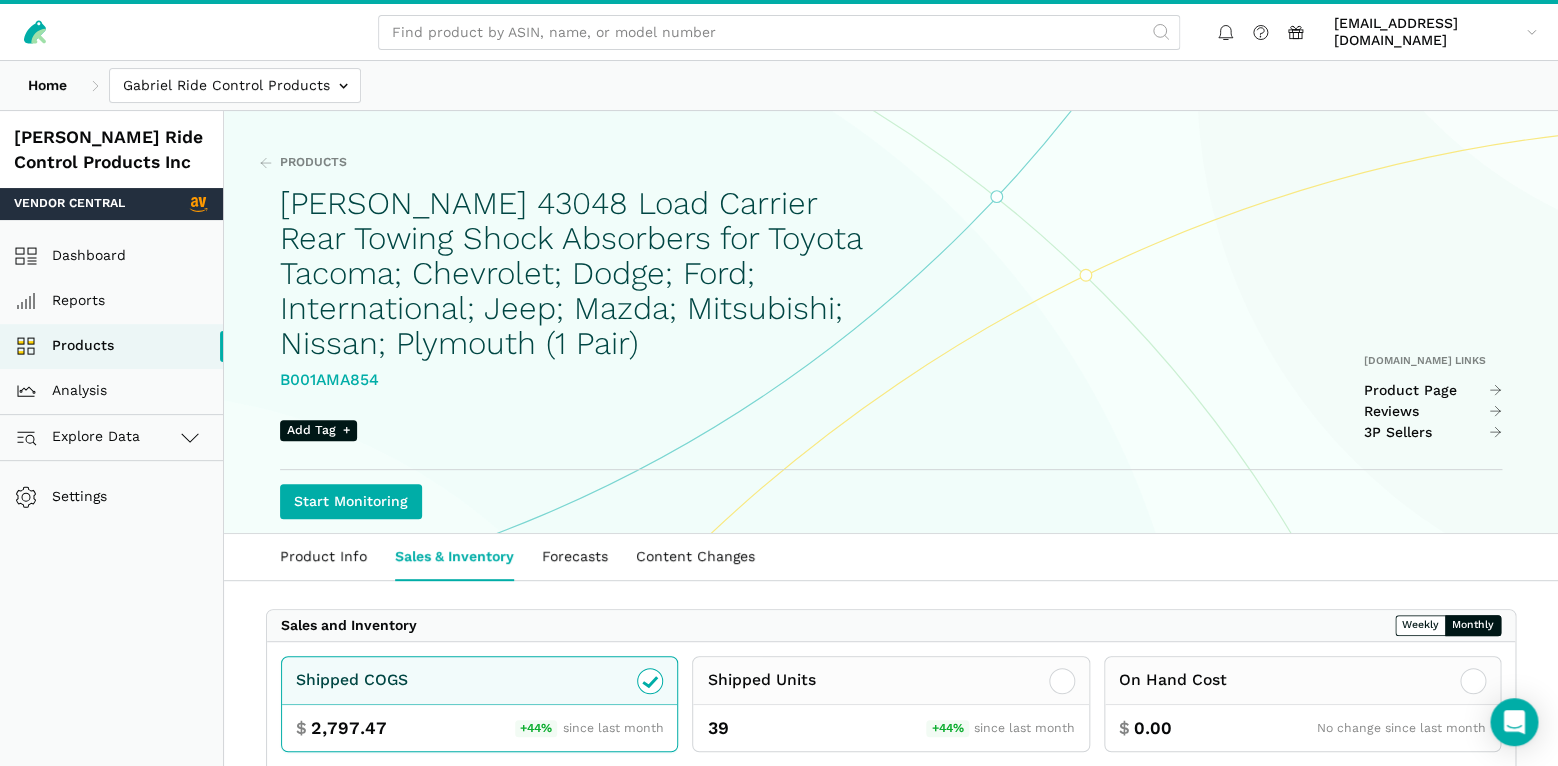 copy on "B001AMA854" 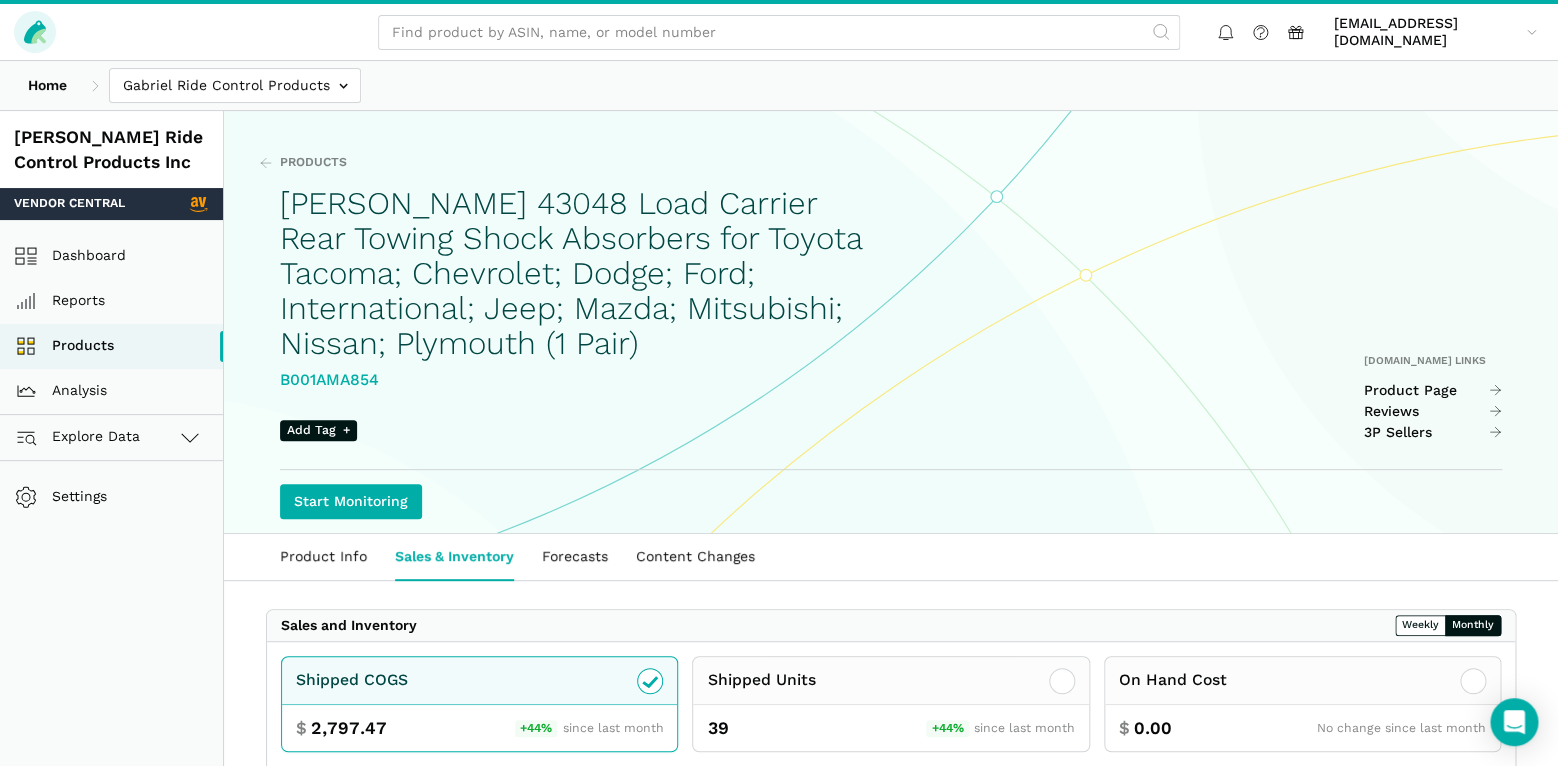 click 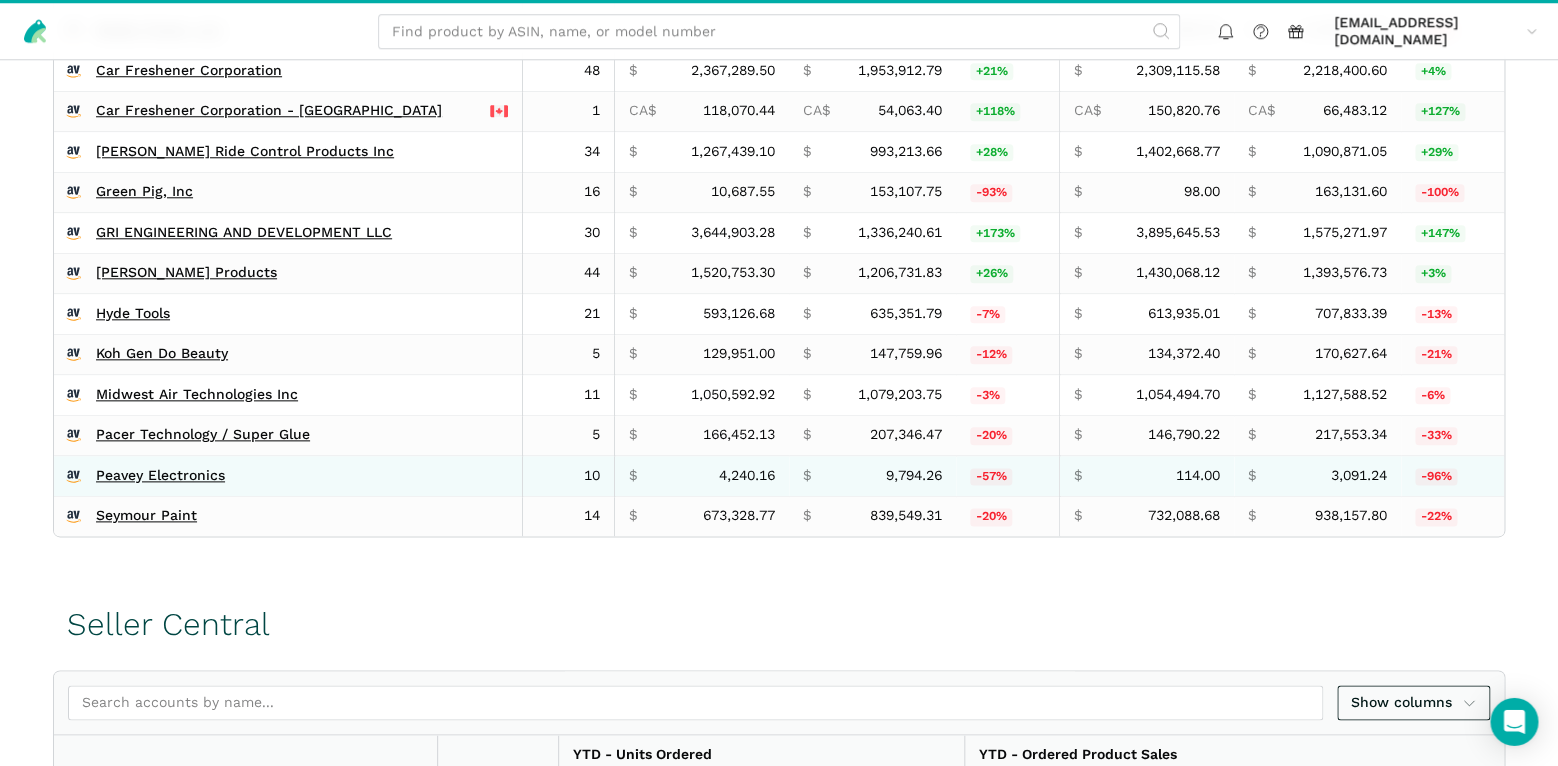 scroll, scrollTop: 700, scrollLeft: 0, axis: vertical 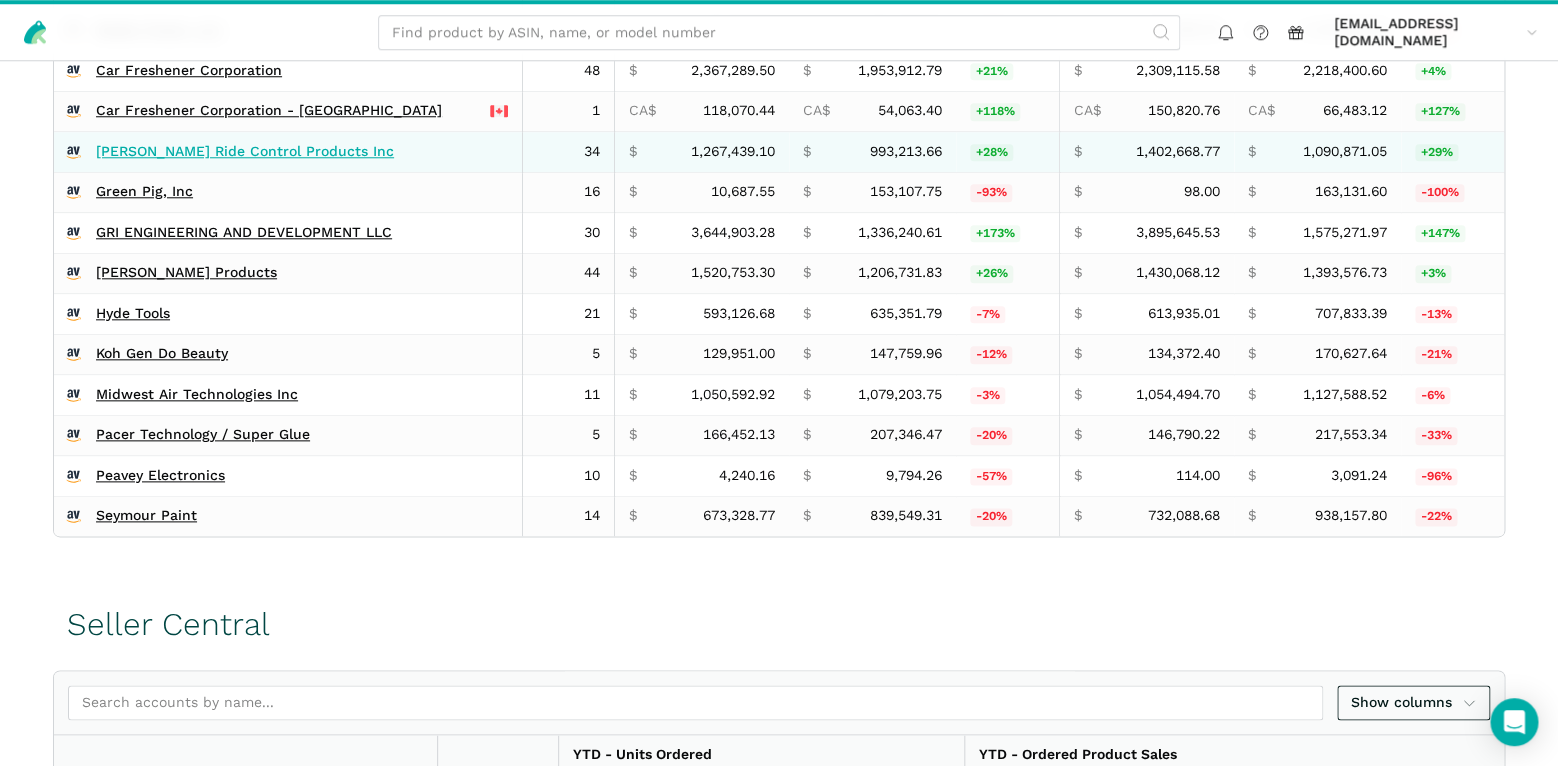 click on "[PERSON_NAME] Ride Control Products Inc" at bounding box center (245, 152) 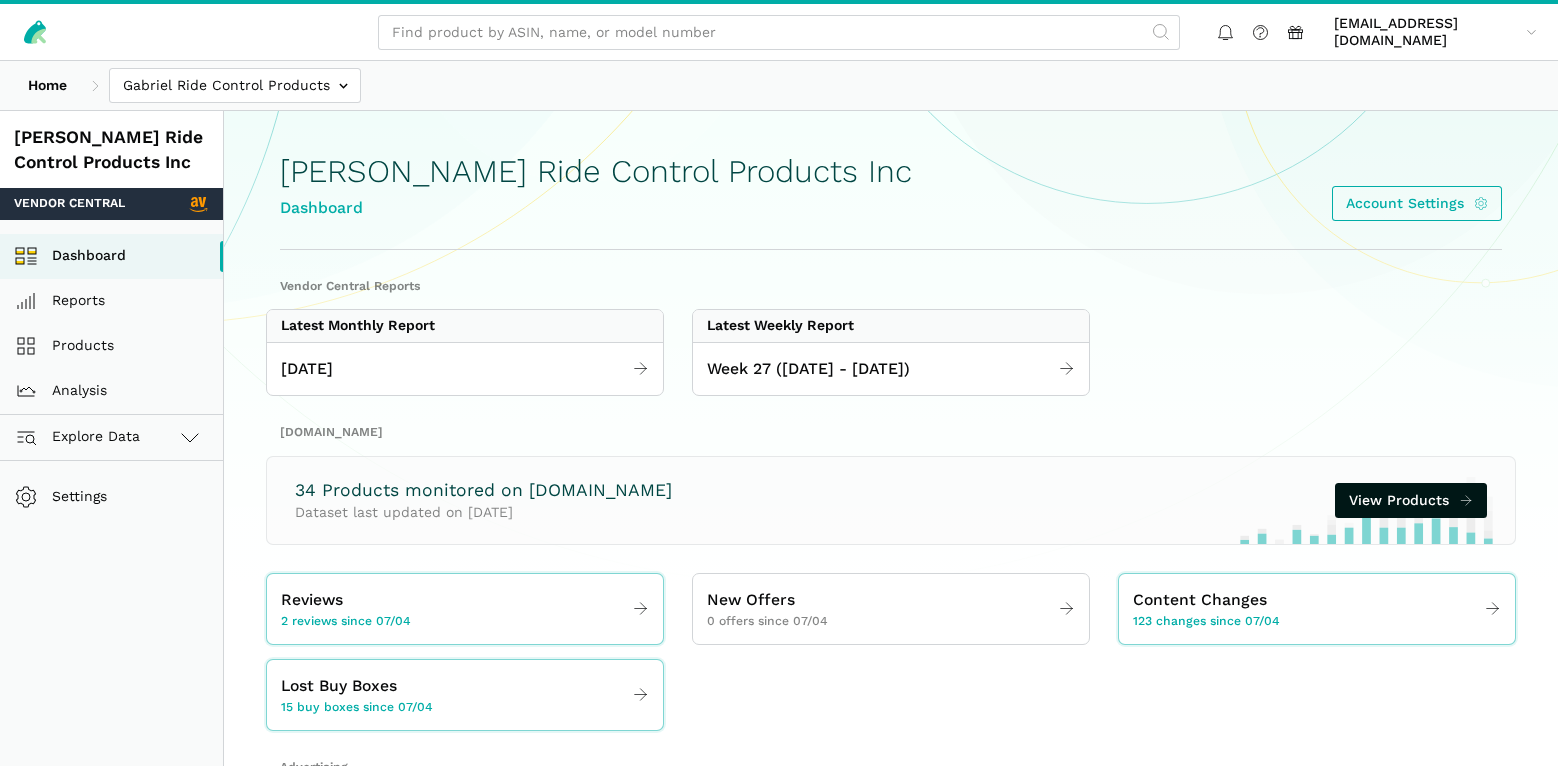 scroll, scrollTop: 0, scrollLeft: 0, axis: both 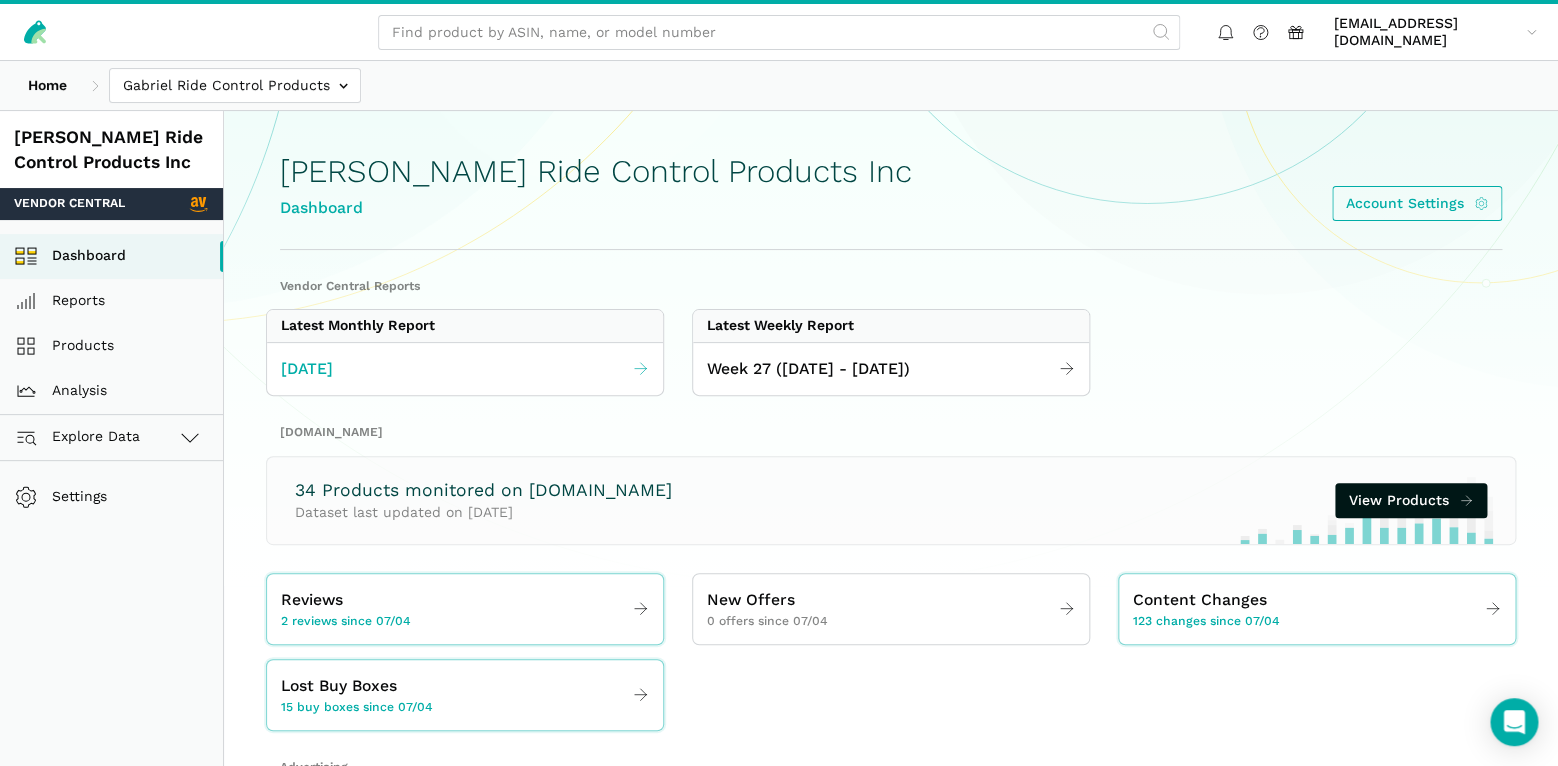 click 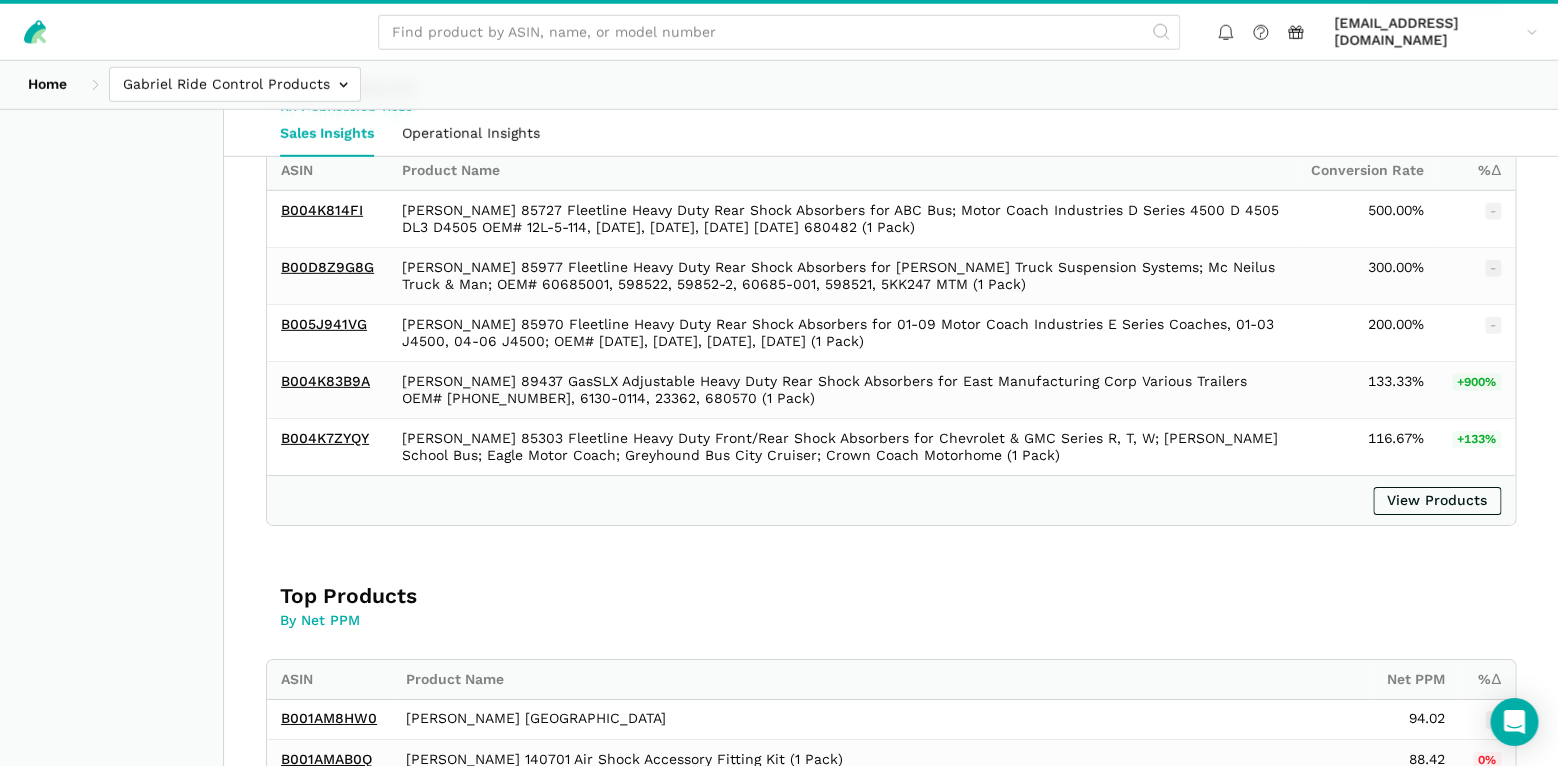 scroll, scrollTop: 2450, scrollLeft: 0, axis: vertical 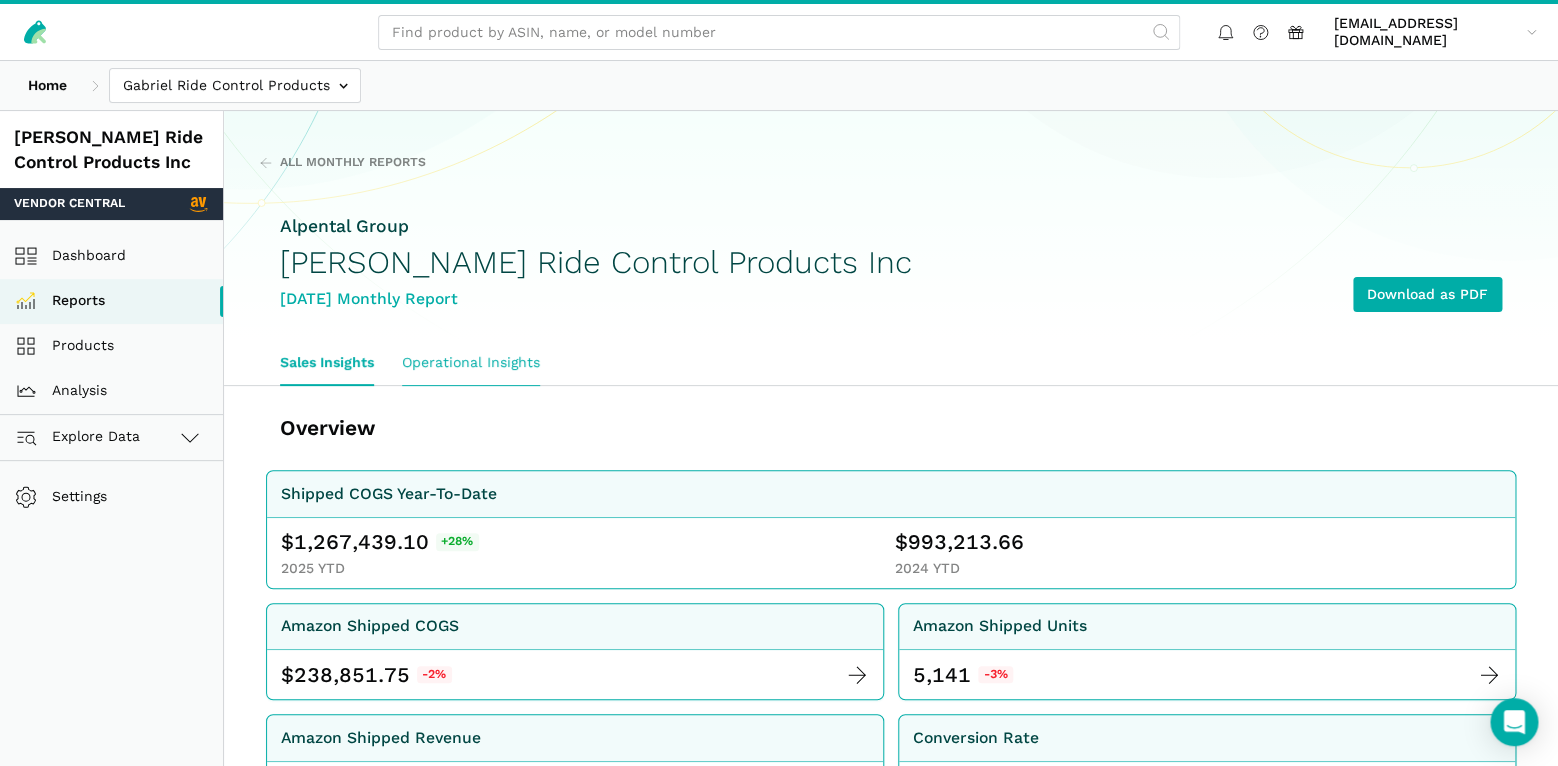 click on "Operational Insights" at bounding box center [471, 363] 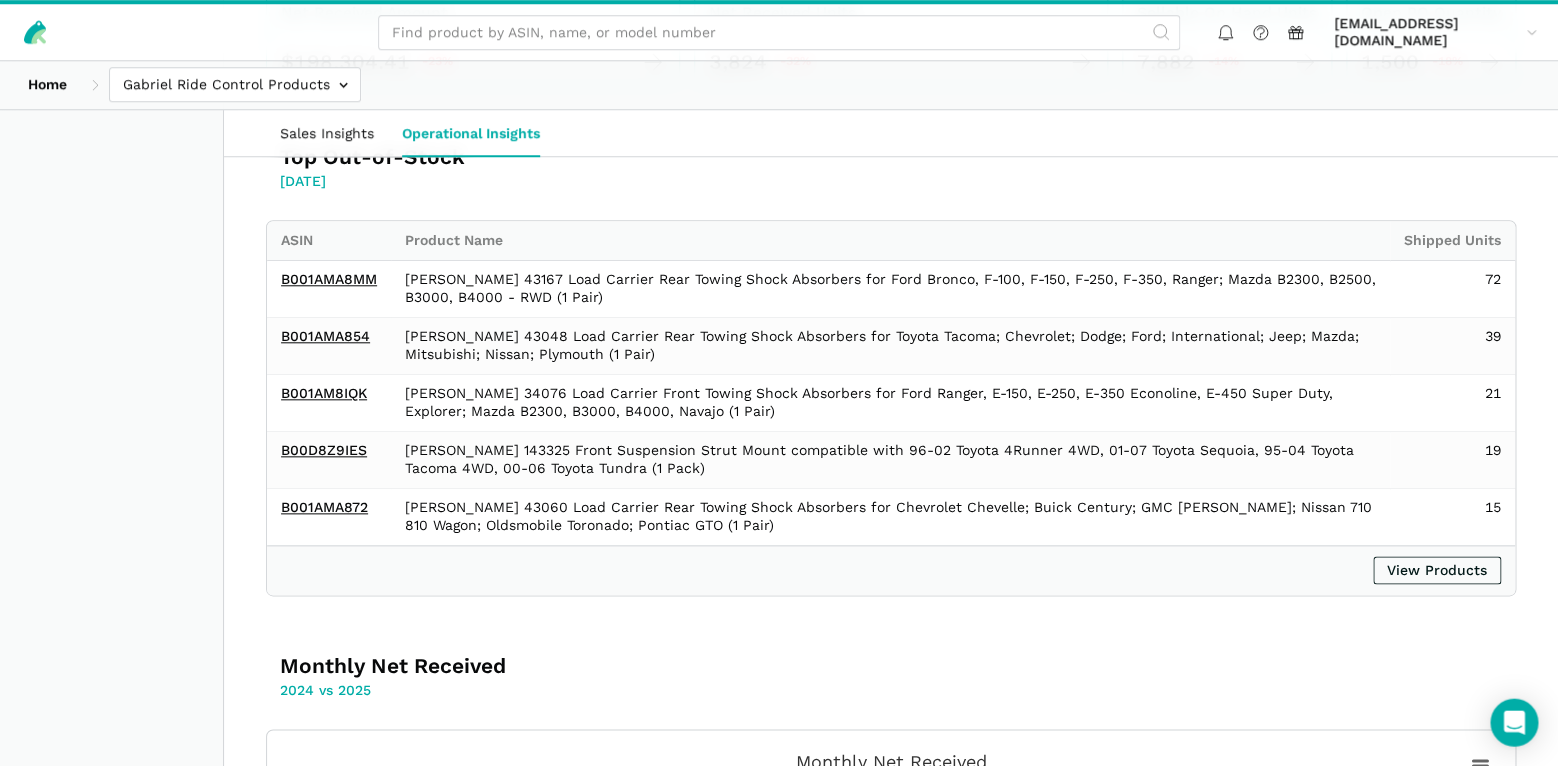 scroll, scrollTop: 626, scrollLeft: 0, axis: vertical 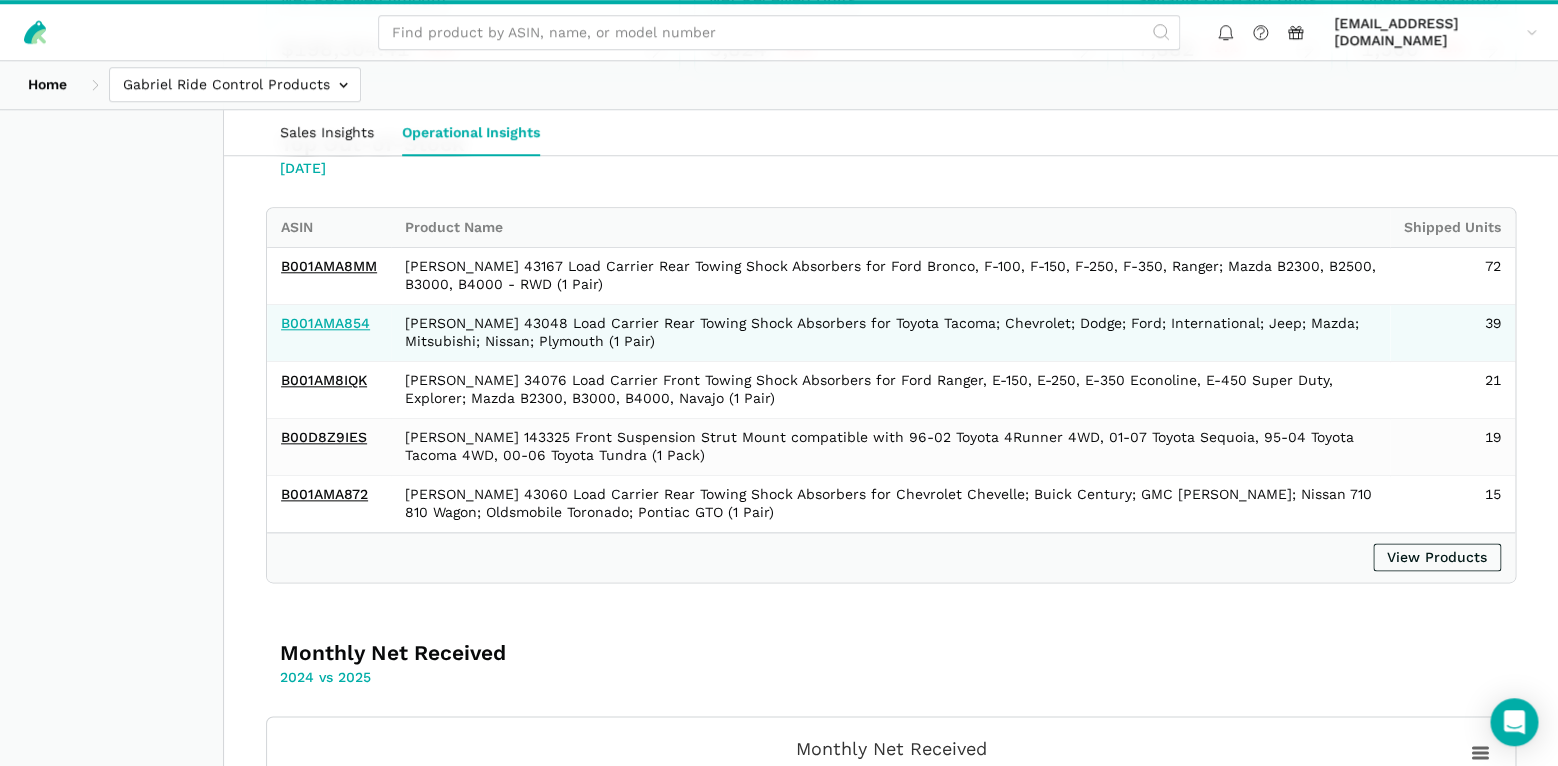 click on "B001AMA854" at bounding box center (325, 323) 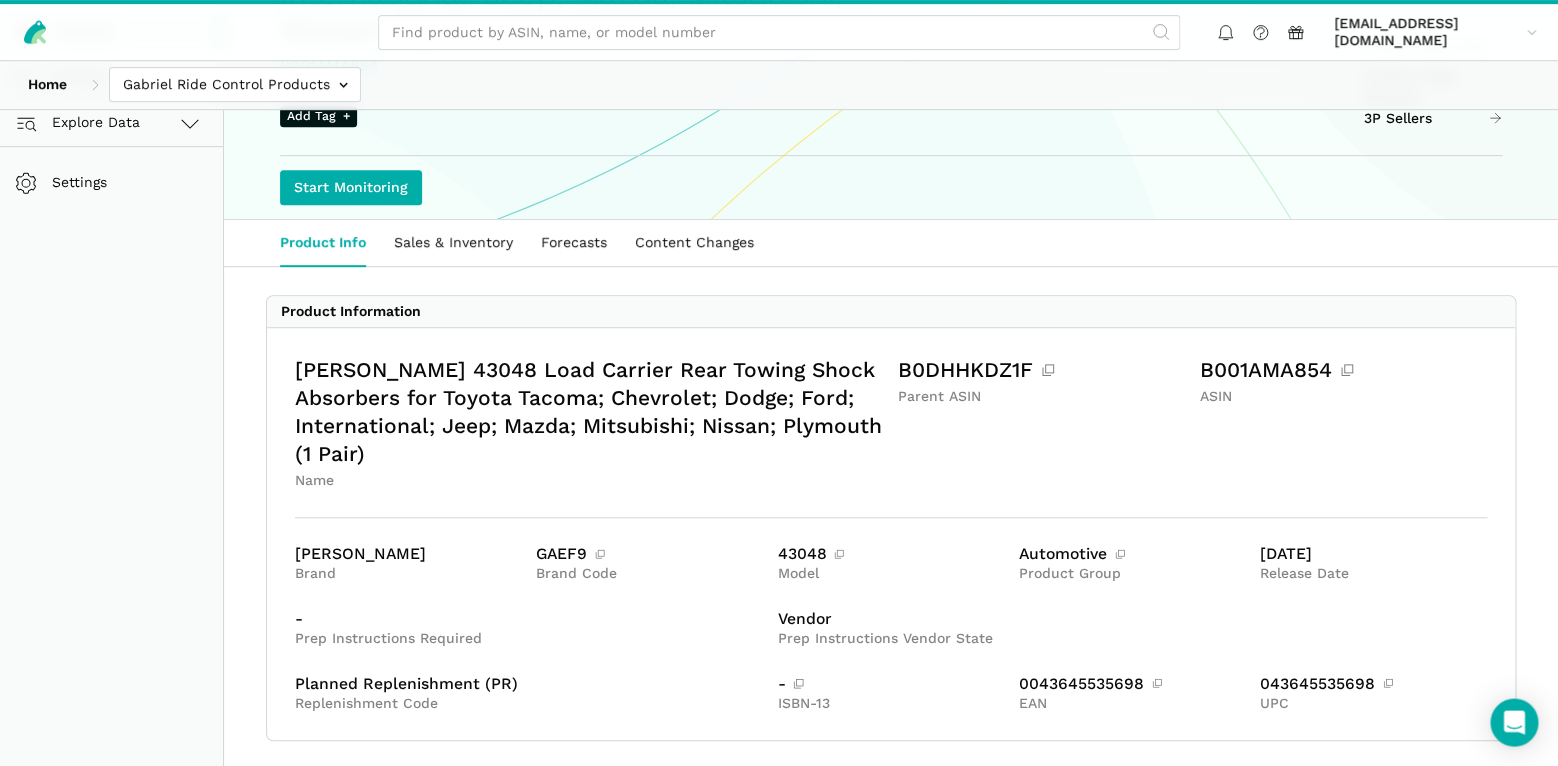 scroll, scrollTop: 159, scrollLeft: 0, axis: vertical 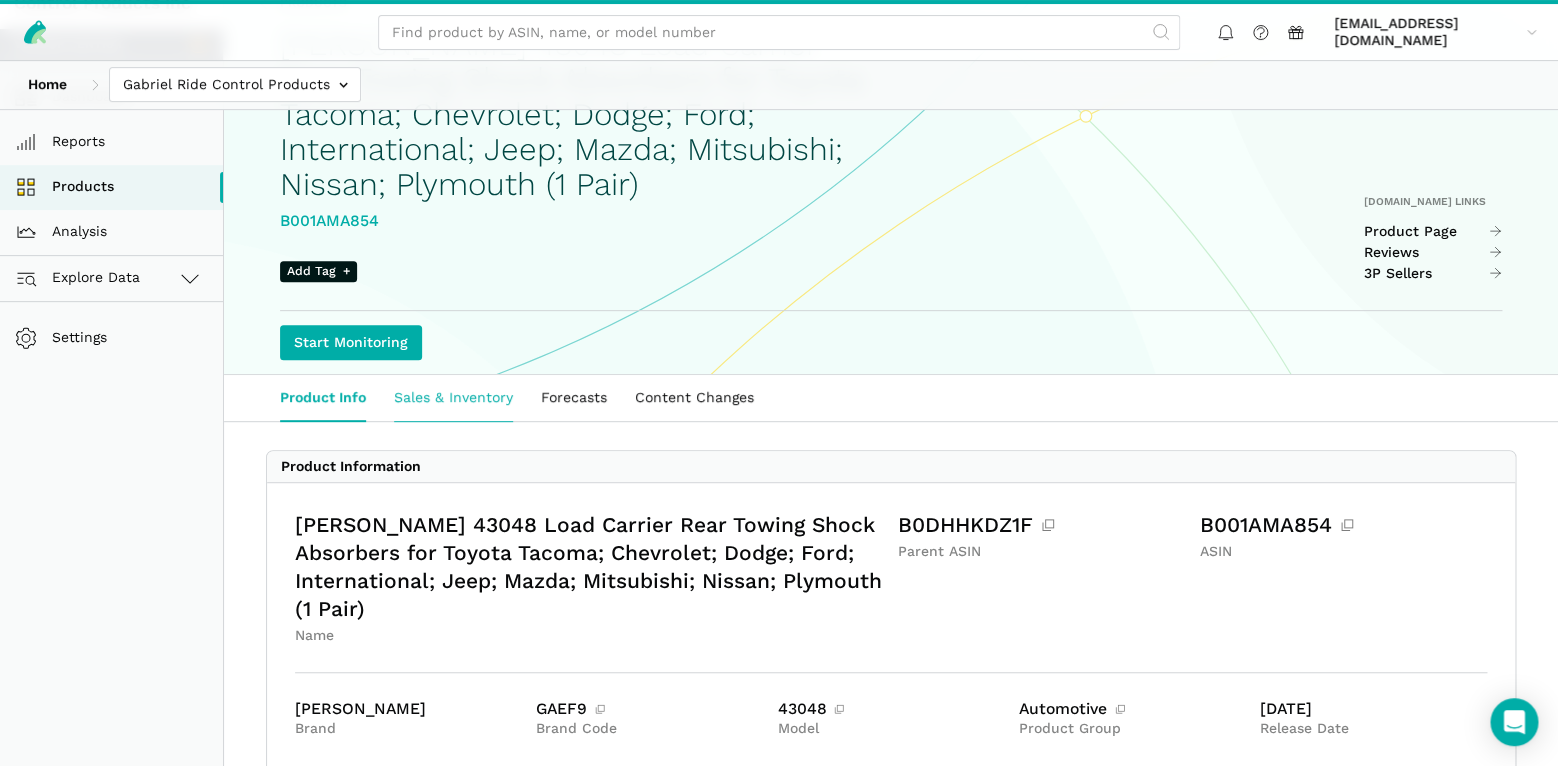 click on "Sales & Inventory" at bounding box center [453, 398] 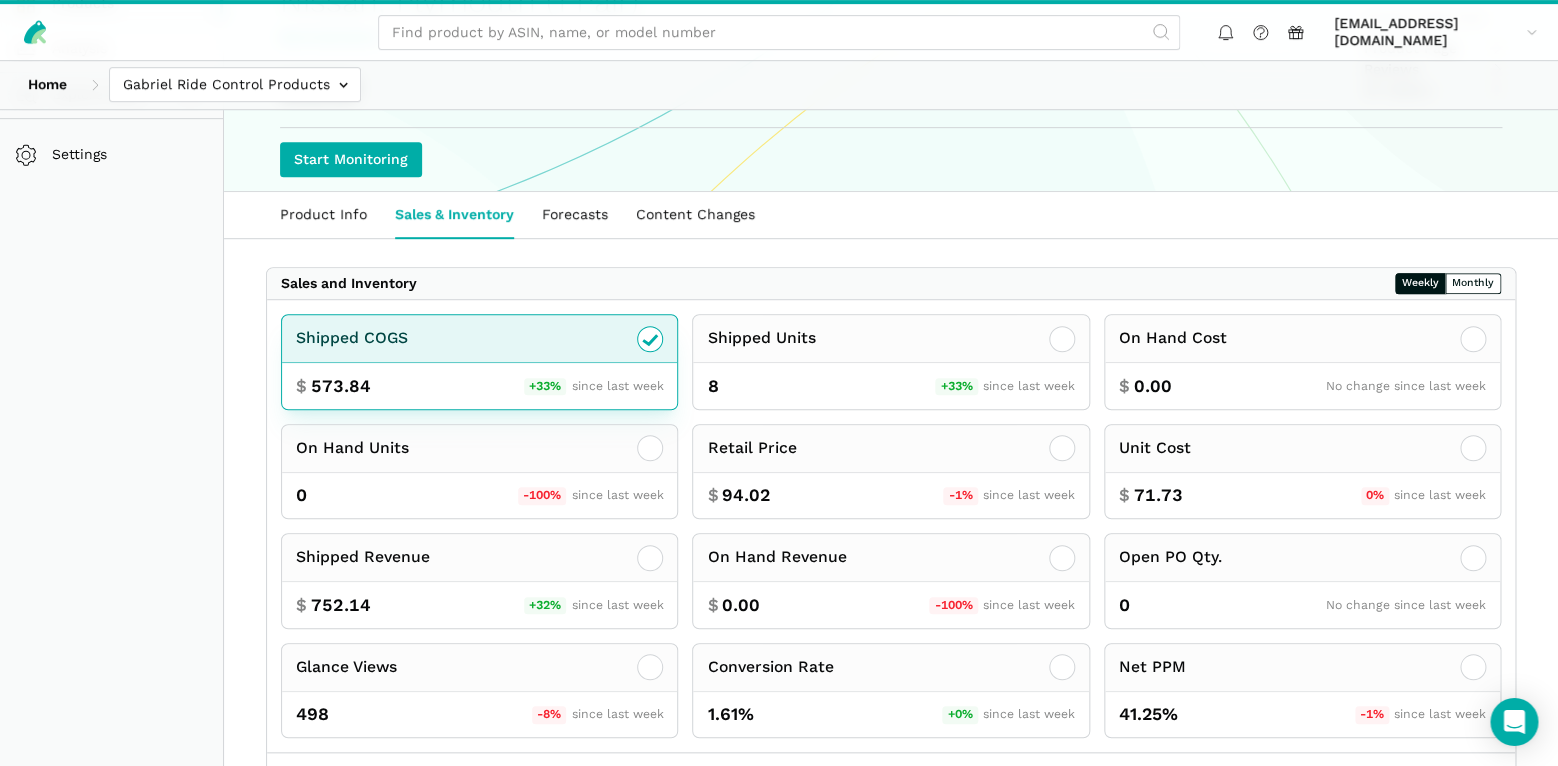 scroll, scrollTop: 350, scrollLeft: 0, axis: vertical 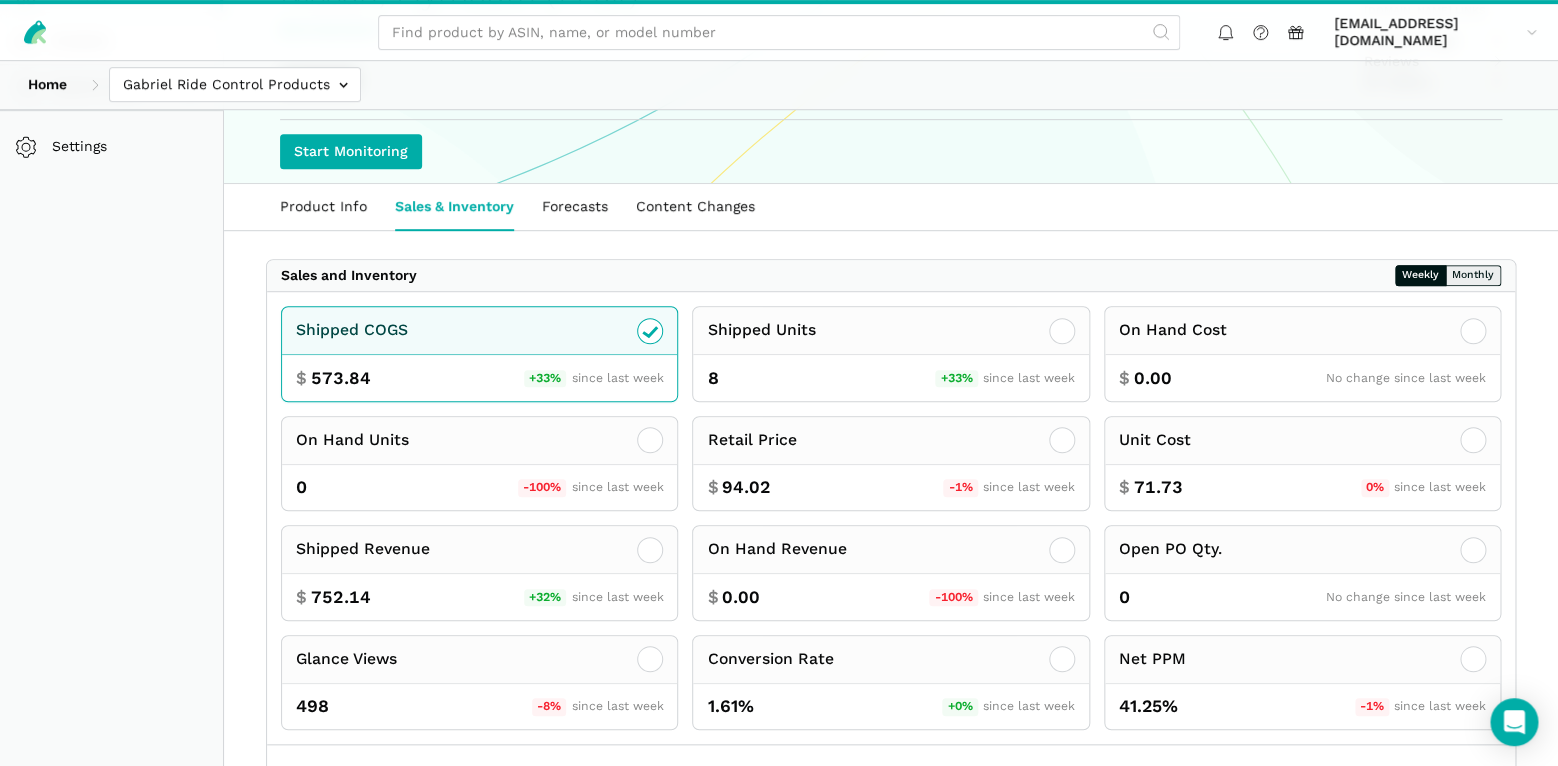 click on "Monthly" at bounding box center [1473, 275] 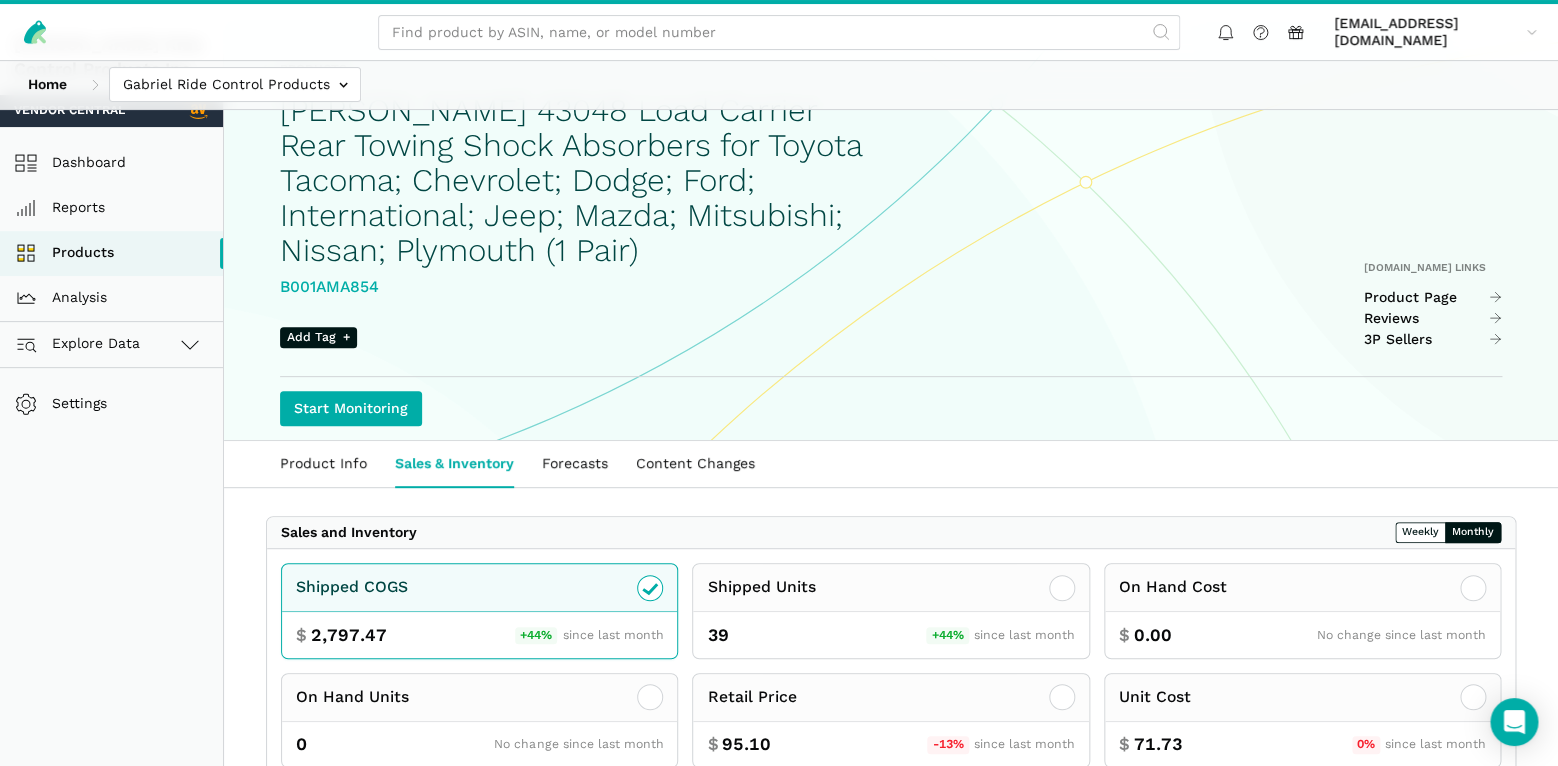 scroll, scrollTop: 0, scrollLeft: 0, axis: both 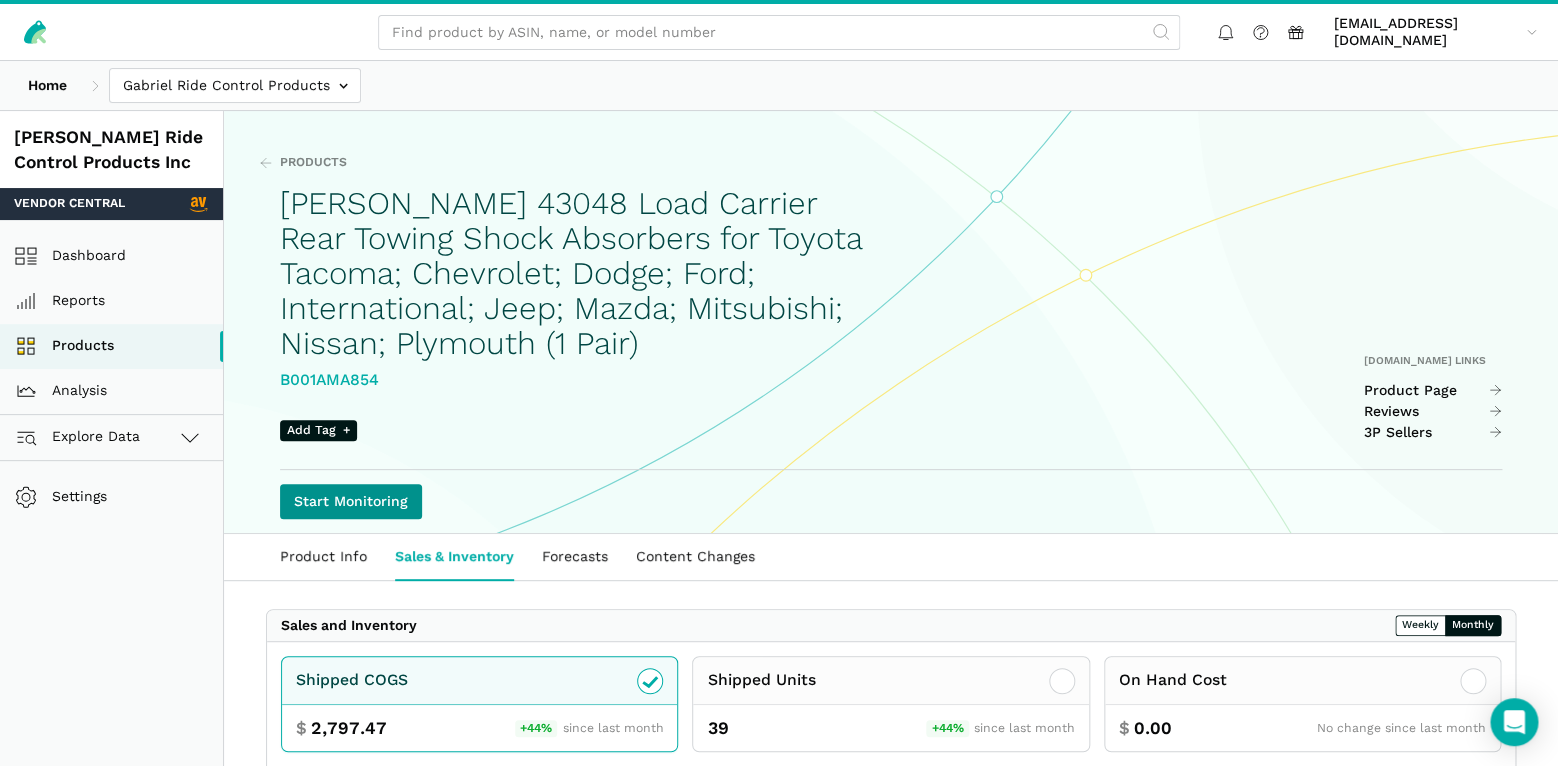 click on "Start Monitoring" at bounding box center (351, 501) 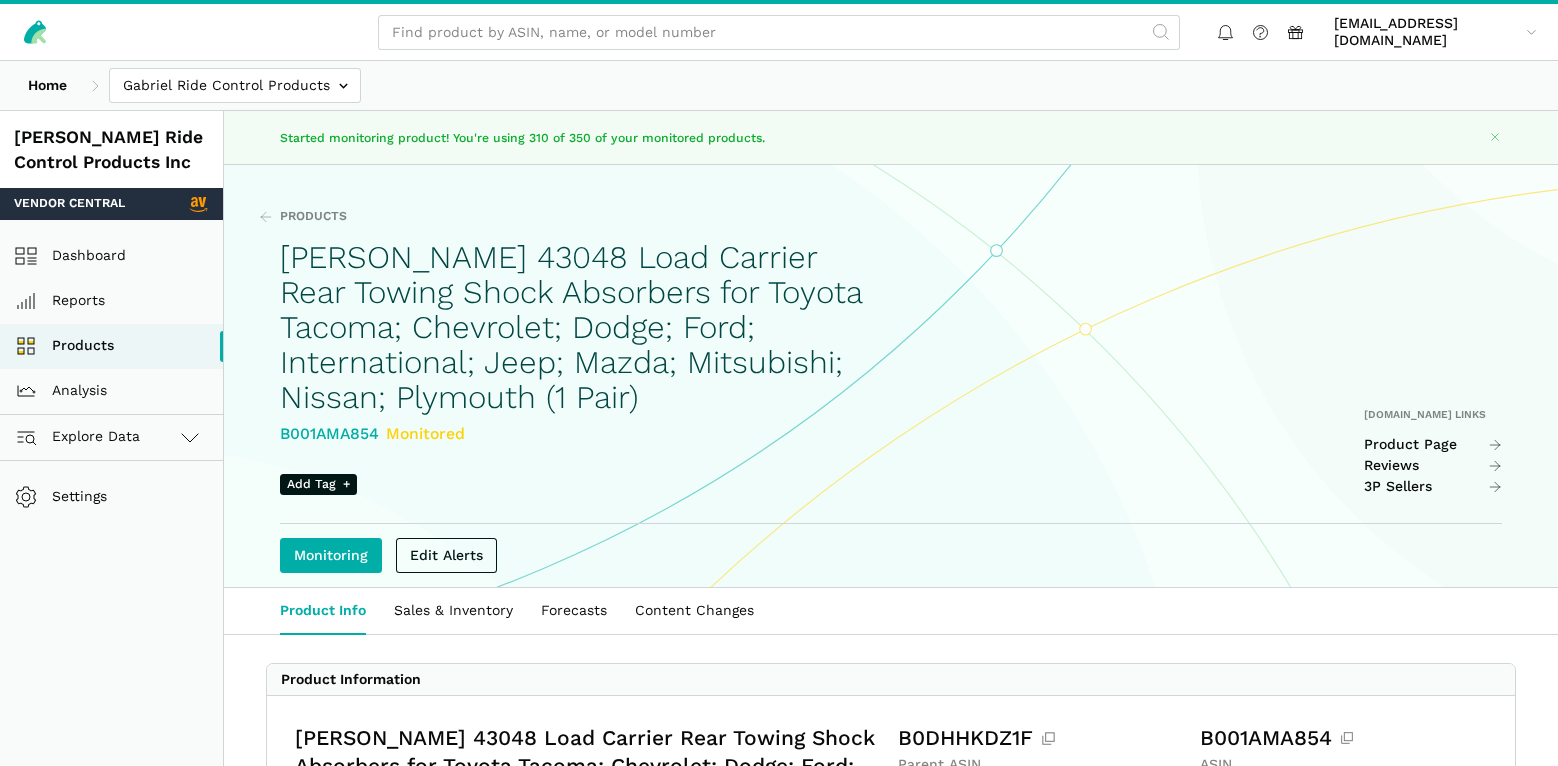 scroll, scrollTop: 0, scrollLeft: 0, axis: both 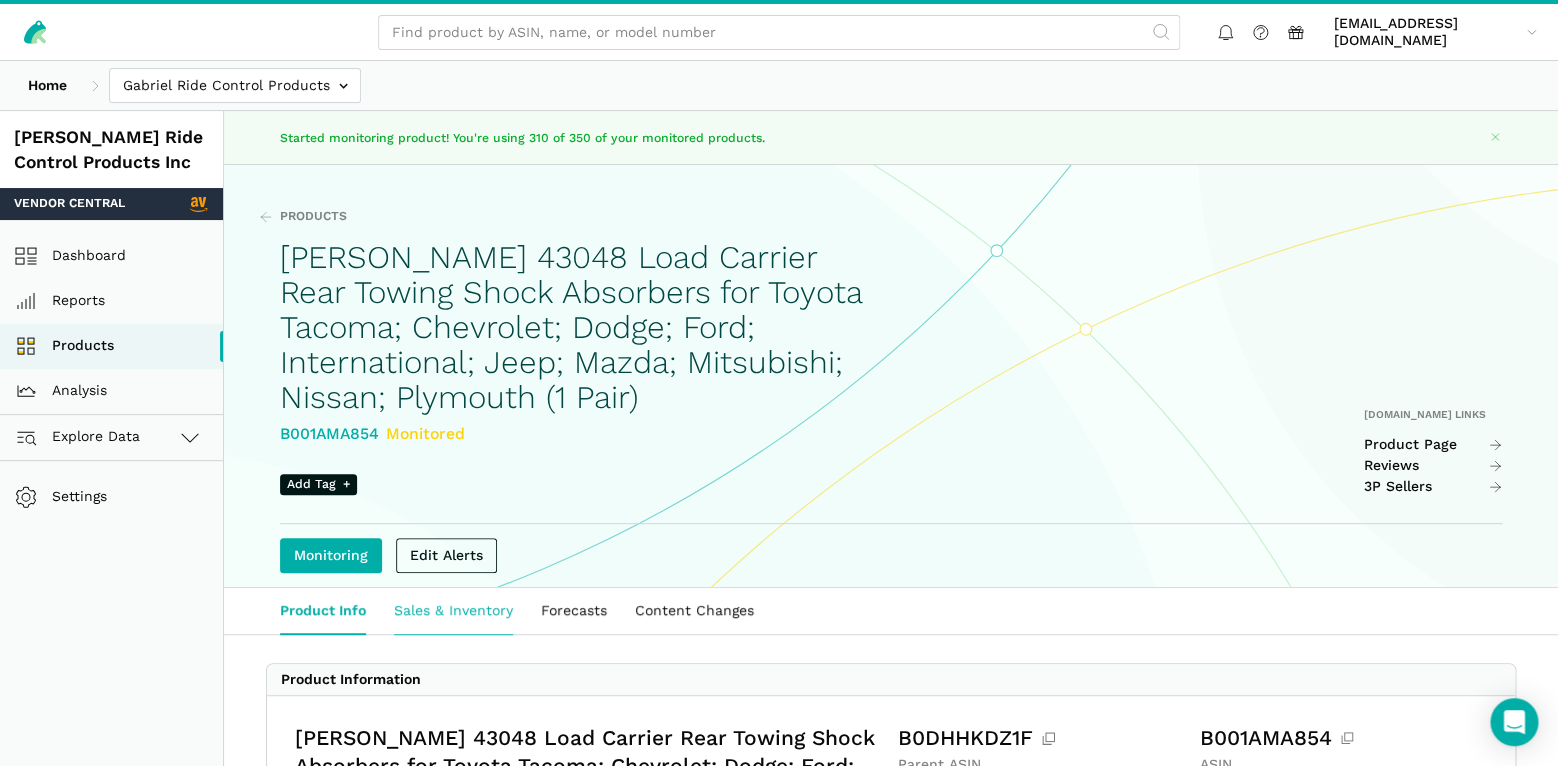 click on "Sales & Inventory" at bounding box center (453, 611) 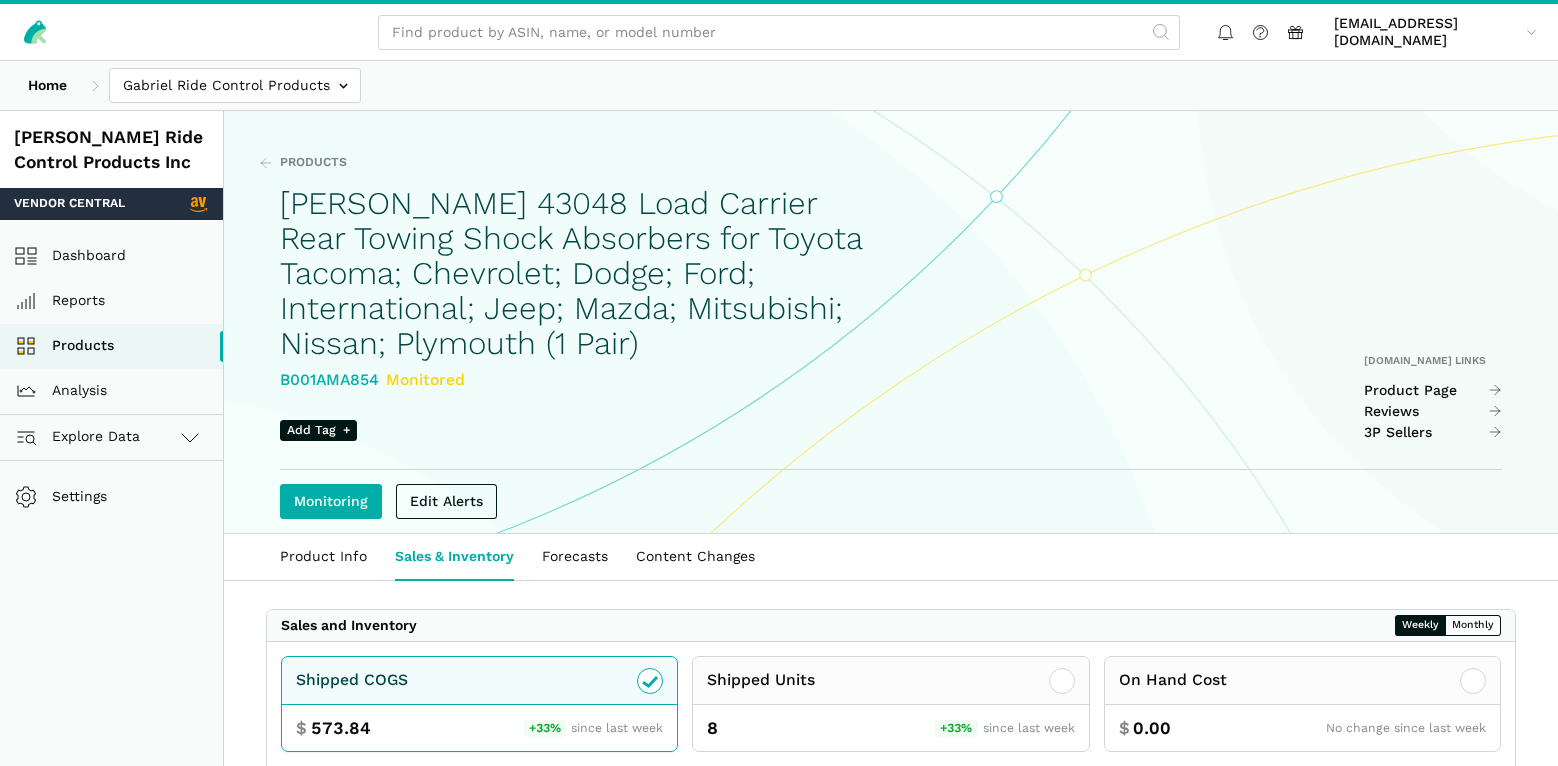 scroll, scrollTop: 0, scrollLeft: 0, axis: both 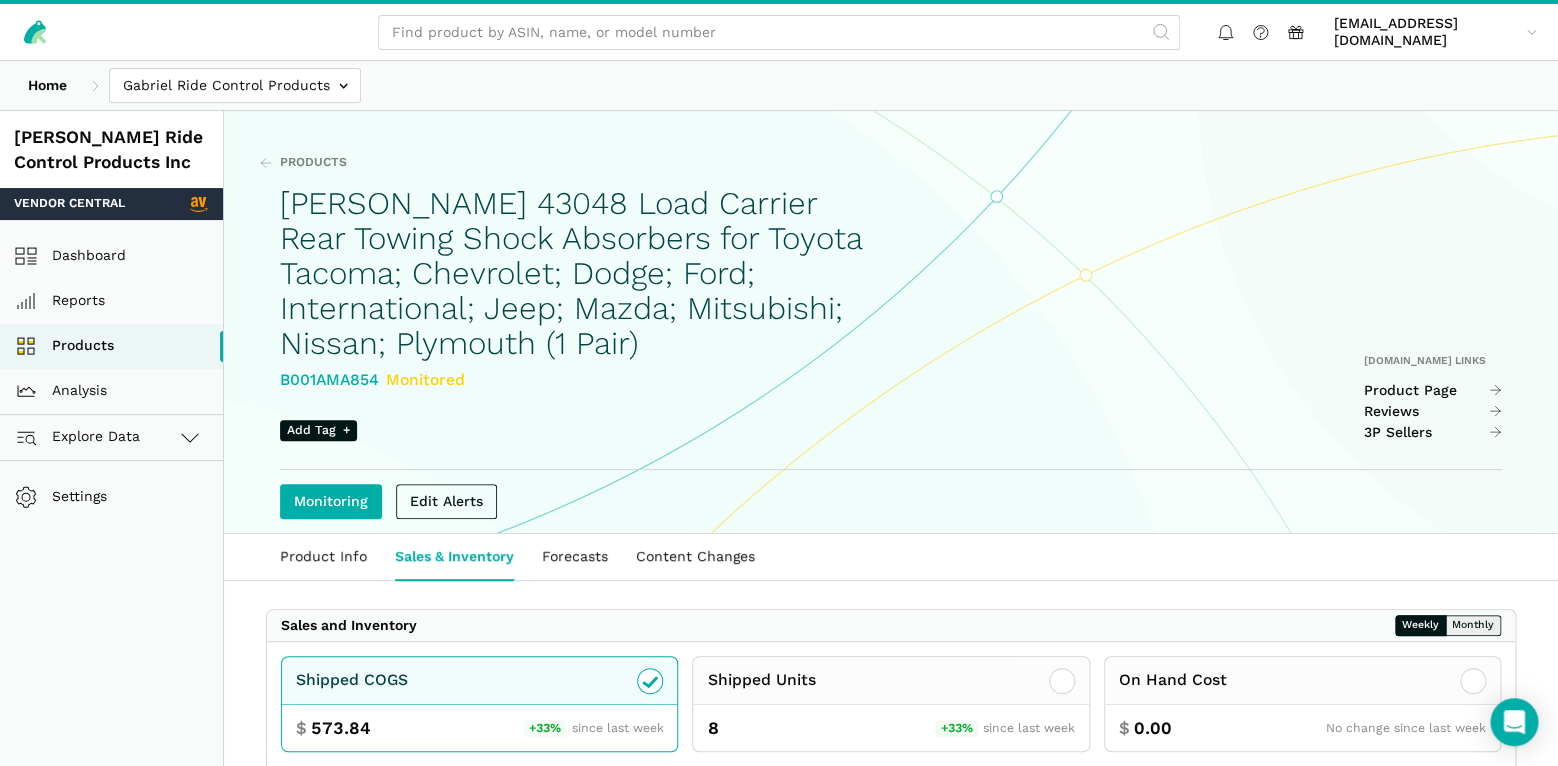 click on "Monthly" at bounding box center [1473, 625] 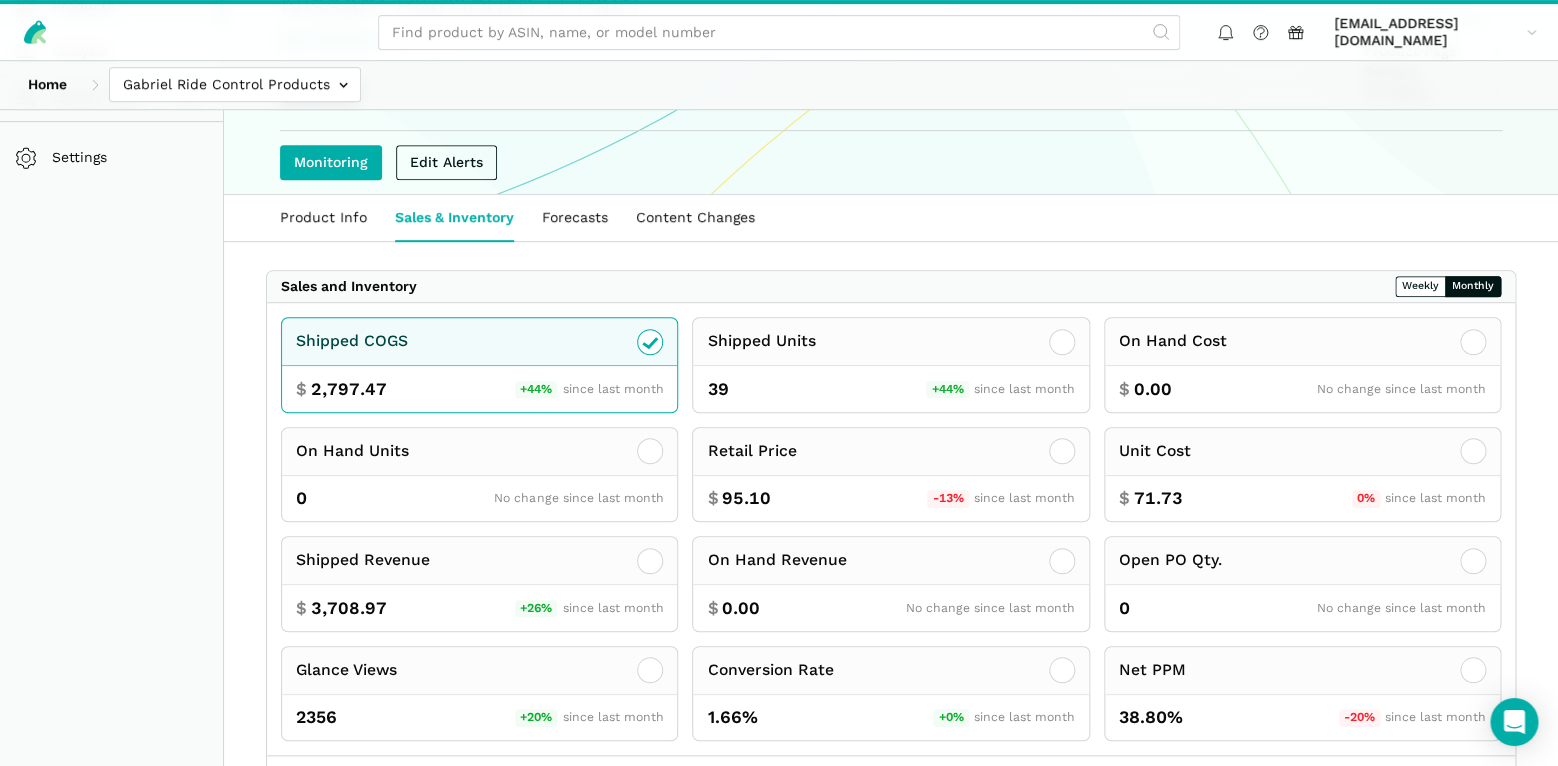scroll, scrollTop: 350, scrollLeft: 0, axis: vertical 